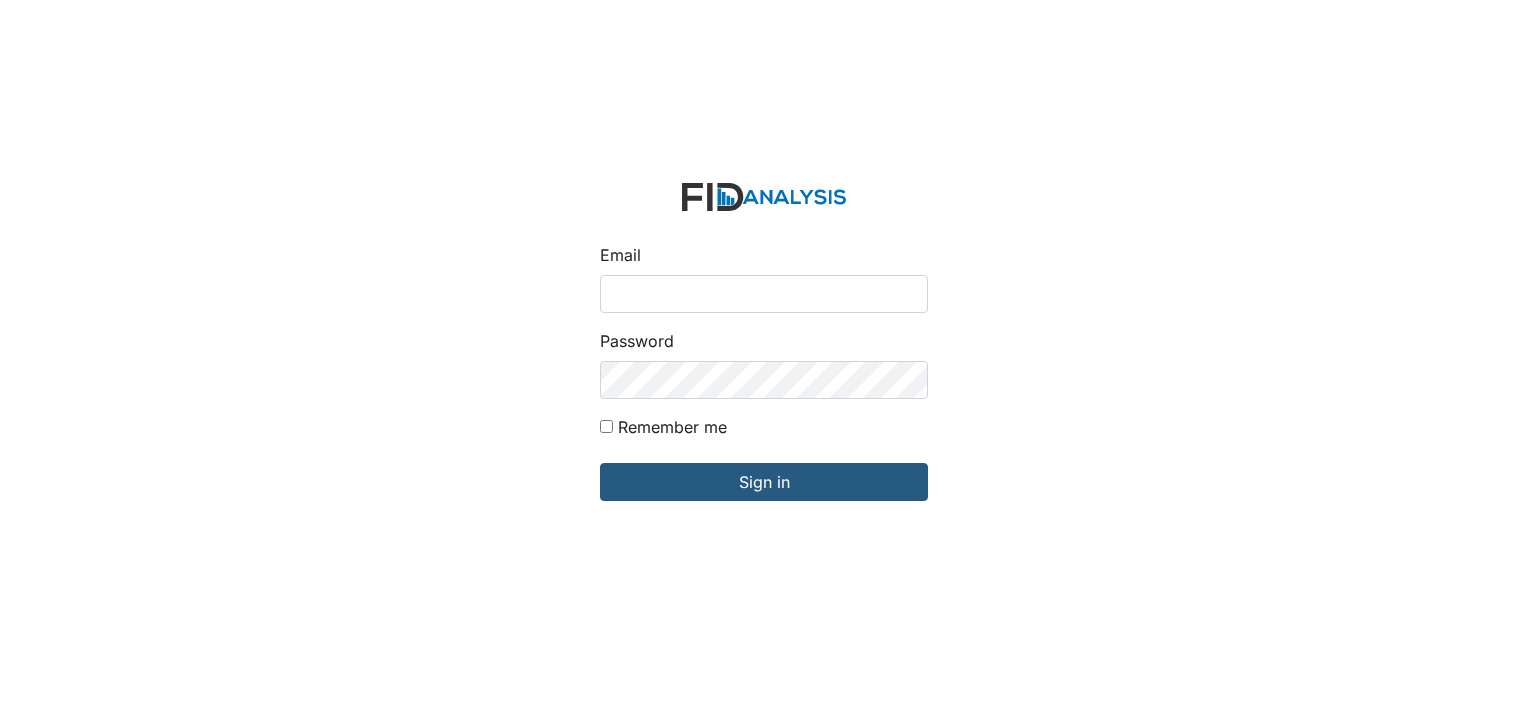 scroll, scrollTop: 0, scrollLeft: 0, axis: both 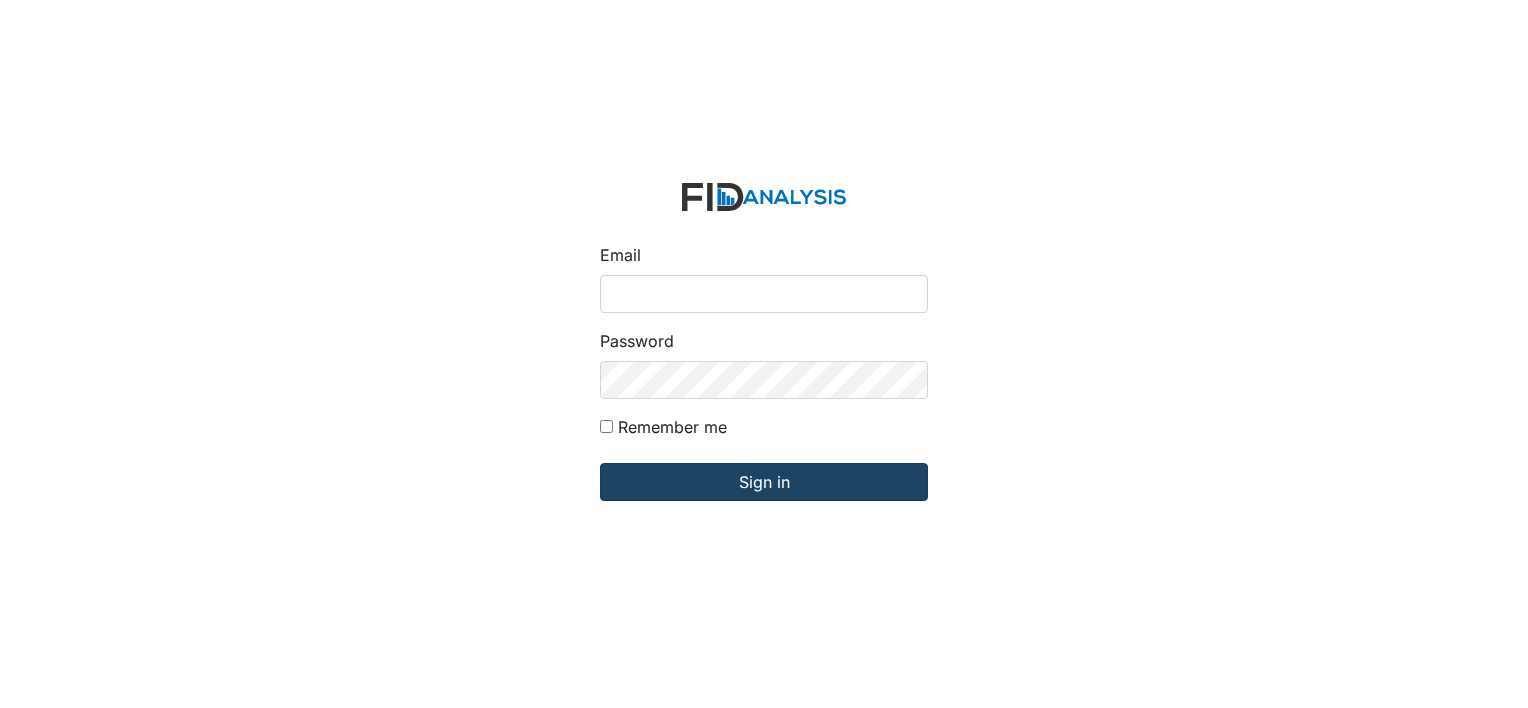 type on "[PERSON_NAME][EMAIL_ADDRESS][DOMAIN_NAME]" 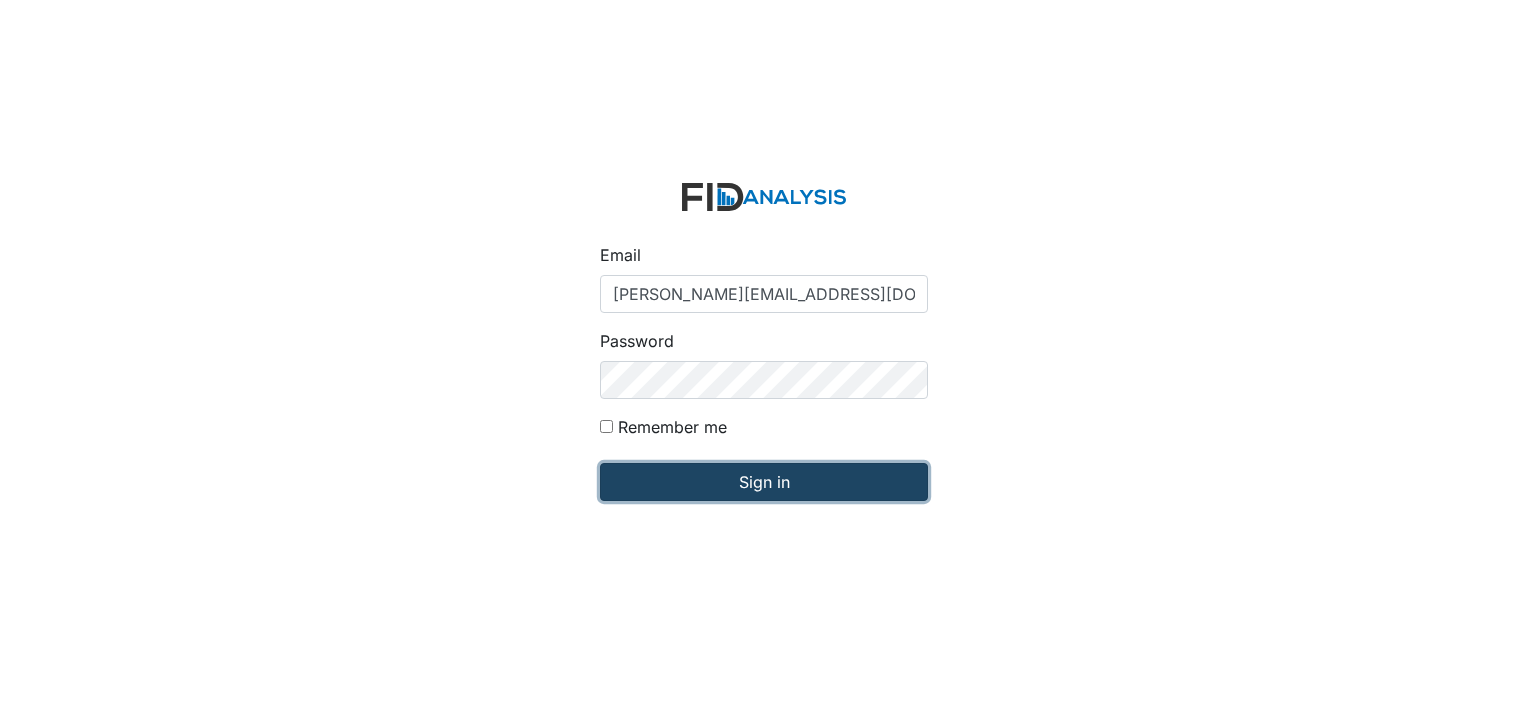 click on "Sign in" at bounding box center (764, 482) 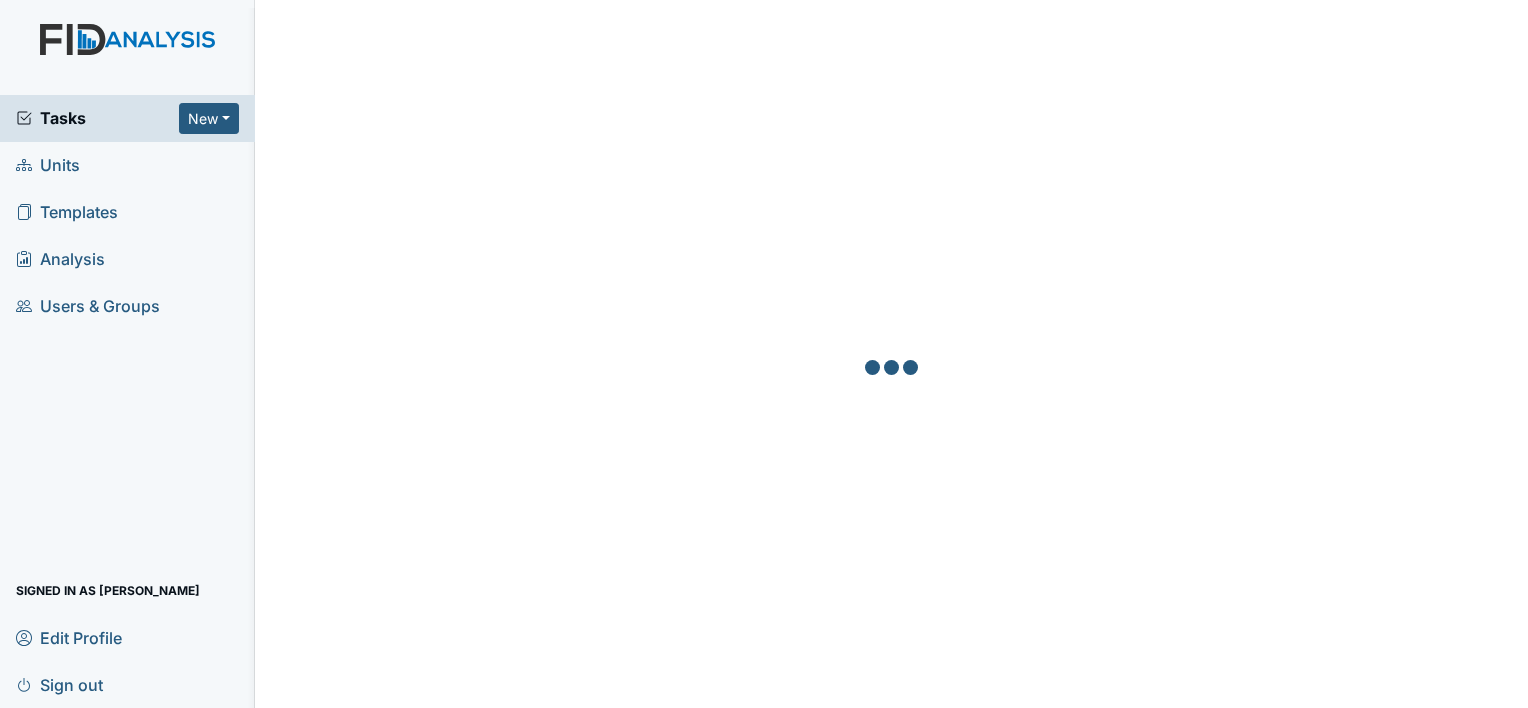 scroll, scrollTop: 0, scrollLeft: 0, axis: both 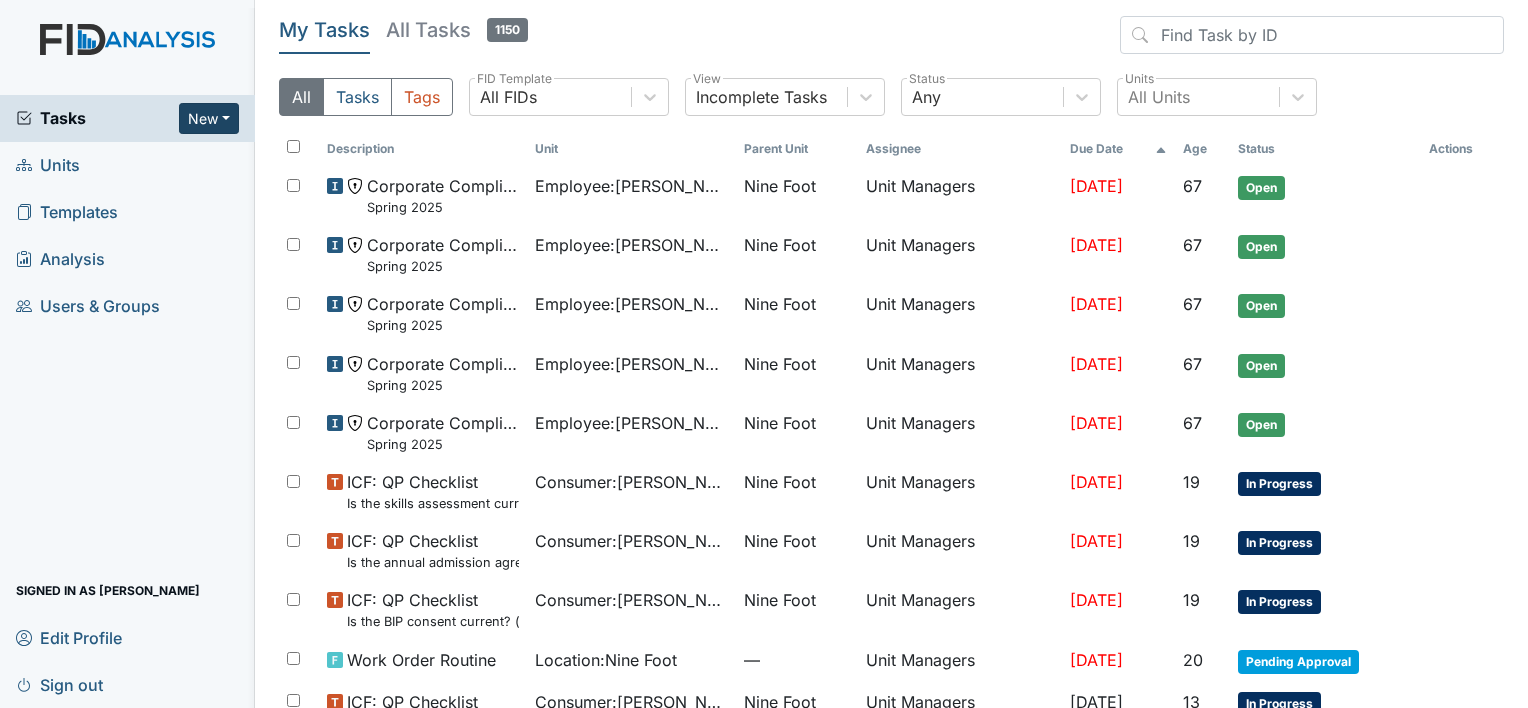 click on "New" at bounding box center [209, 118] 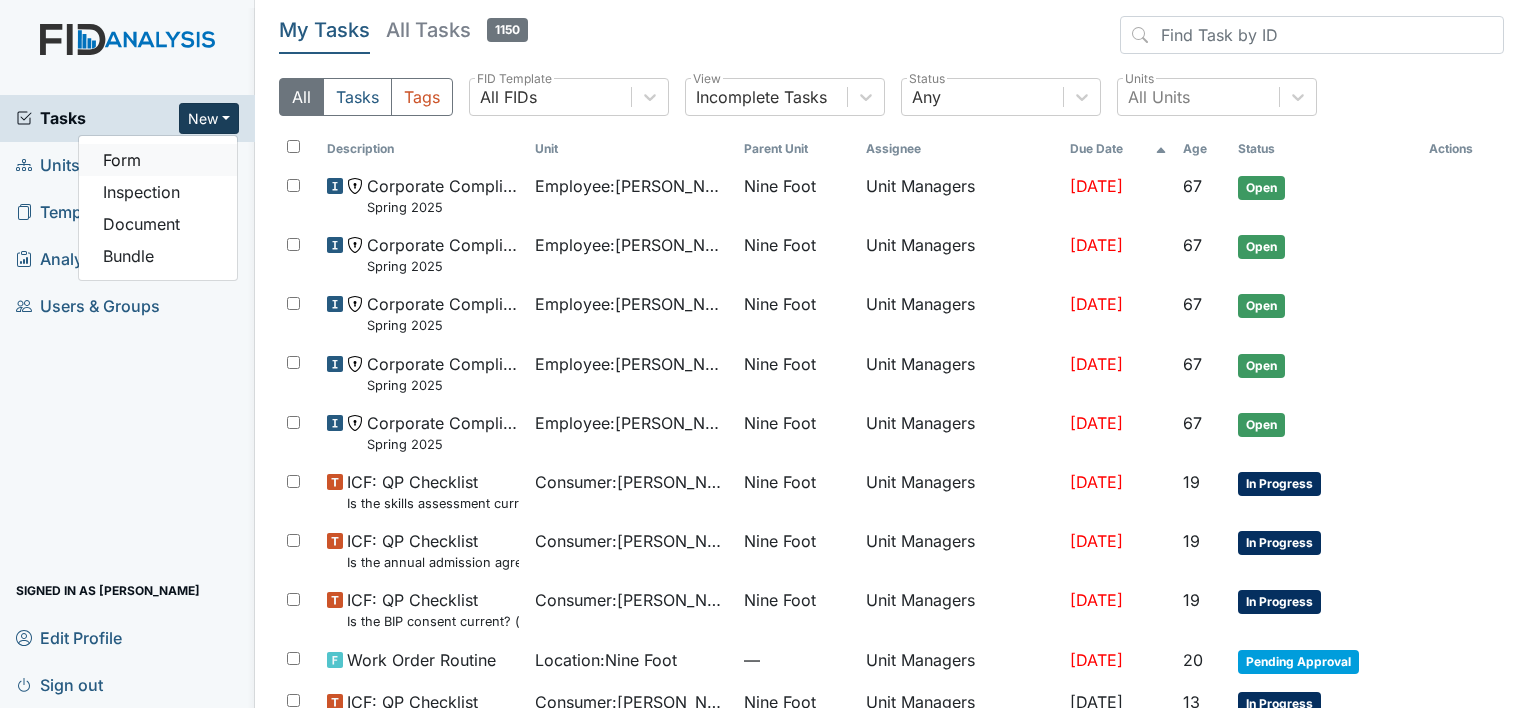 click on "Form" at bounding box center (158, 160) 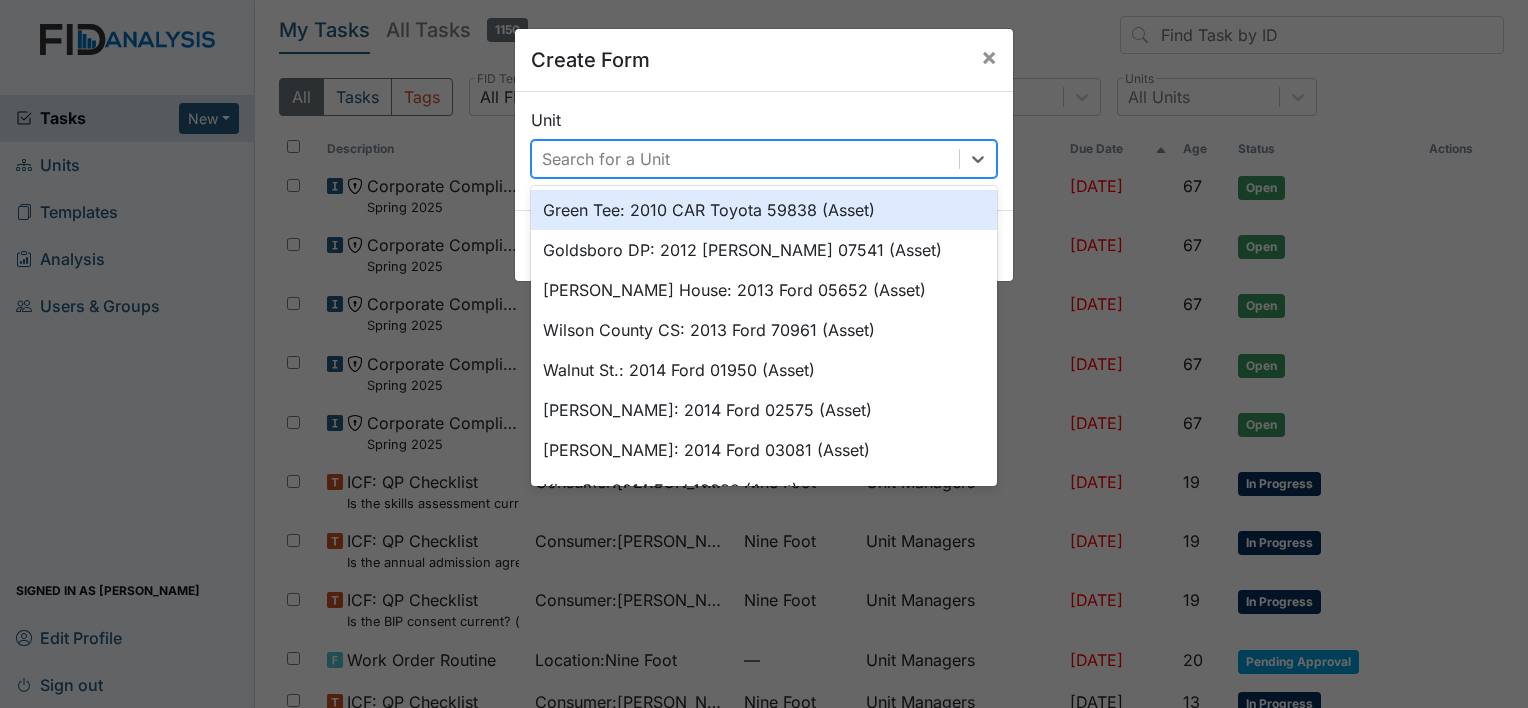 click on "Search for a Unit" at bounding box center (606, 159) 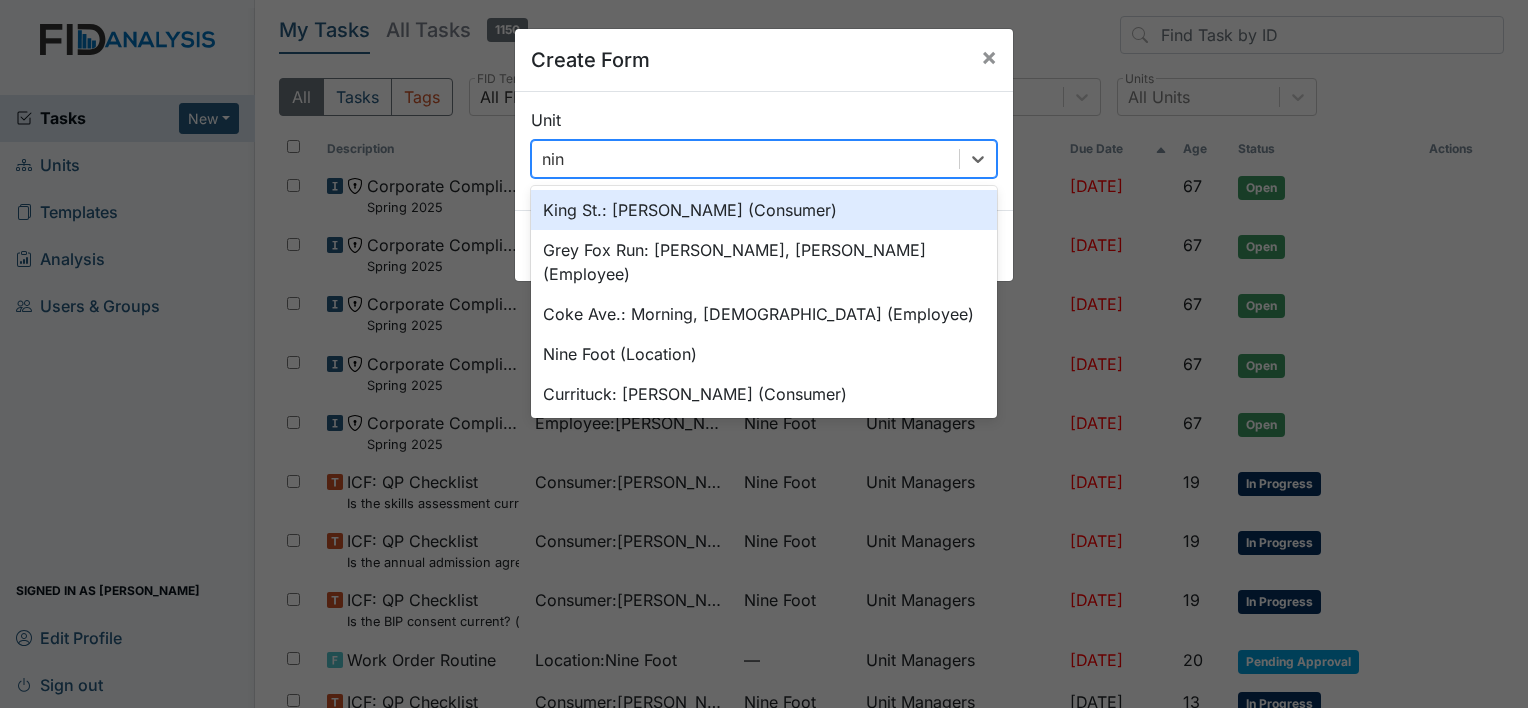 type on "nine" 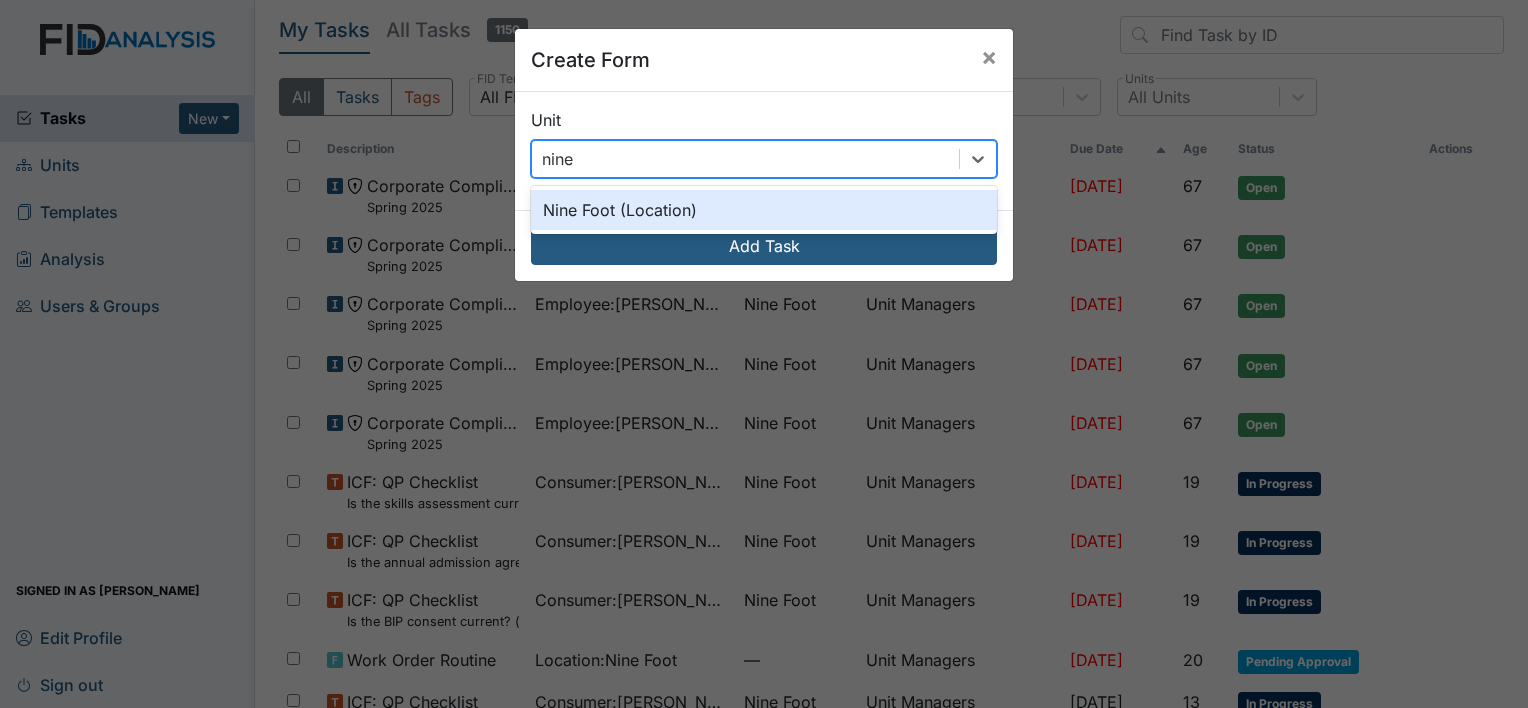 click on "Nine Foot (Location)" at bounding box center (764, 210) 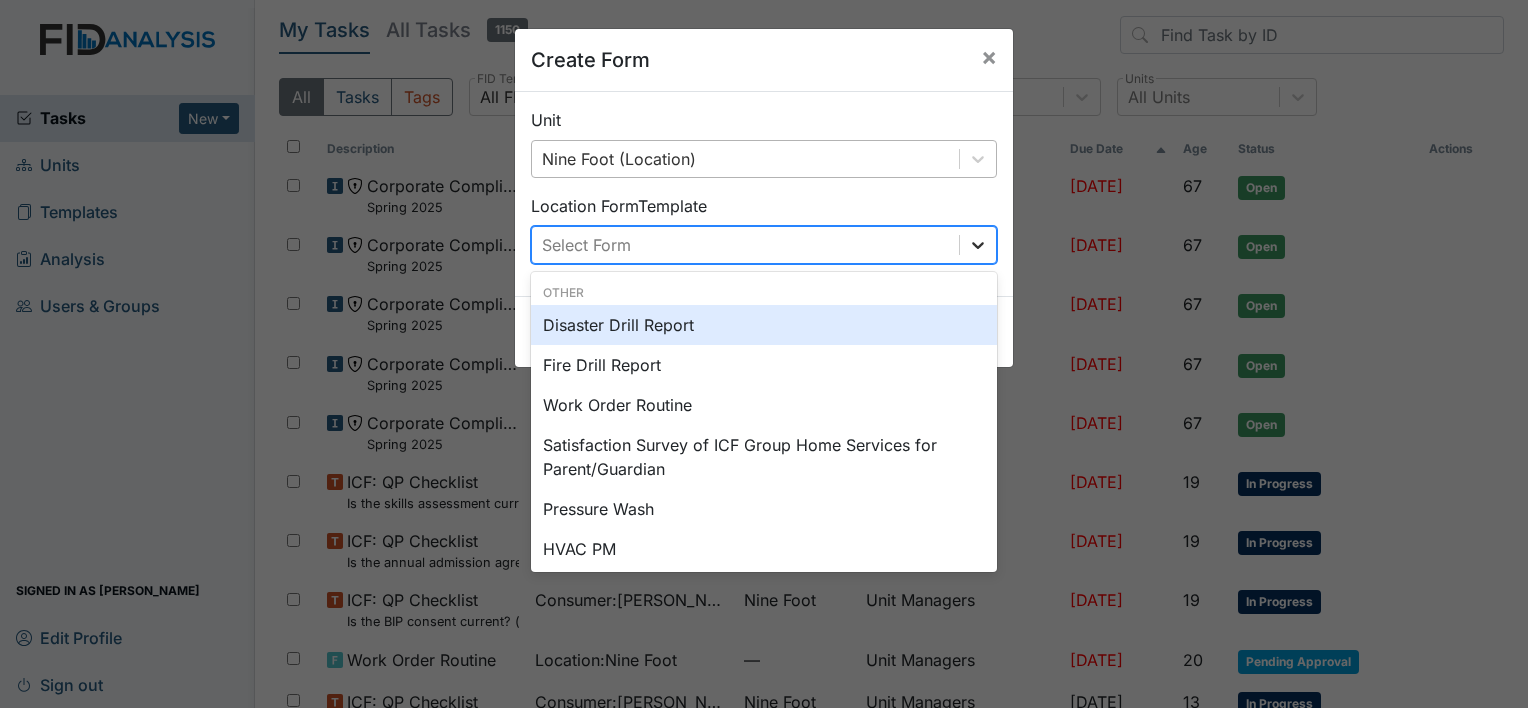click 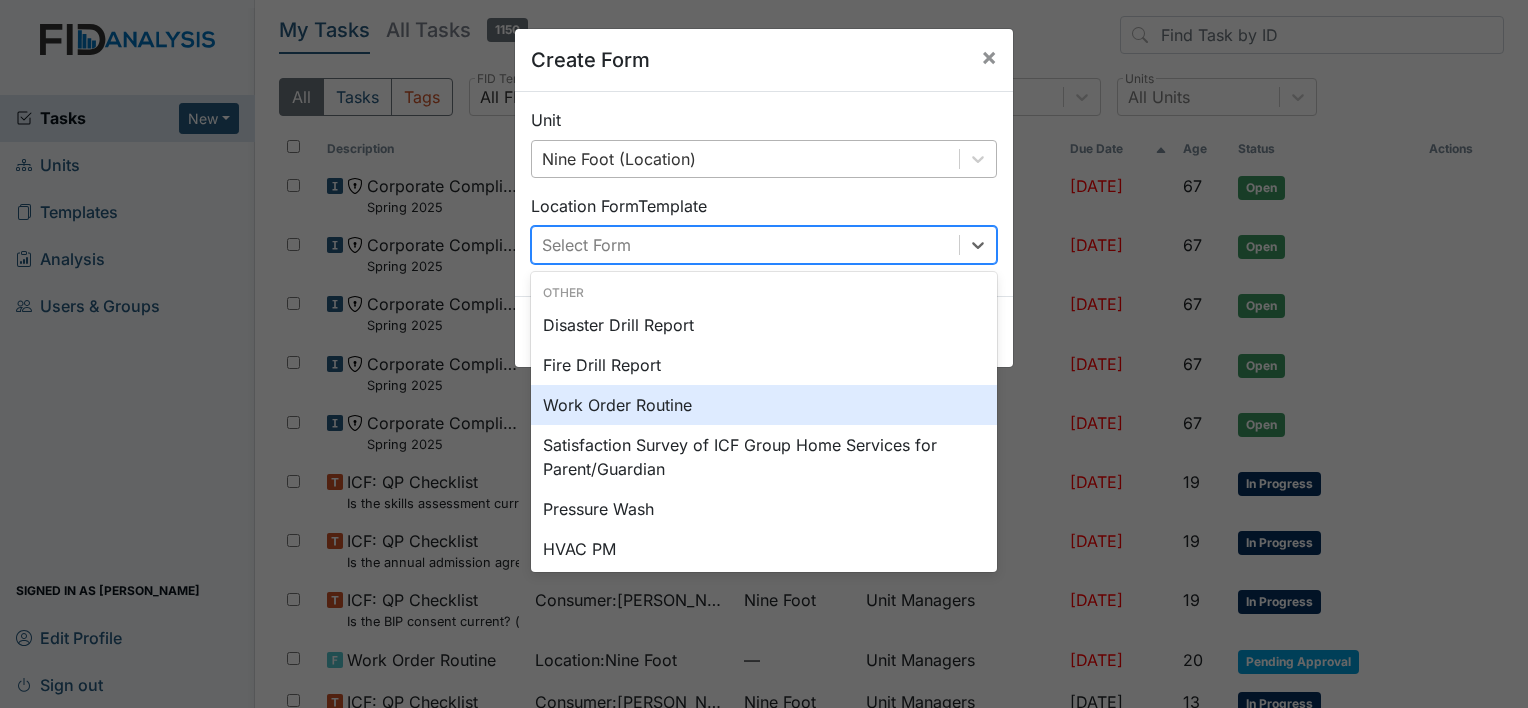 click on "Work Order Routine" at bounding box center [764, 405] 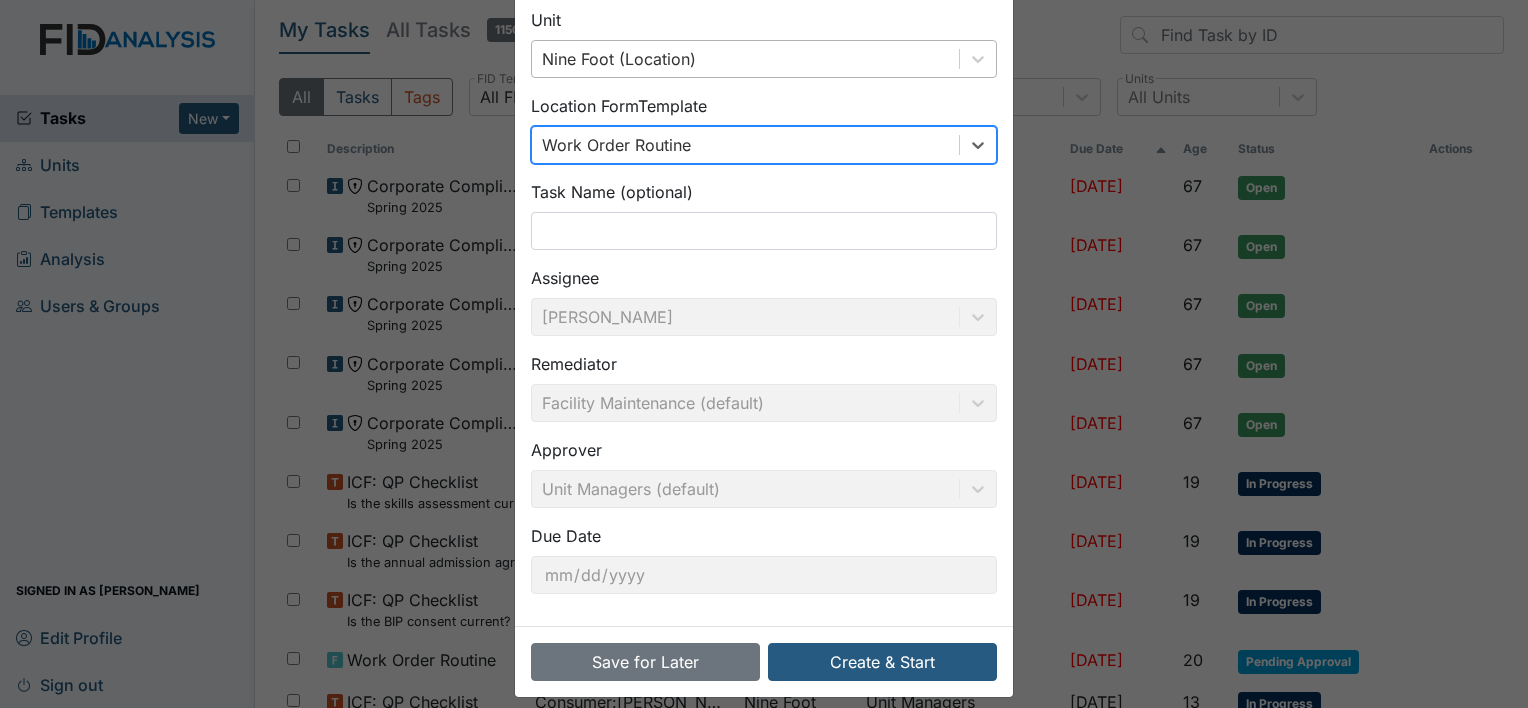scroll, scrollTop: 116, scrollLeft: 0, axis: vertical 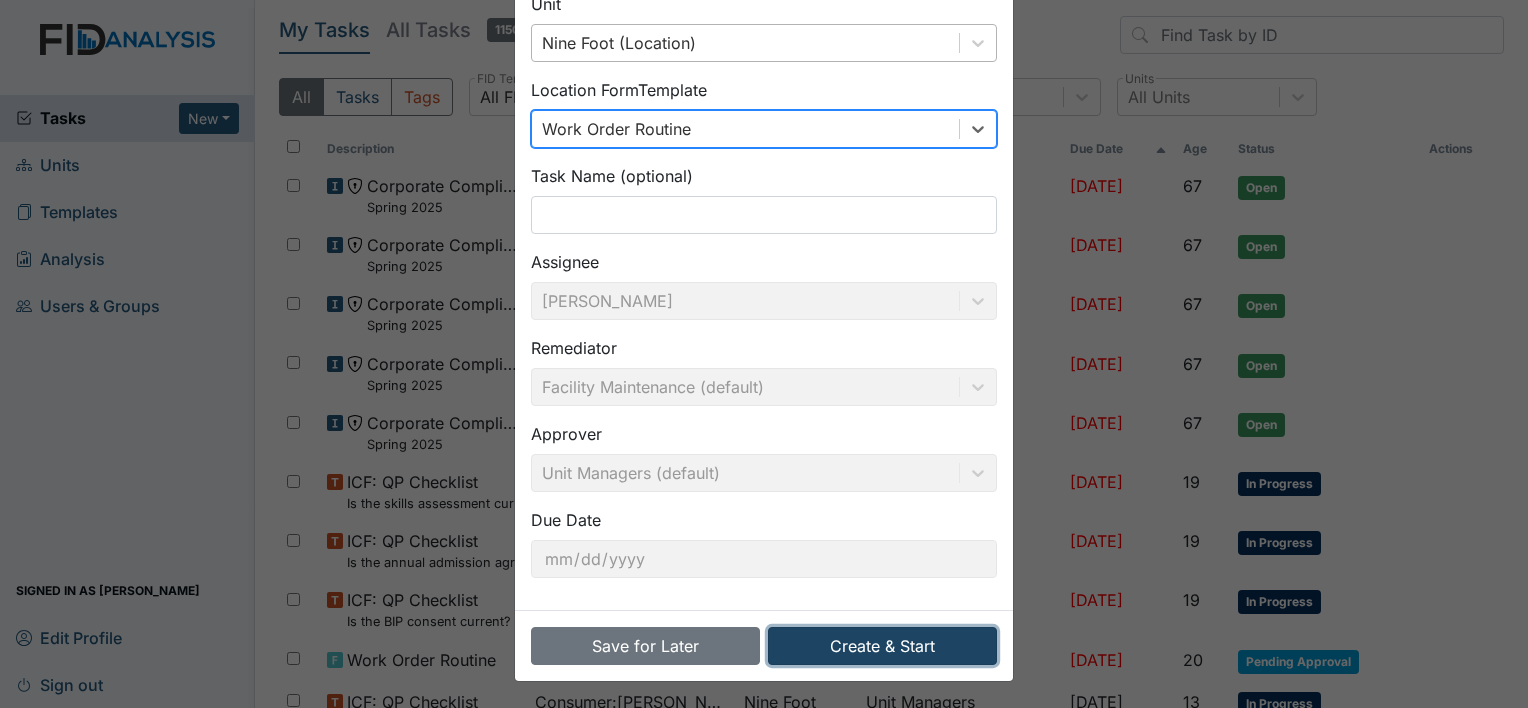 click on "Create & Start" at bounding box center (882, 646) 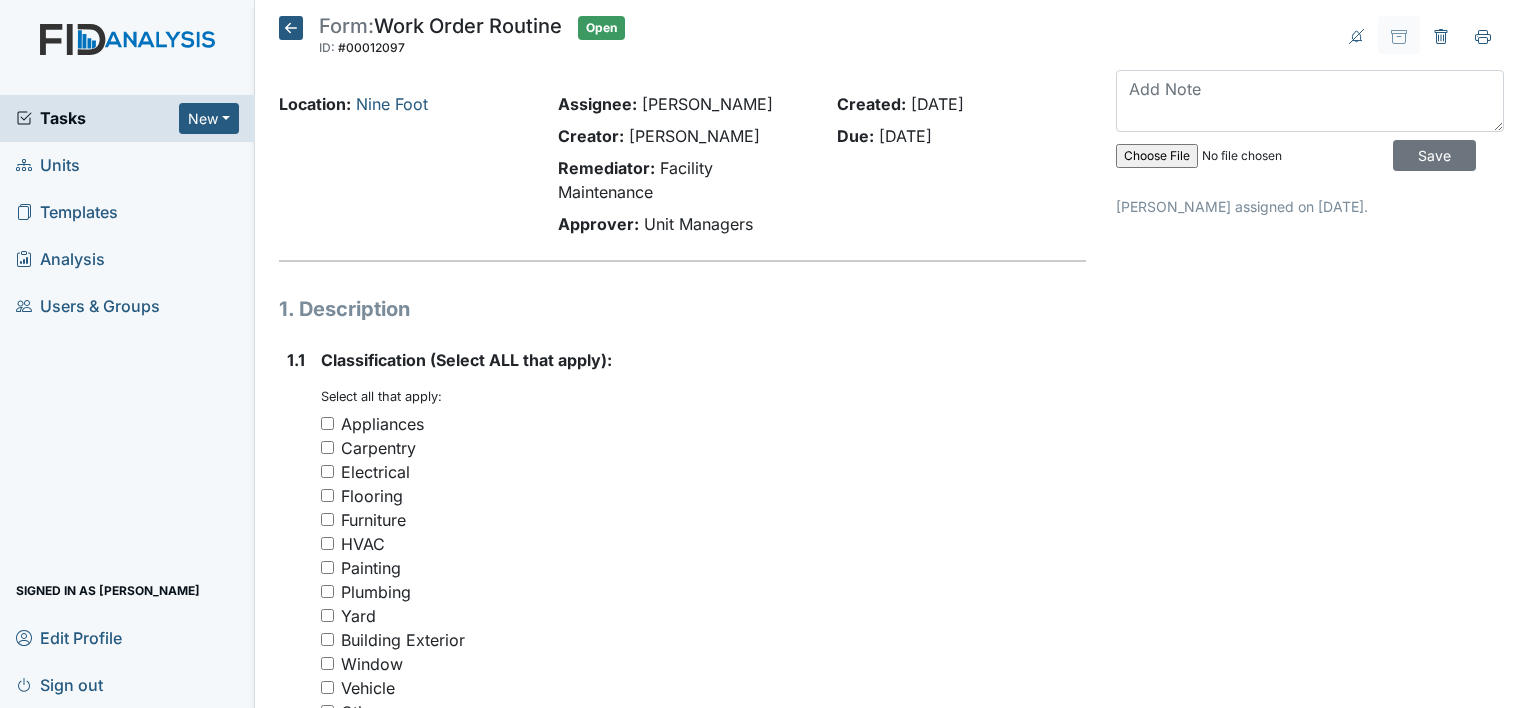 scroll, scrollTop: 0, scrollLeft: 0, axis: both 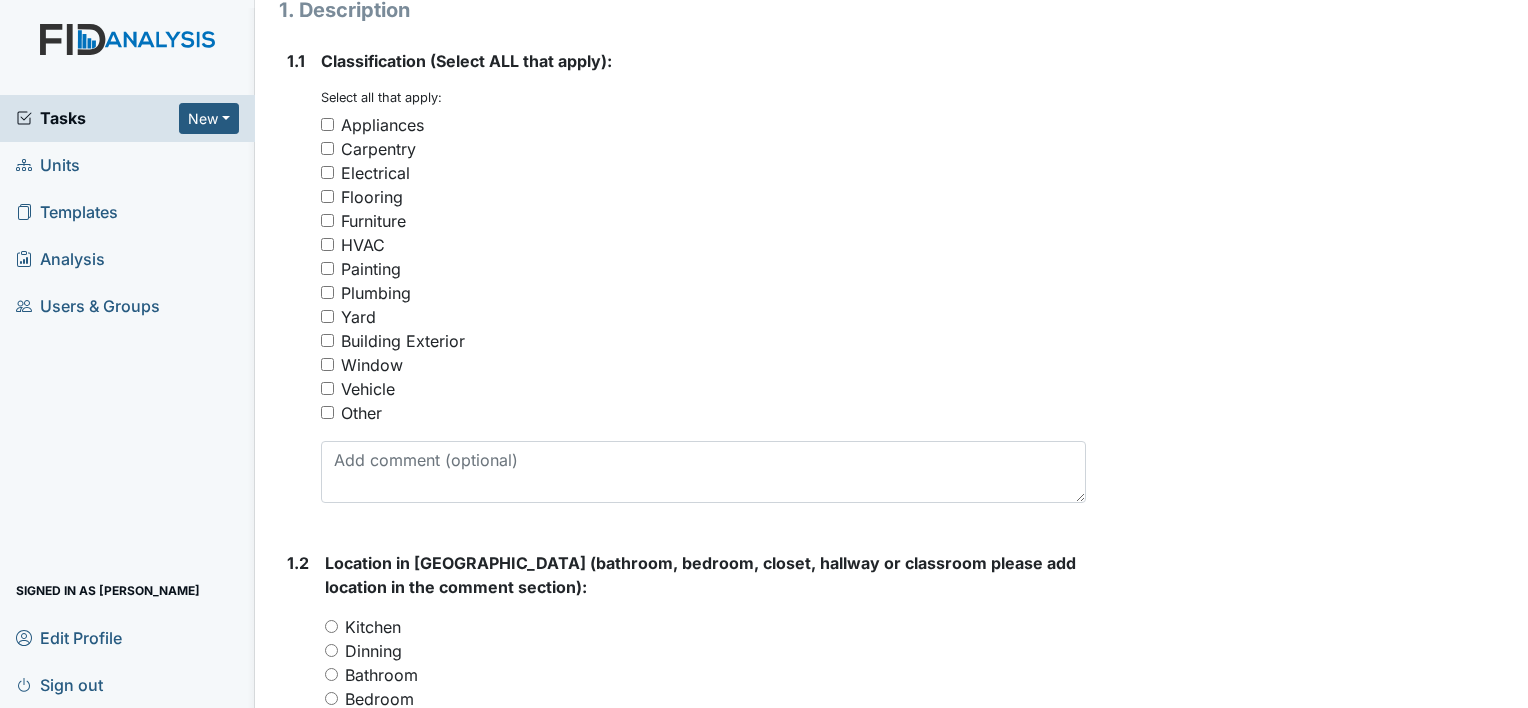click on "Appliances" at bounding box center [327, 124] 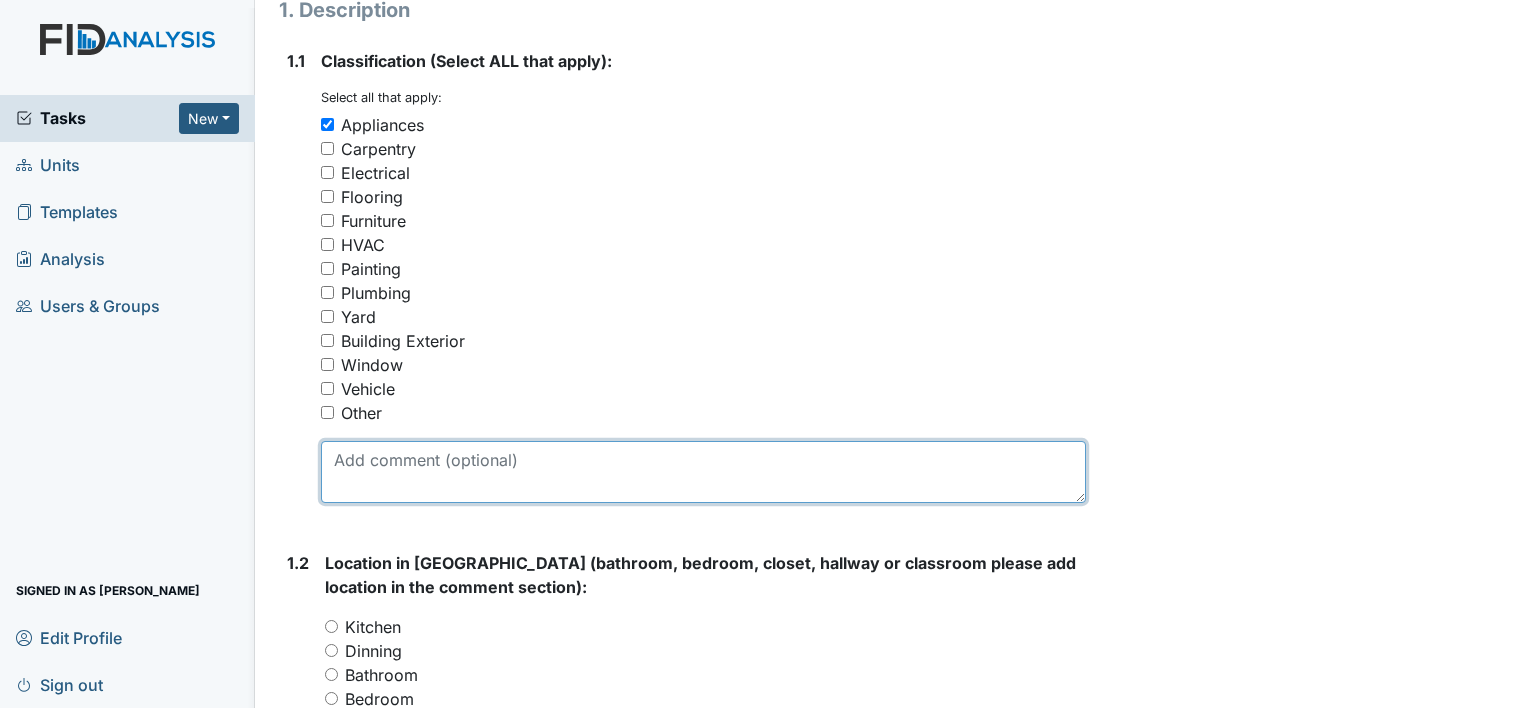 click at bounding box center [703, 472] 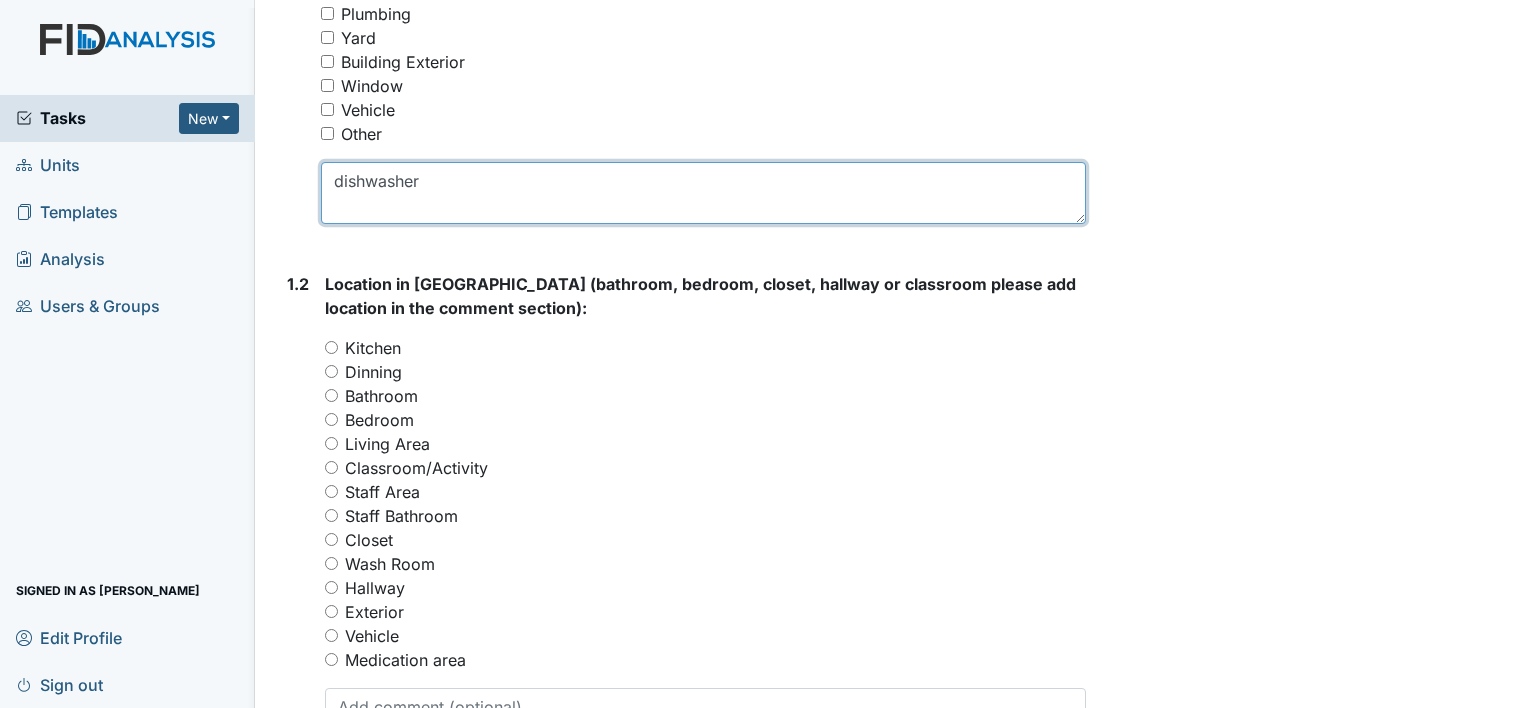 scroll, scrollTop: 579, scrollLeft: 0, axis: vertical 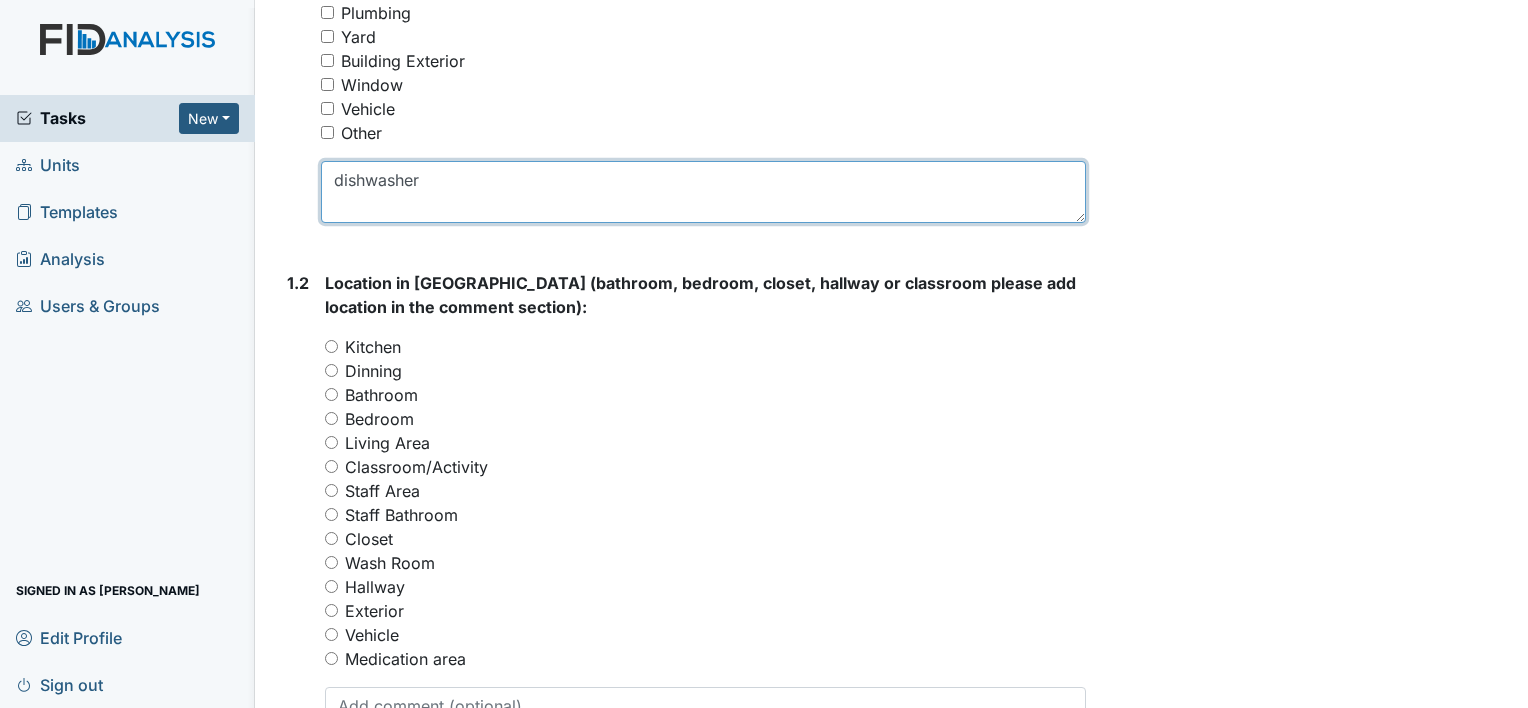 type on "dishwasher" 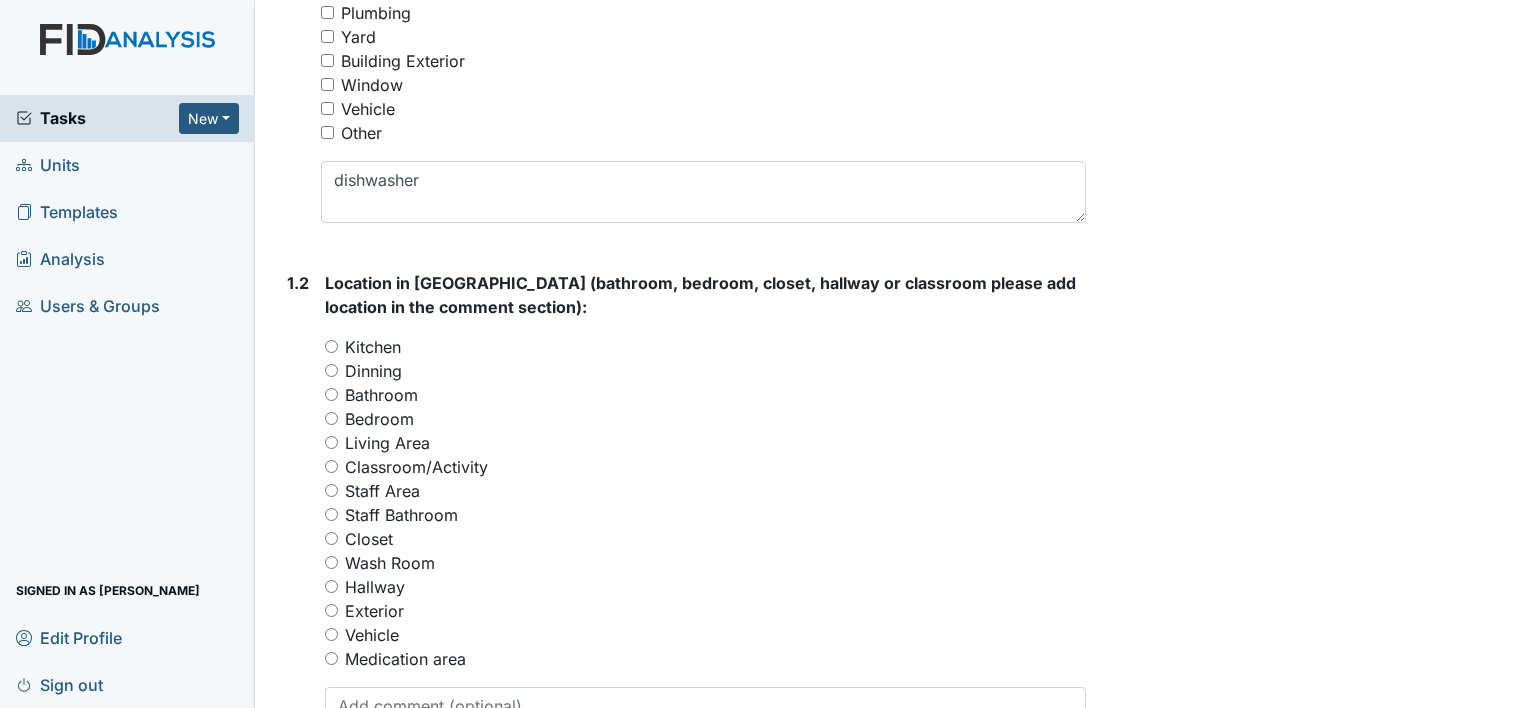 click on "Kitchen" at bounding box center [331, 346] 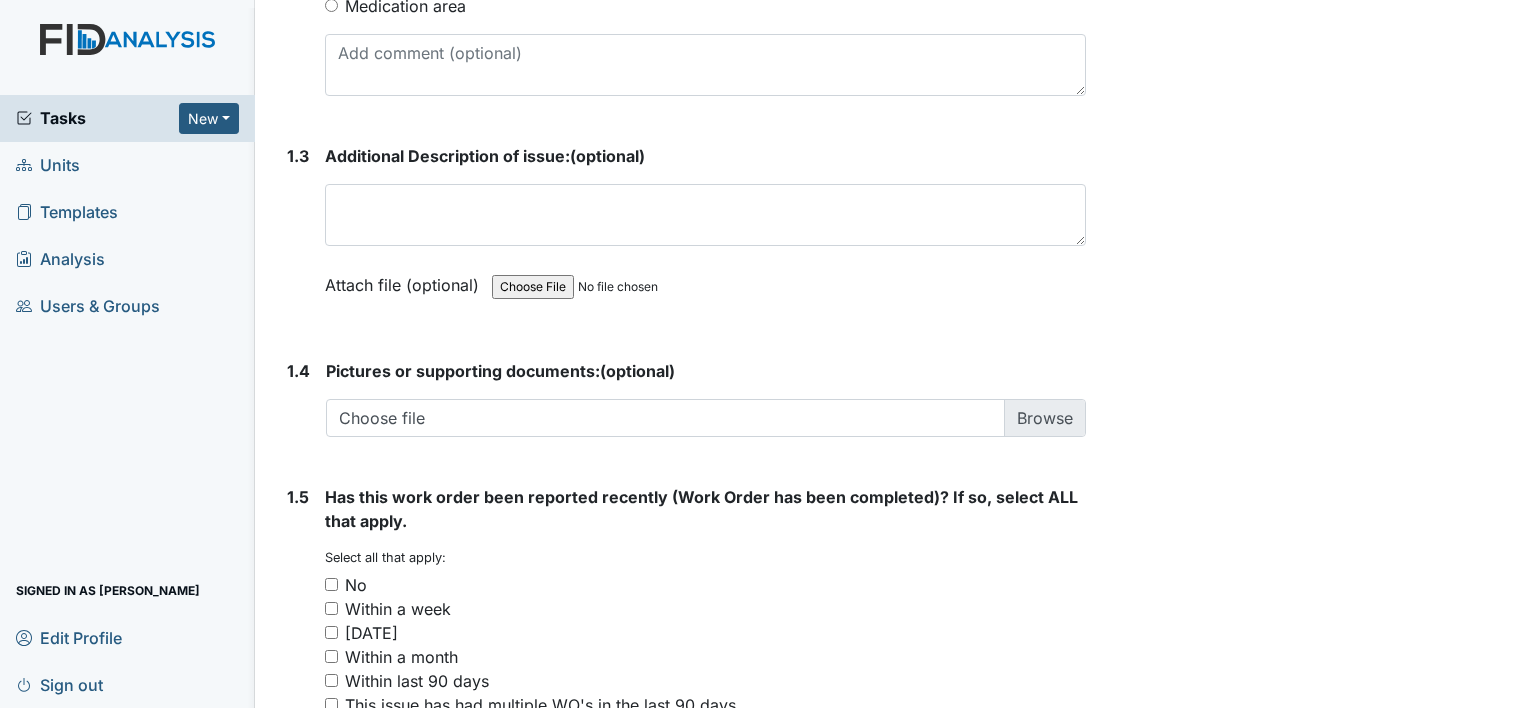 scroll, scrollTop: 1272, scrollLeft: 0, axis: vertical 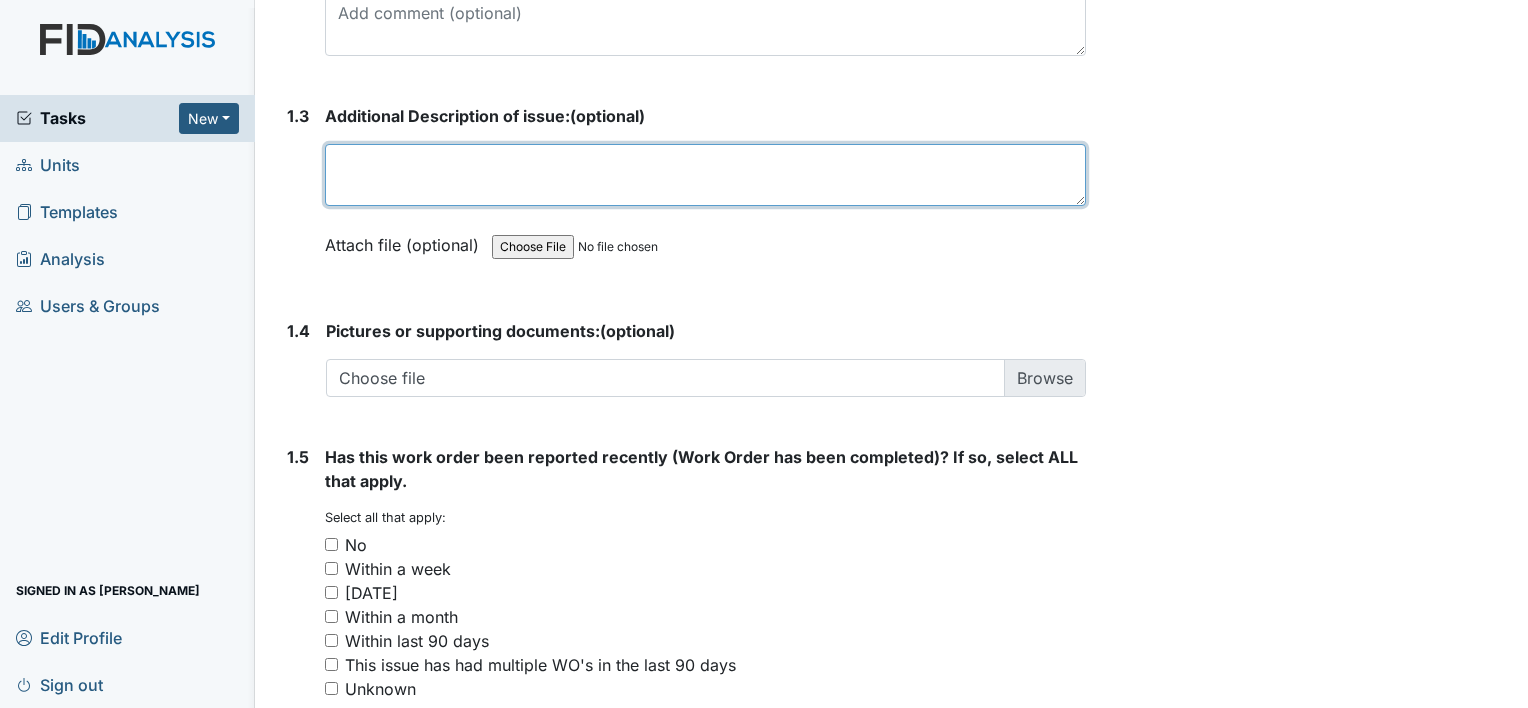 click at bounding box center (705, 175) 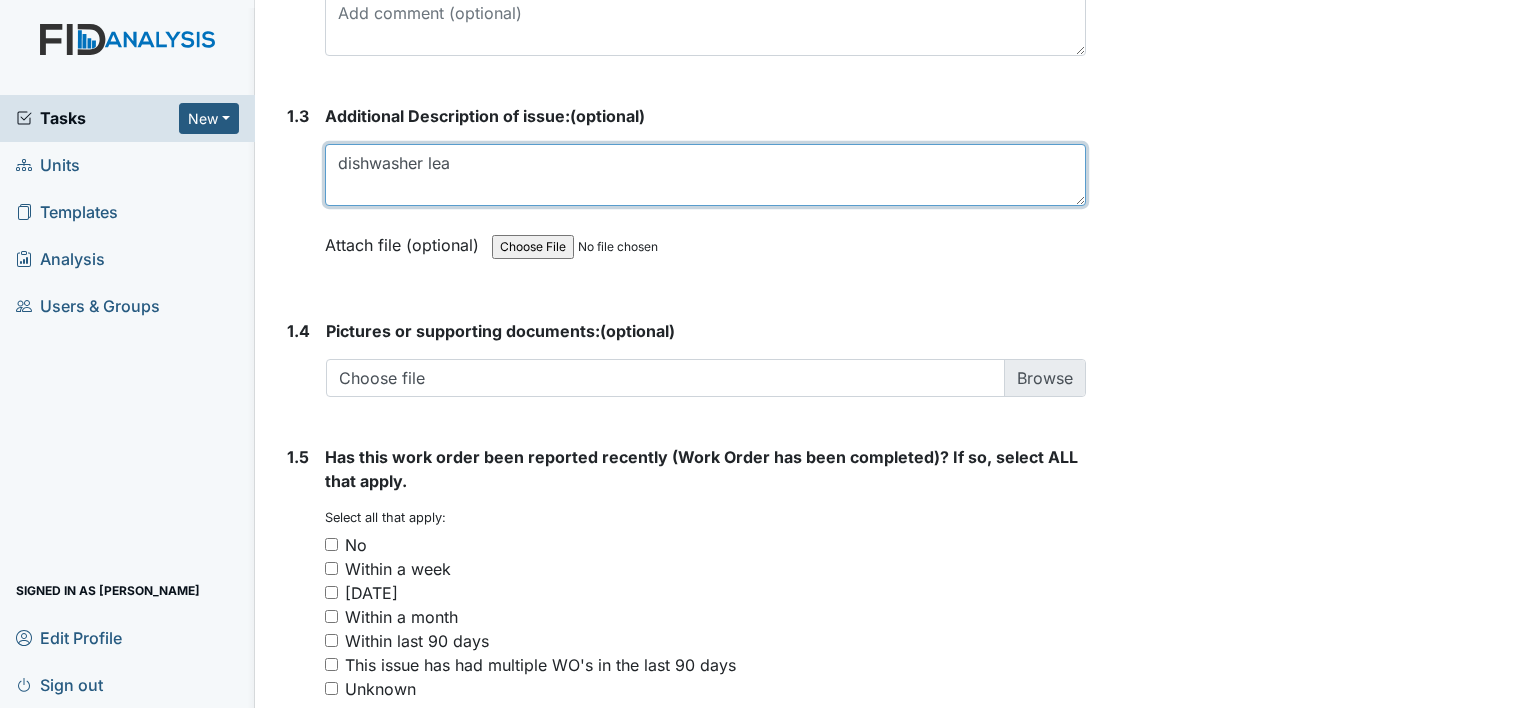 click on "dishwasher lea" at bounding box center [705, 175] 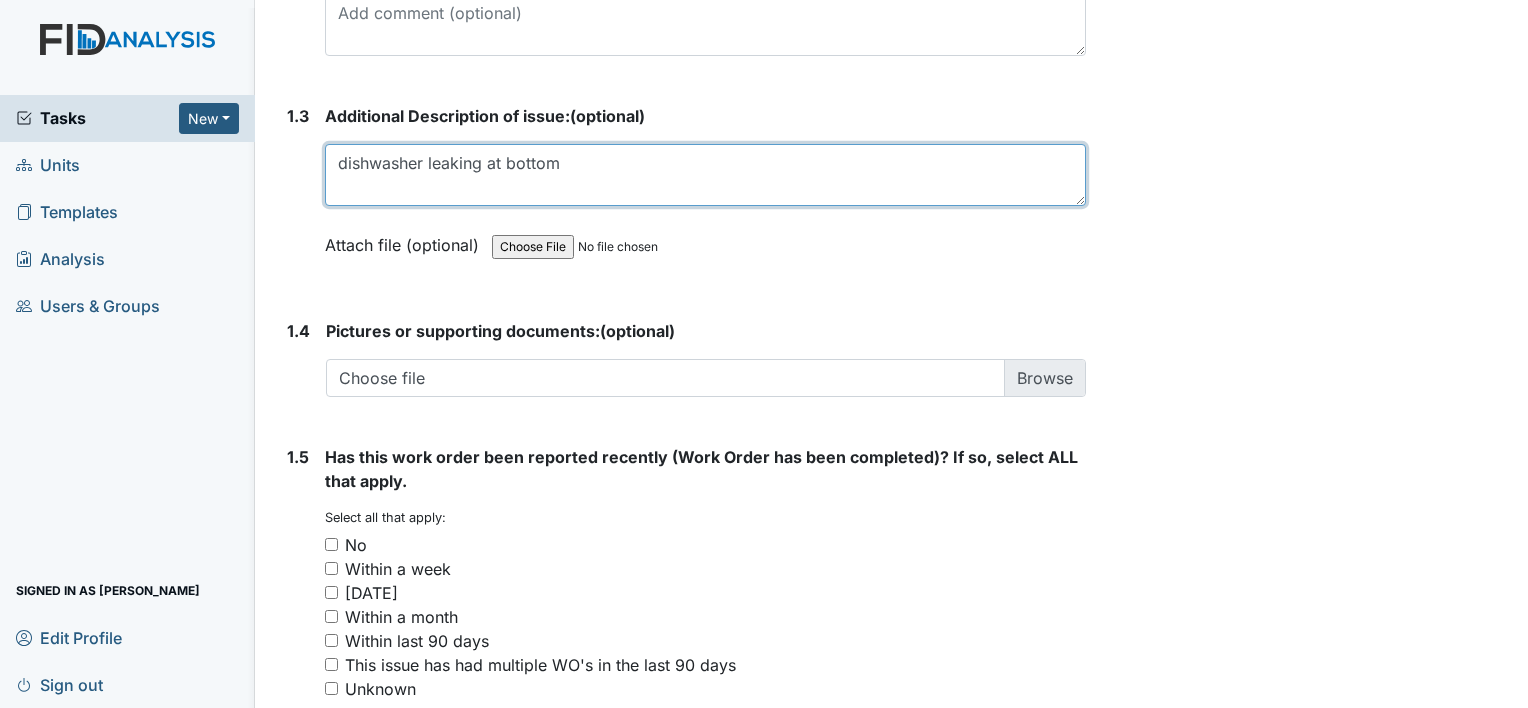 scroll, scrollTop: 1442, scrollLeft: 0, axis: vertical 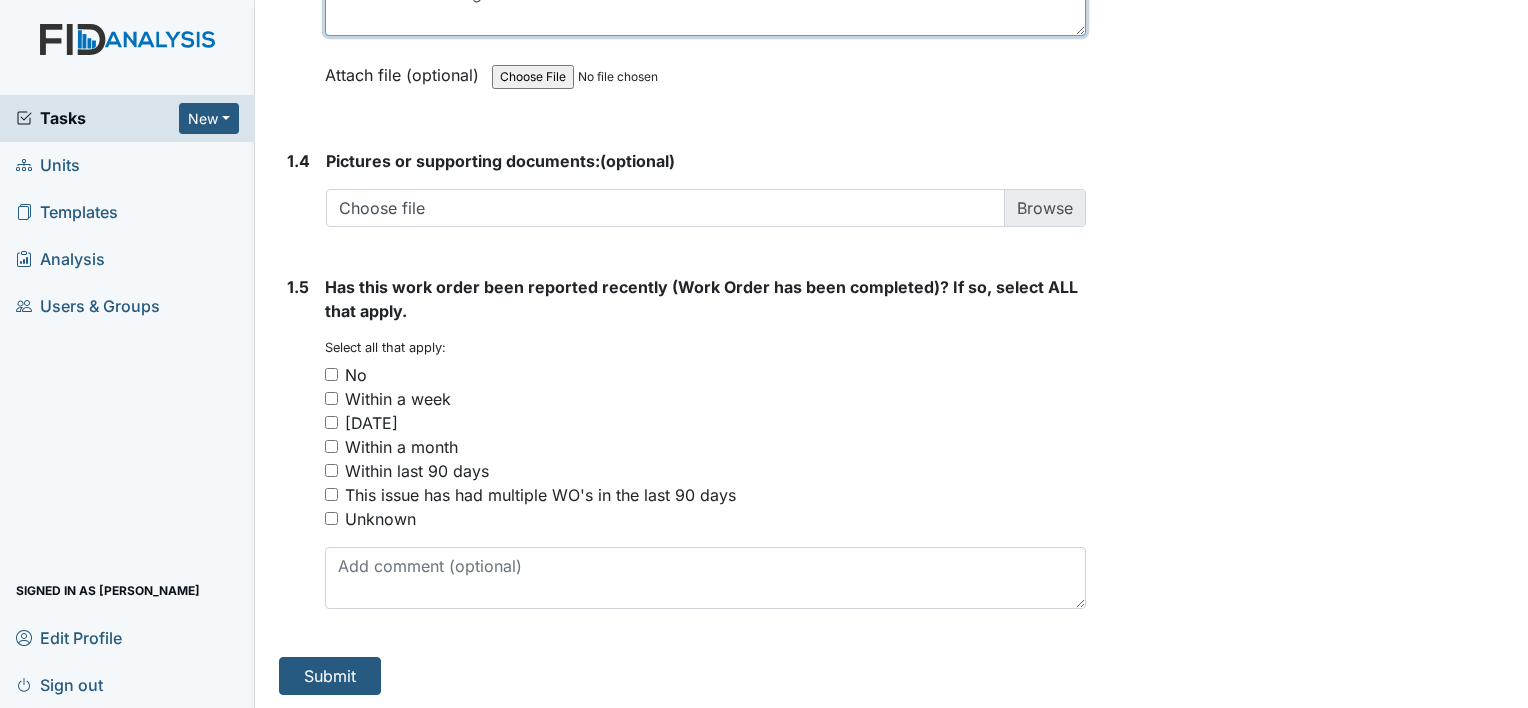 type on "dishwasher leaking at bottom" 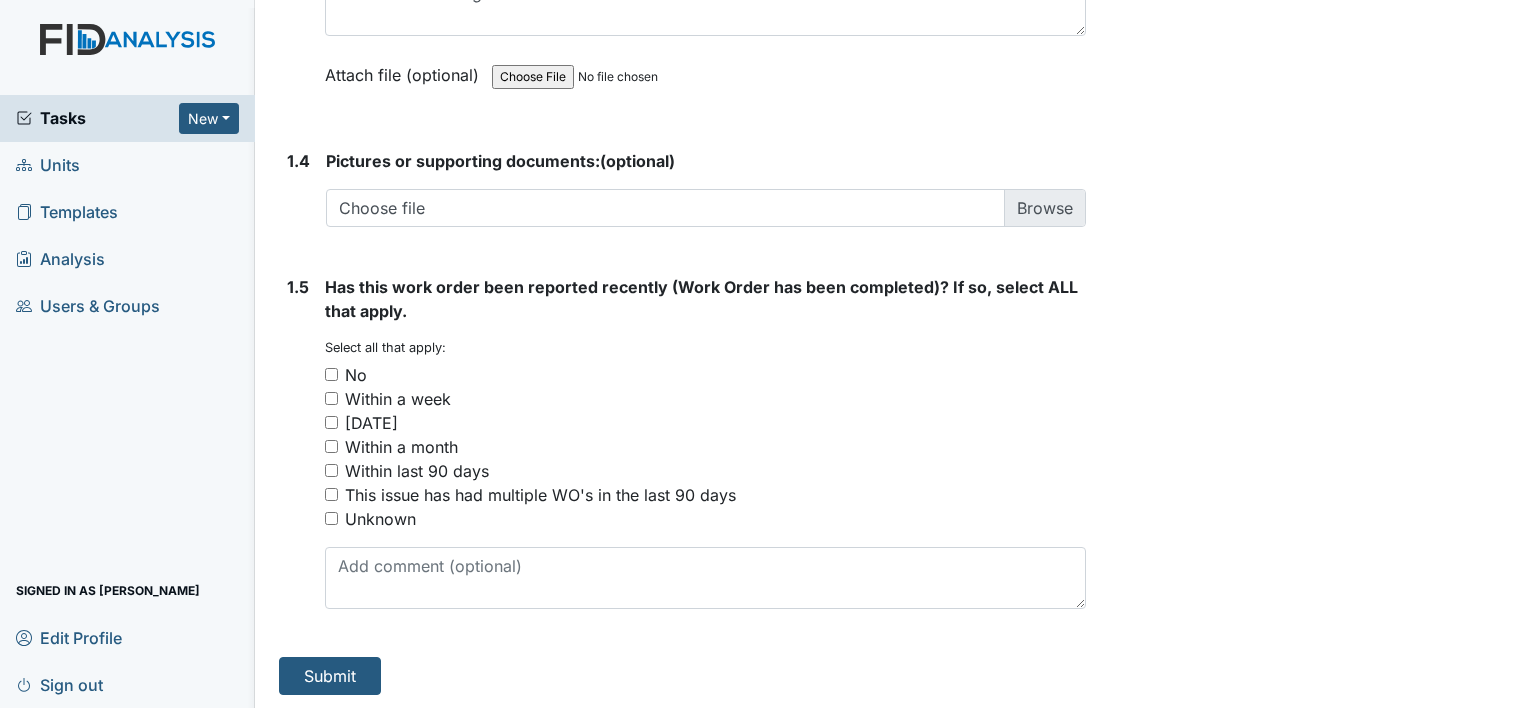 click on "No" at bounding box center (331, 374) 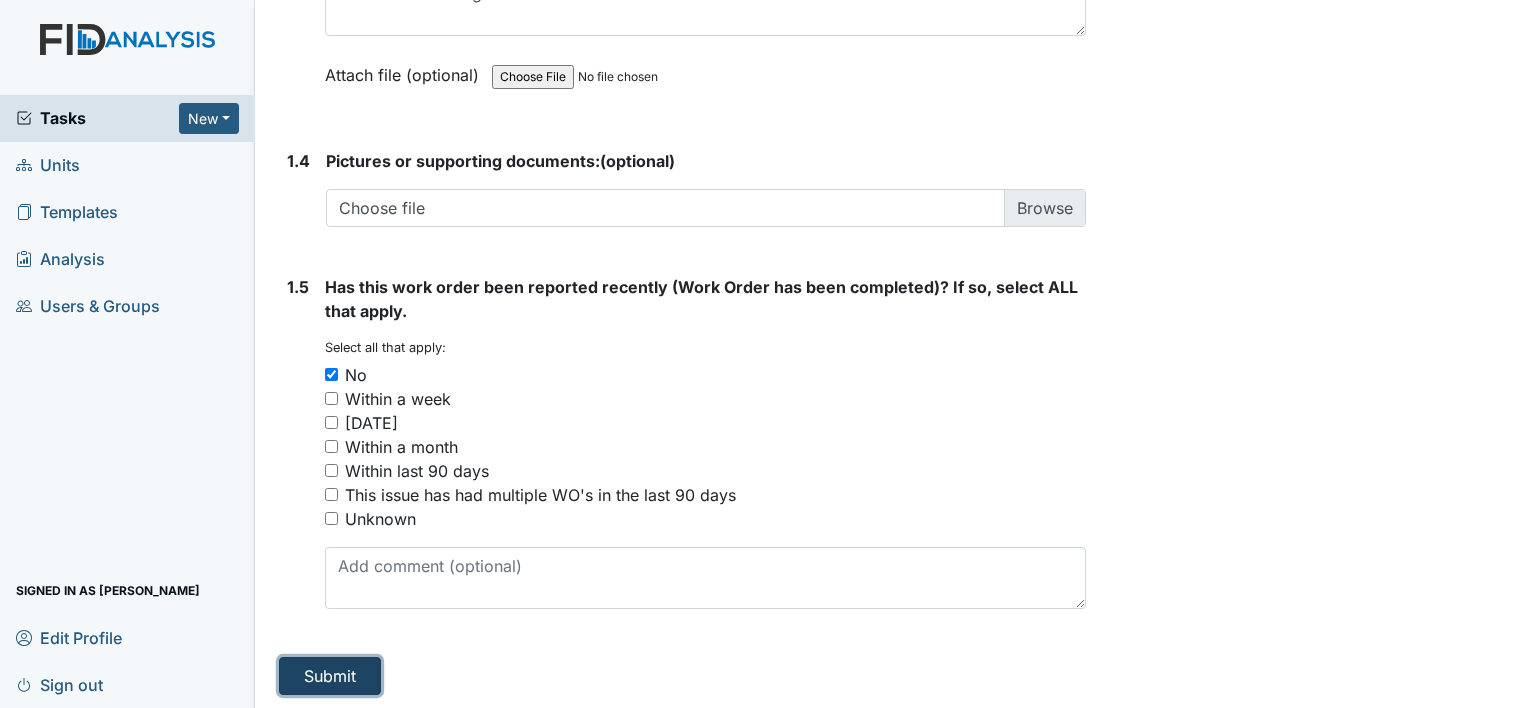 click on "Submit" at bounding box center (330, 676) 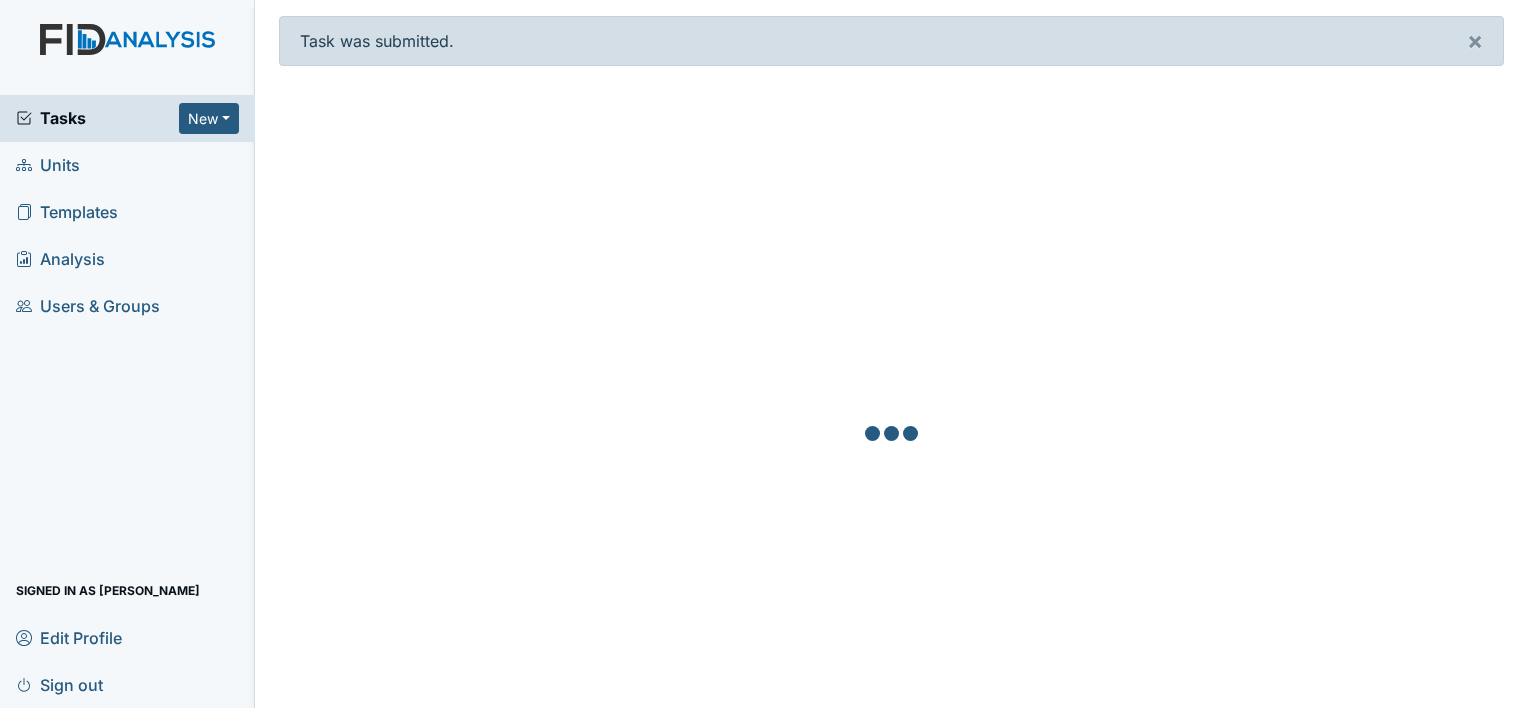 scroll, scrollTop: 0, scrollLeft: 0, axis: both 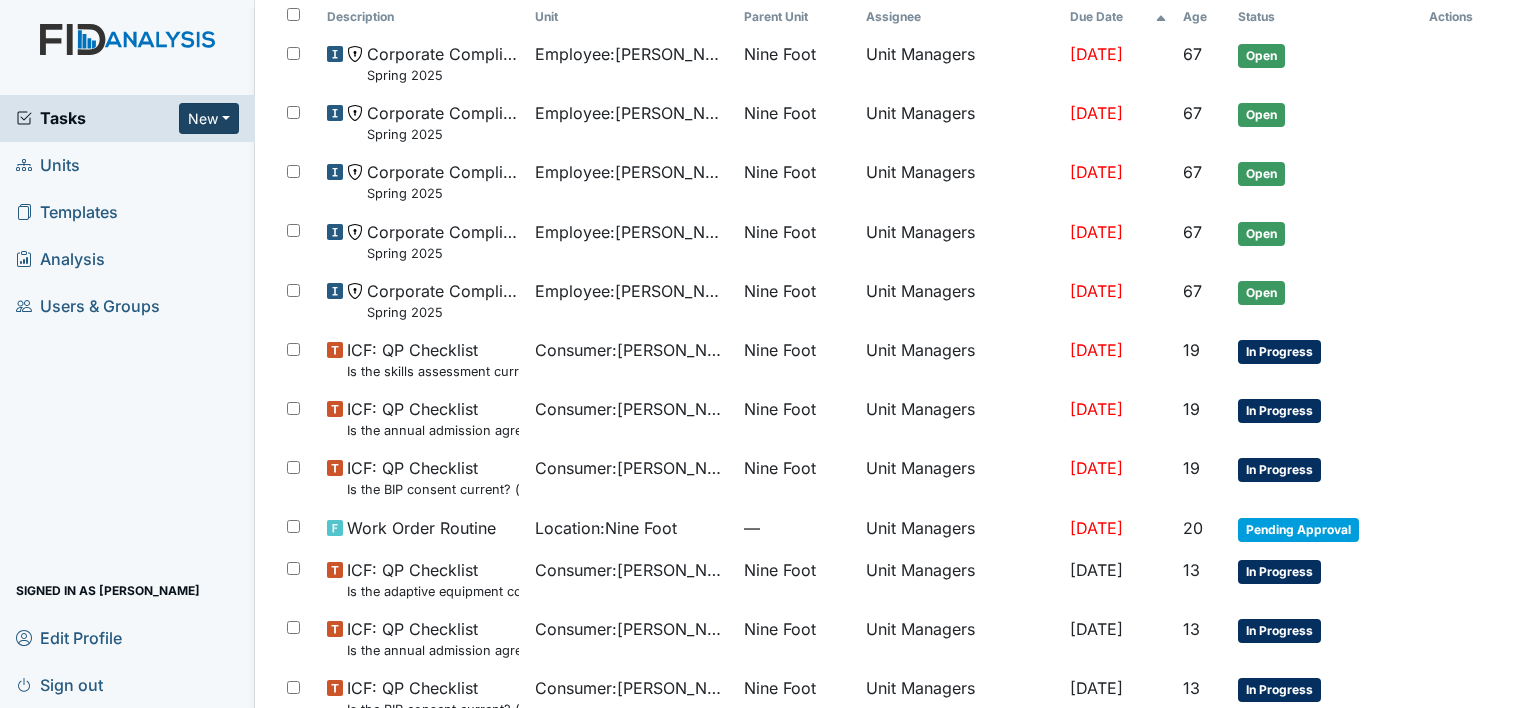 click on "New" at bounding box center (209, 118) 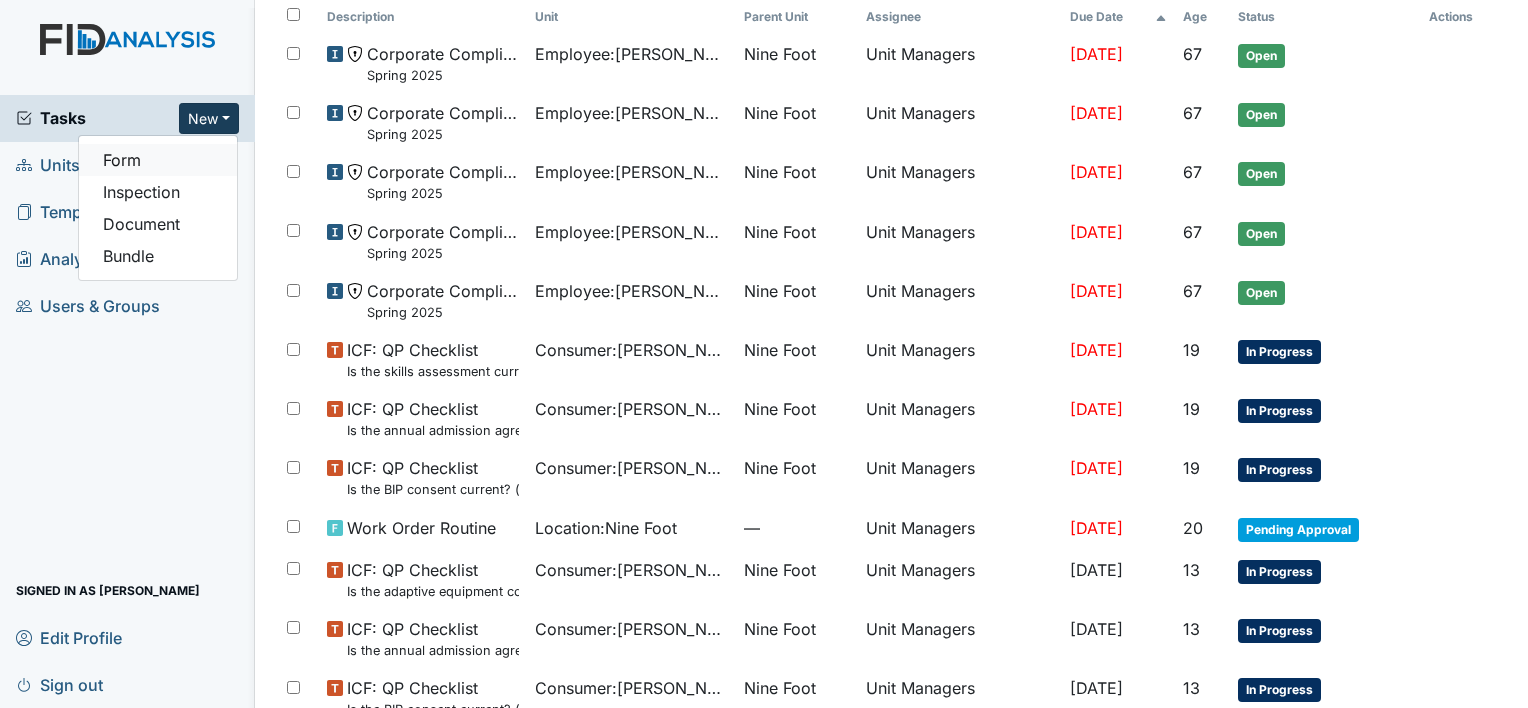 click on "Form" at bounding box center (158, 160) 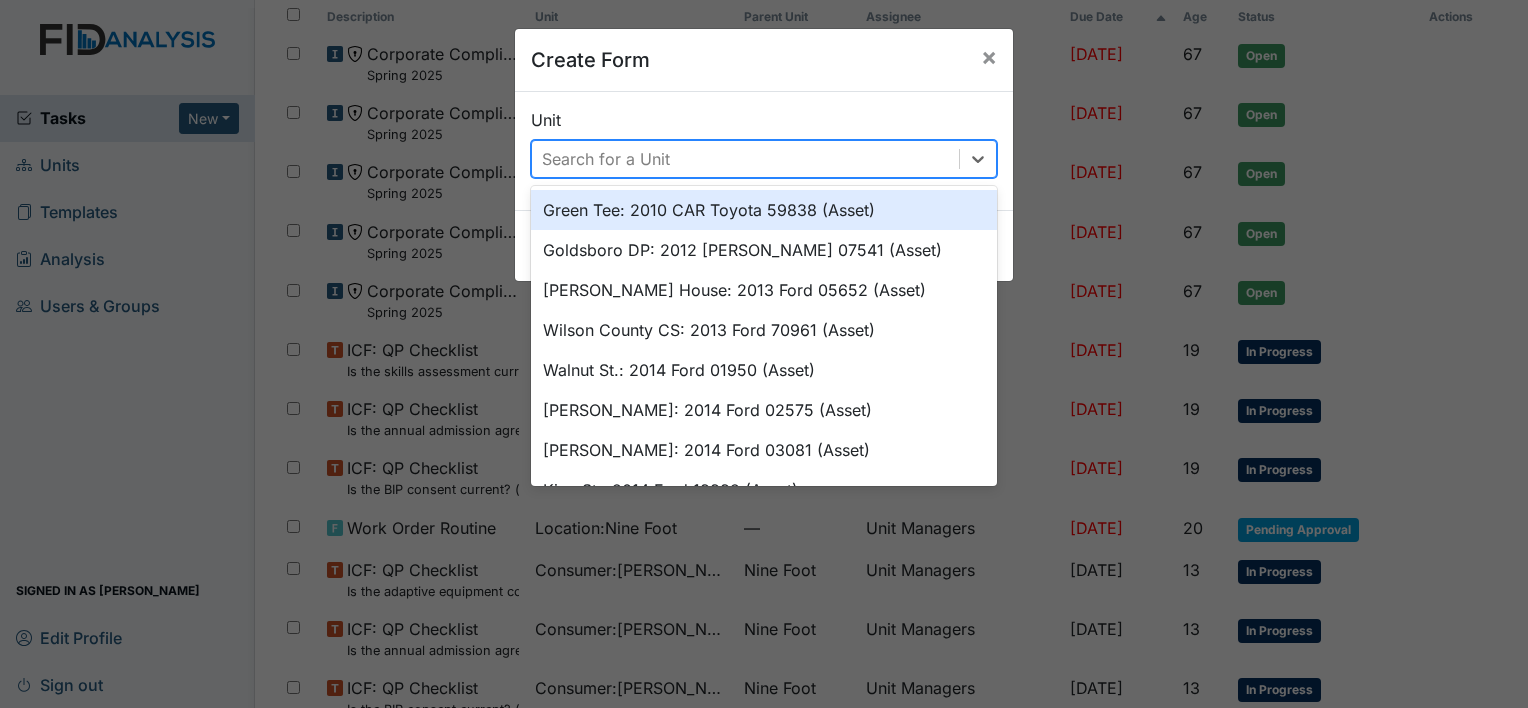 click on "Search for a Unit" at bounding box center [745, 159] 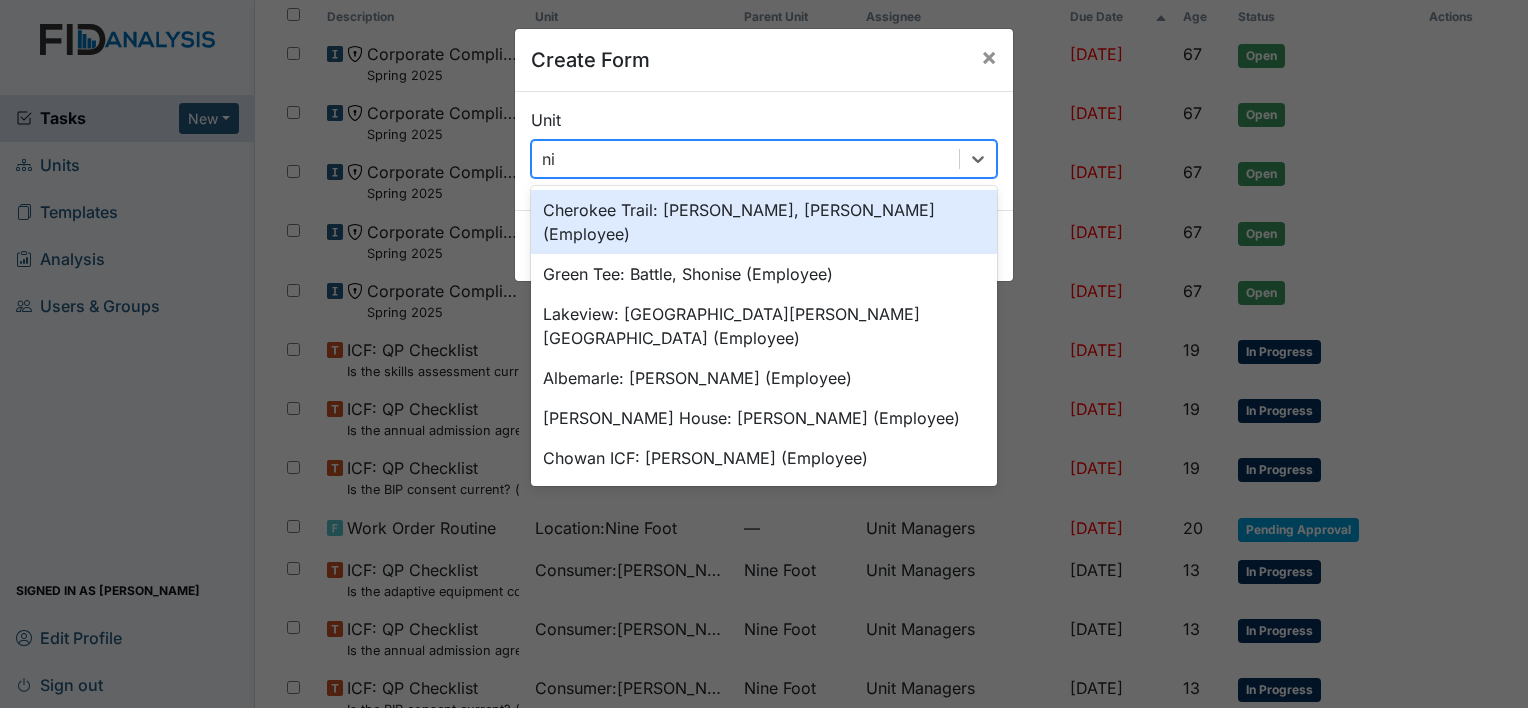 type on "nin" 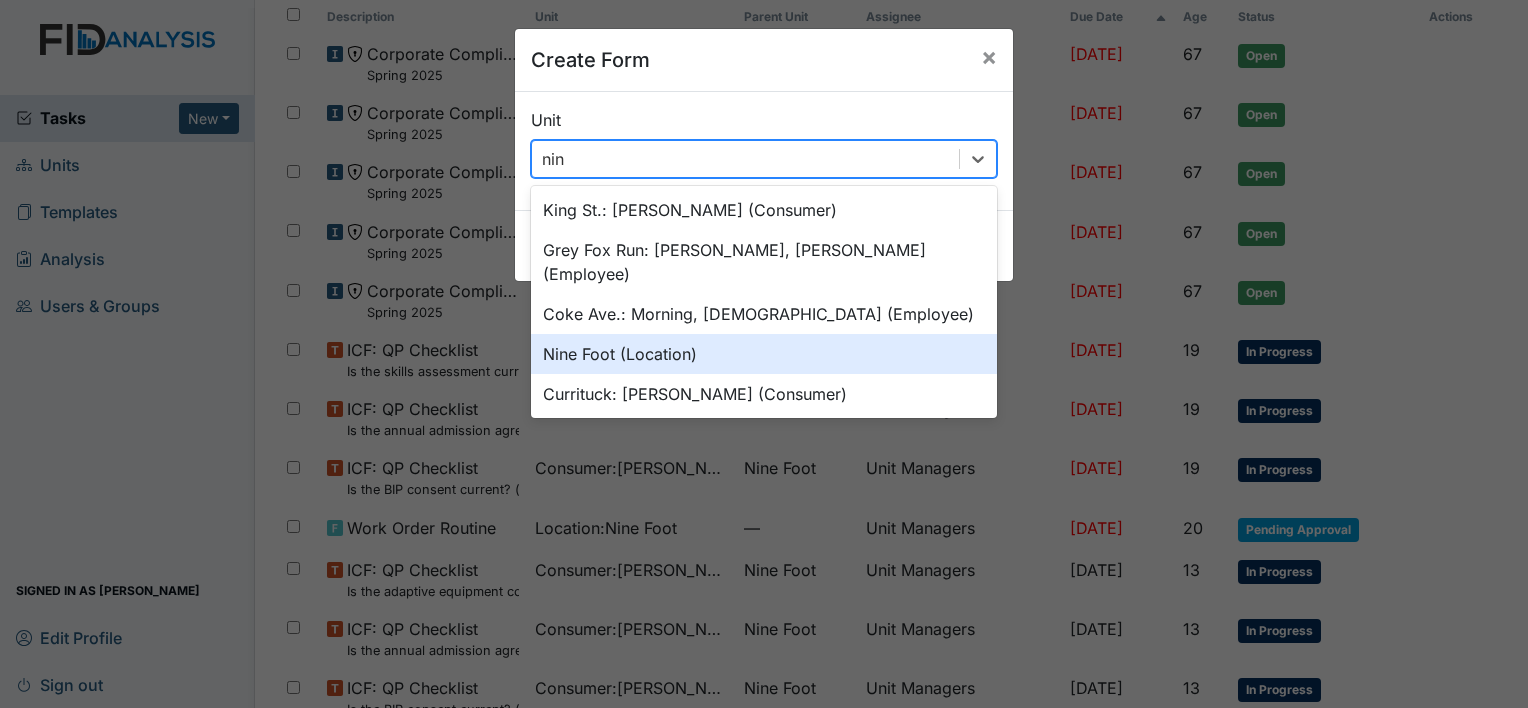 click on "Nine Foot (Location)" at bounding box center [764, 354] 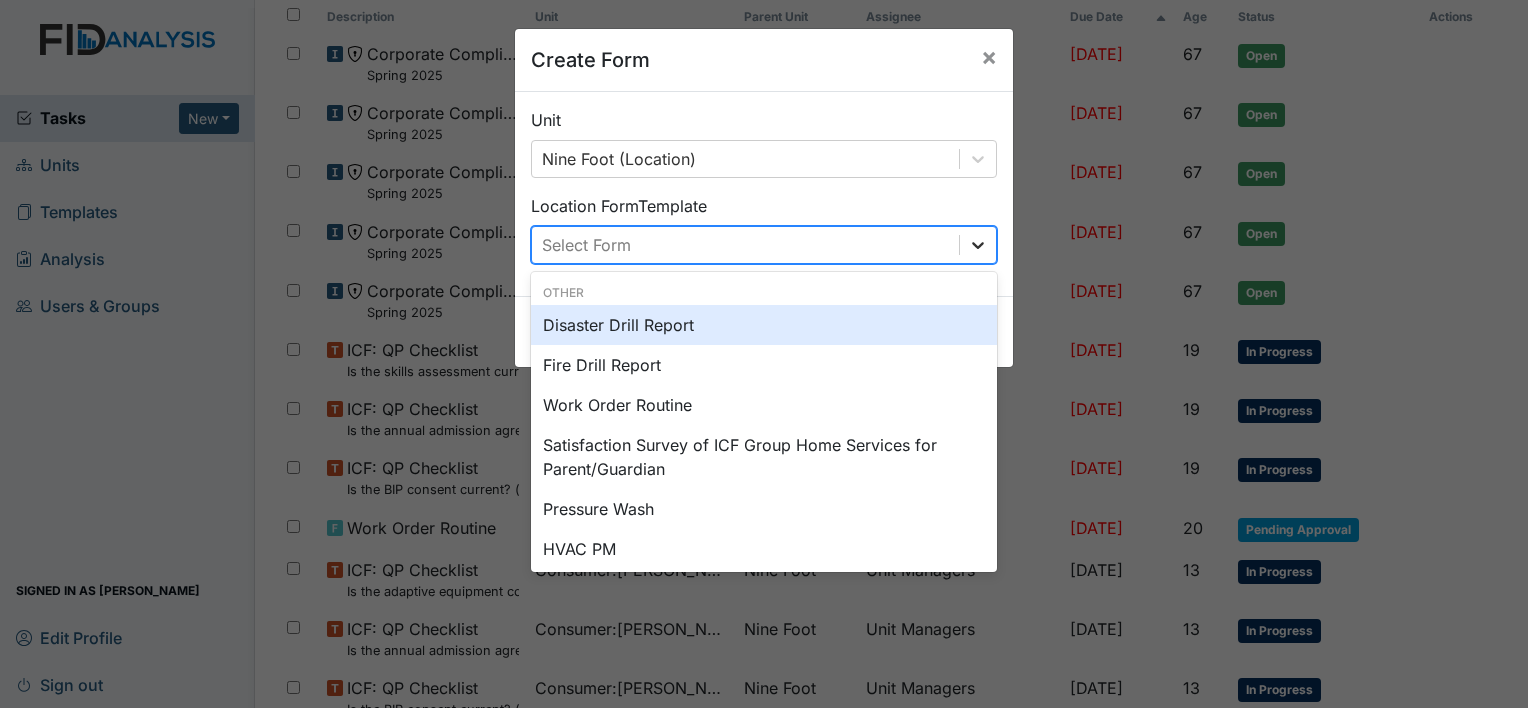 click 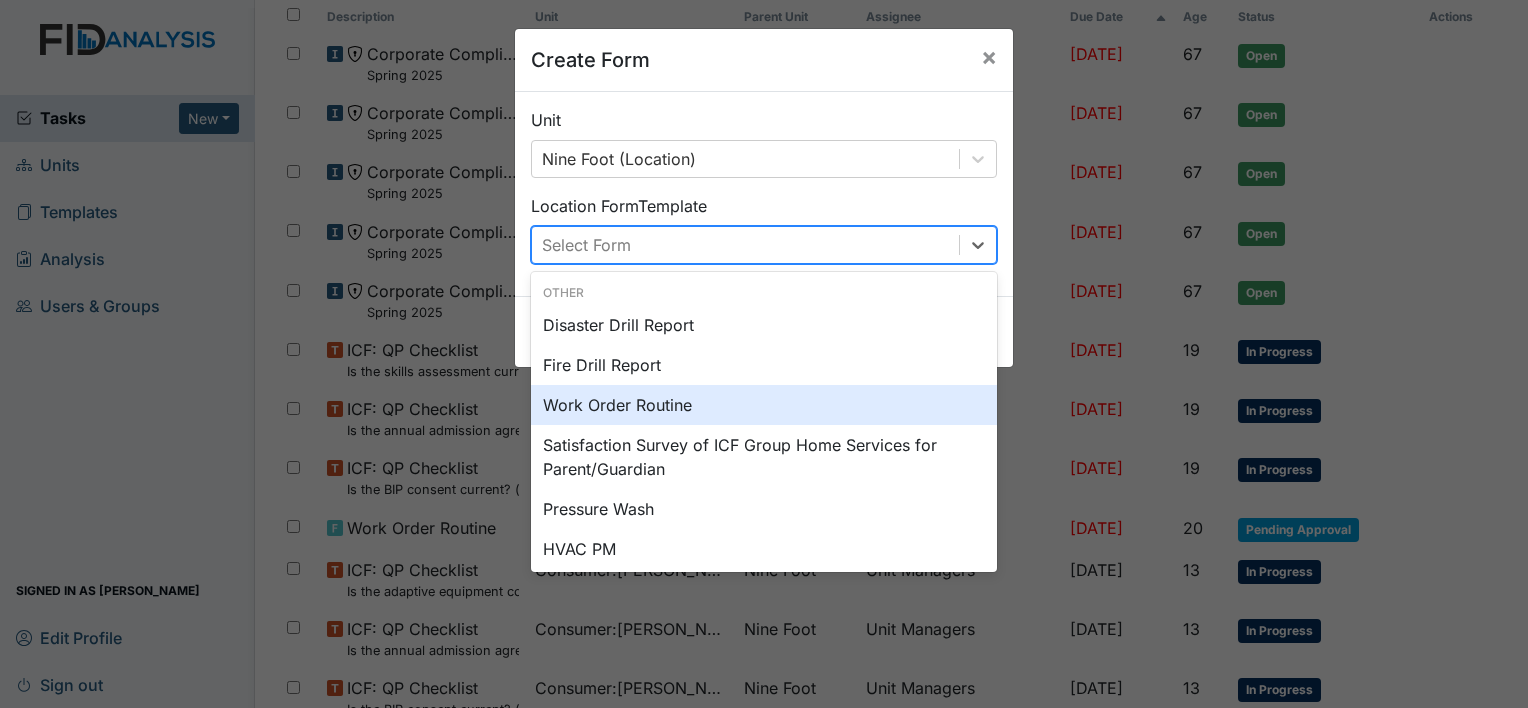 click on "Work Order Routine" at bounding box center (764, 405) 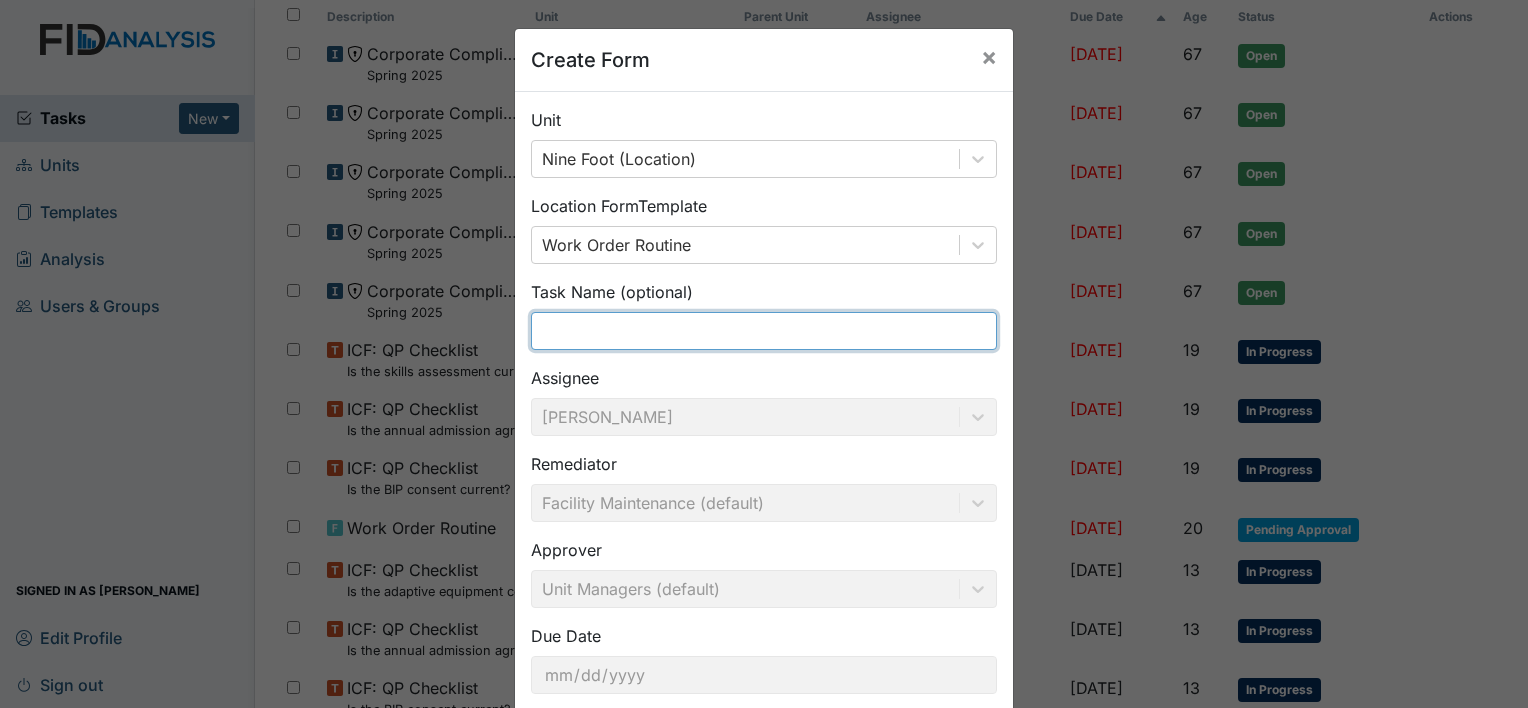 click at bounding box center (764, 331) 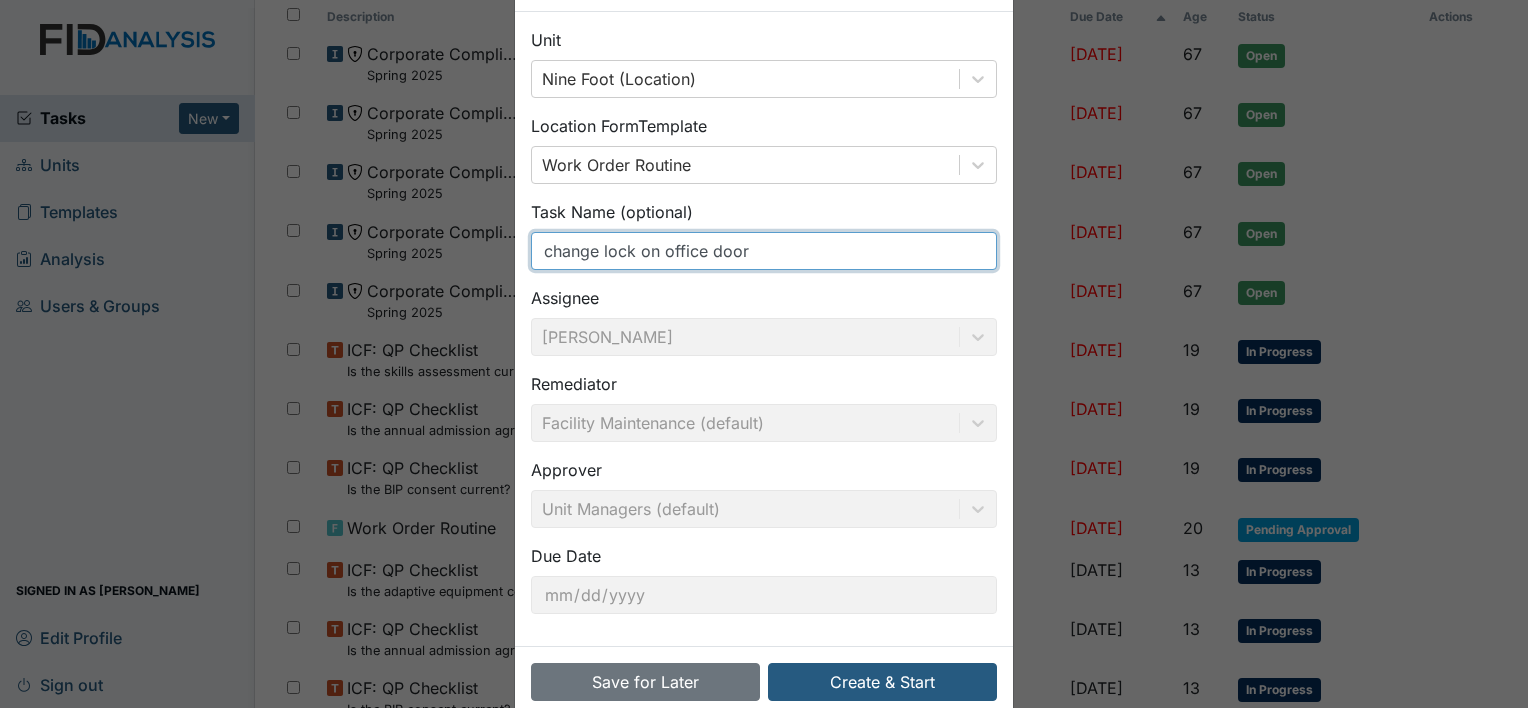 scroll, scrollTop: 116, scrollLeft: 0, axis: vertical 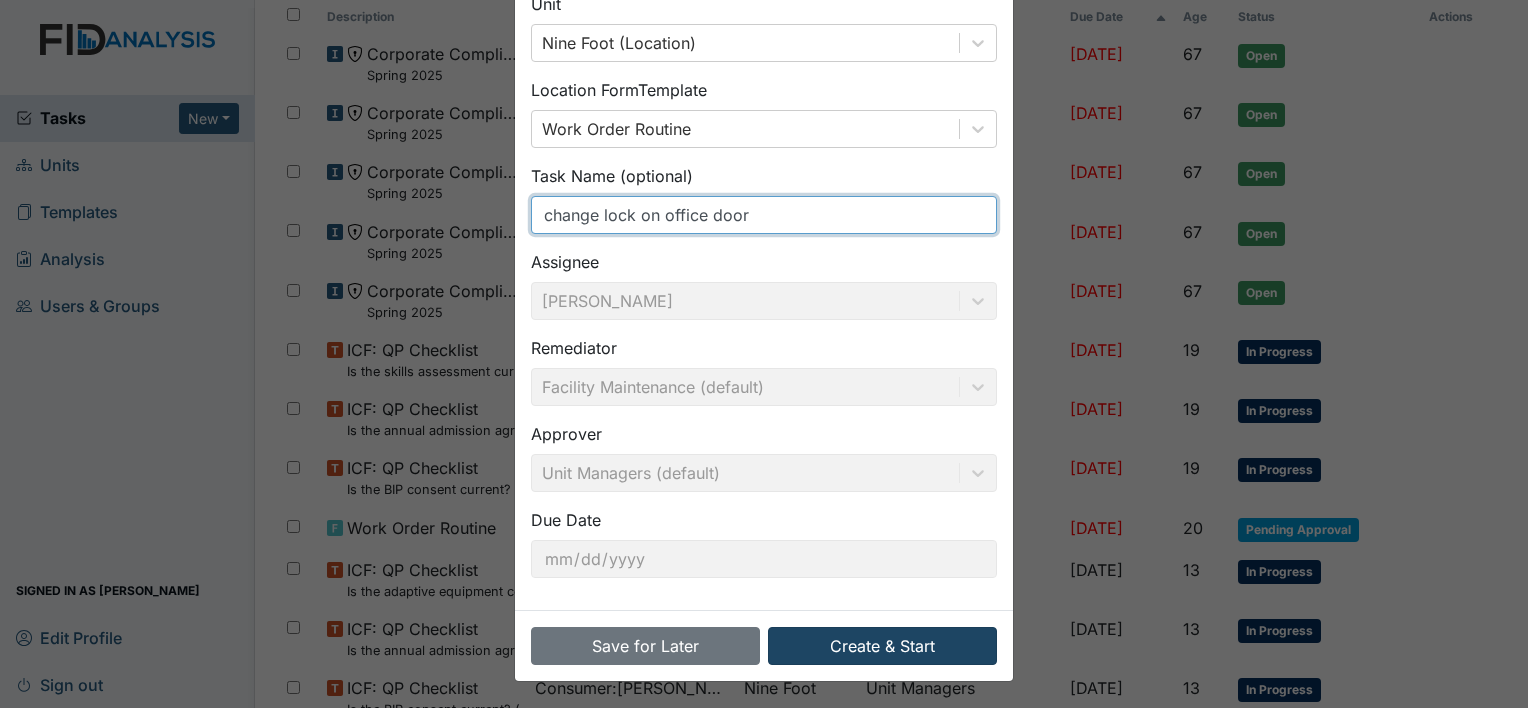 type on "change lock on office door" 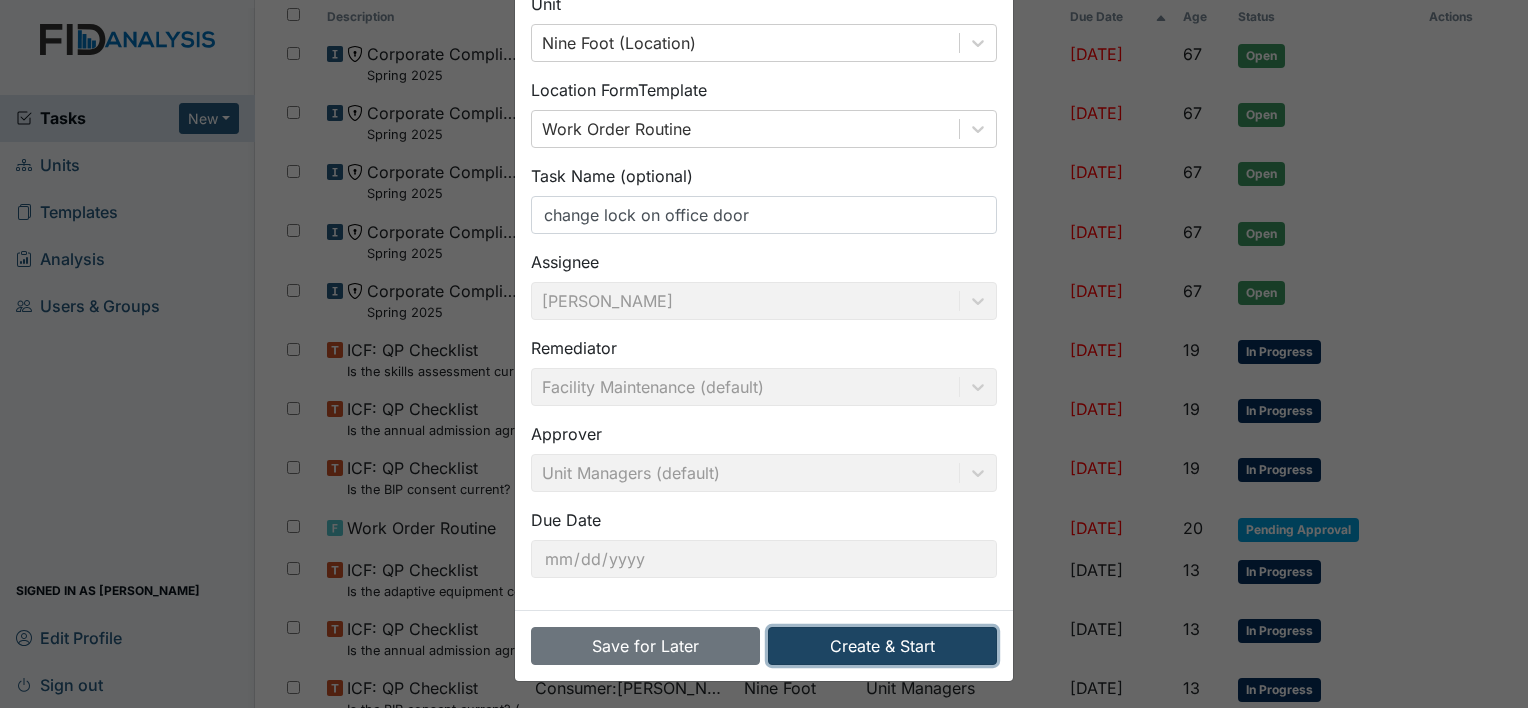 click on "Create & Start" at bounding box center [882, 646] 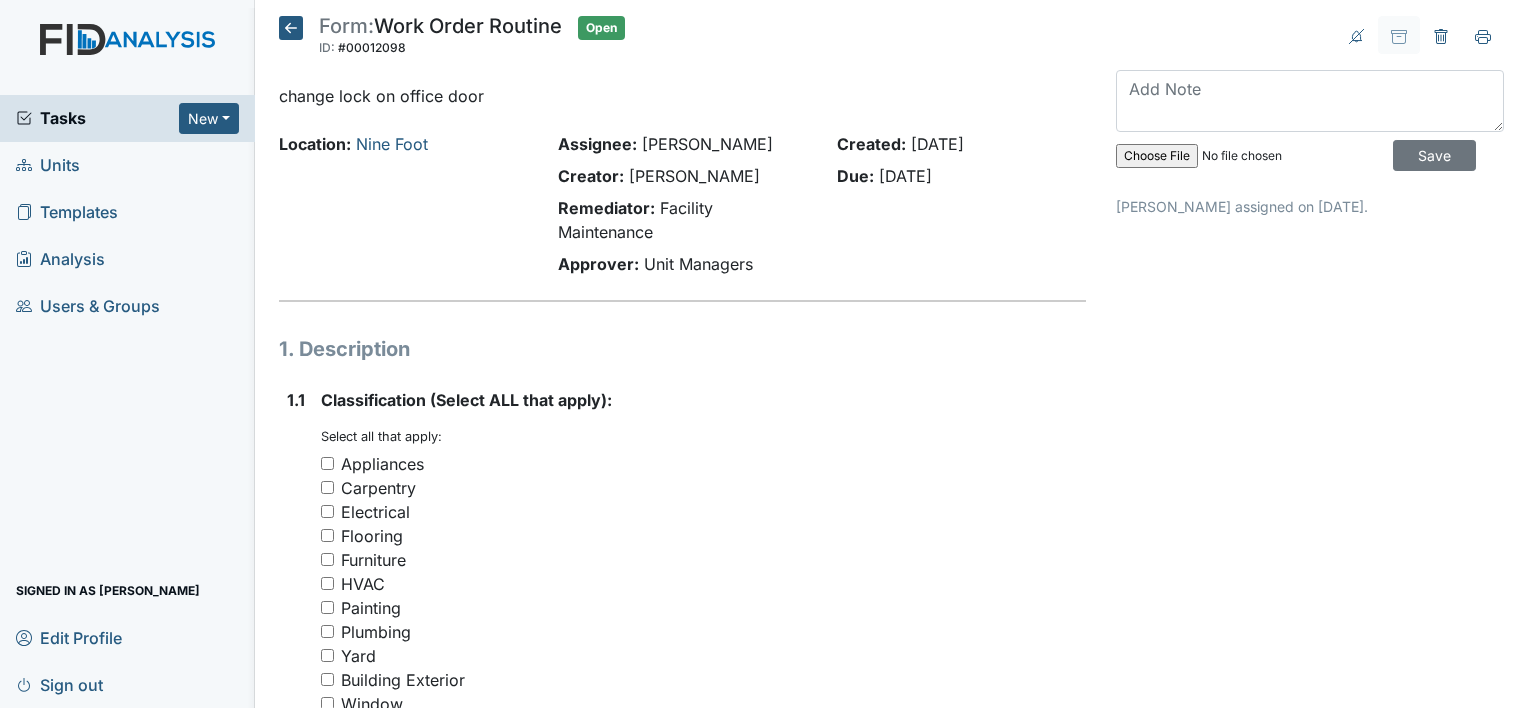 scroll, scrollTop: 0, scrollLeft: 0, axis: both 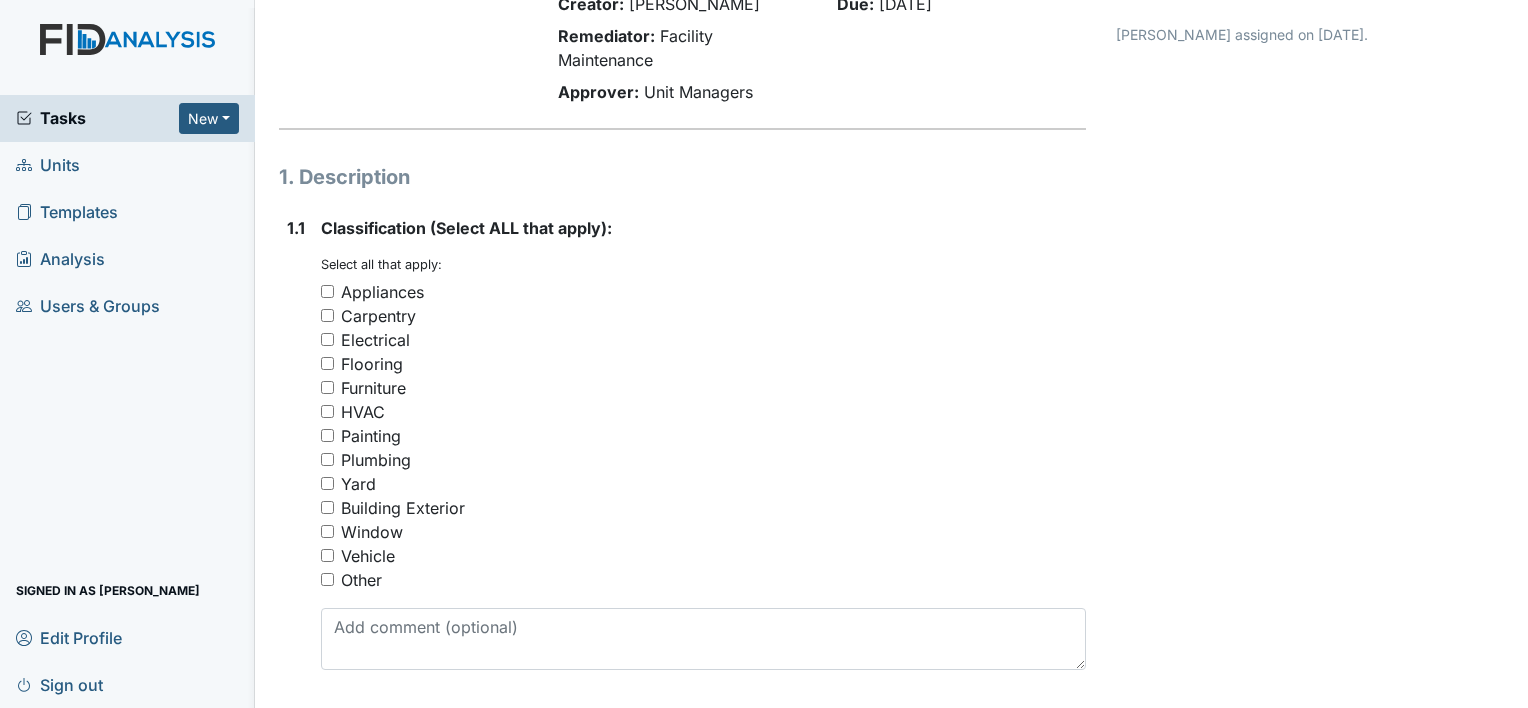 click on "Other" at bounding box center (327, 579) 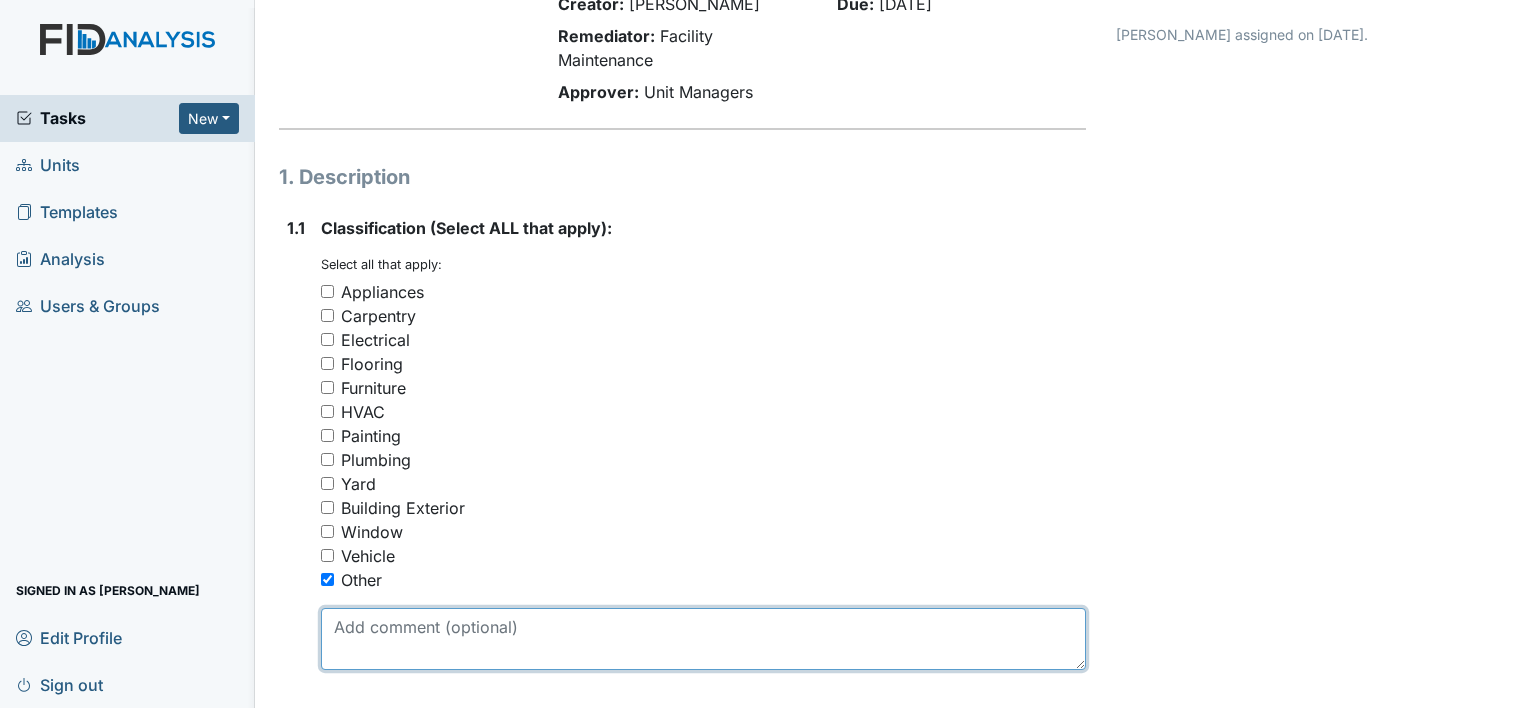 click at bounding box center [703, 639] 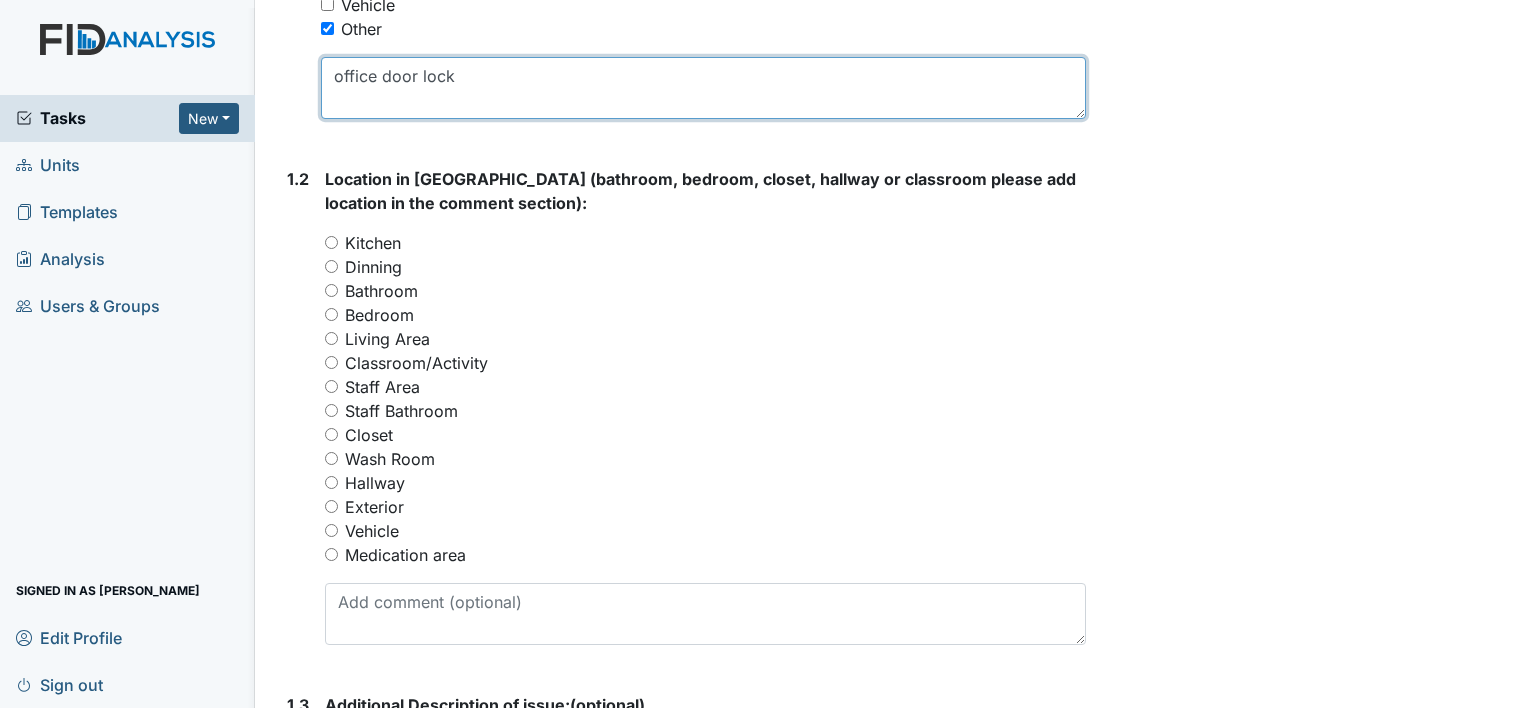 scroll, scrollTop: 747, scrollLeft: 0, axis: vertical 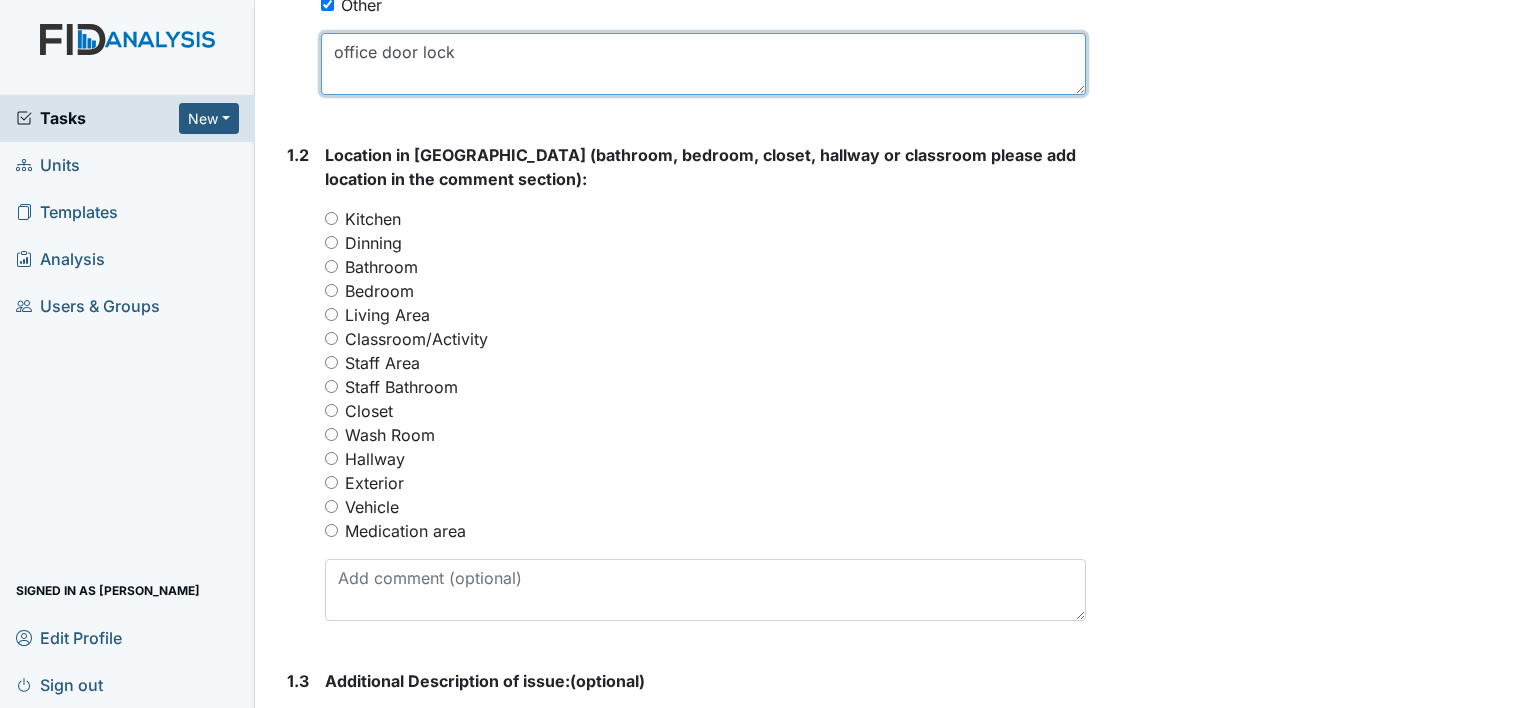type on "office door lock" 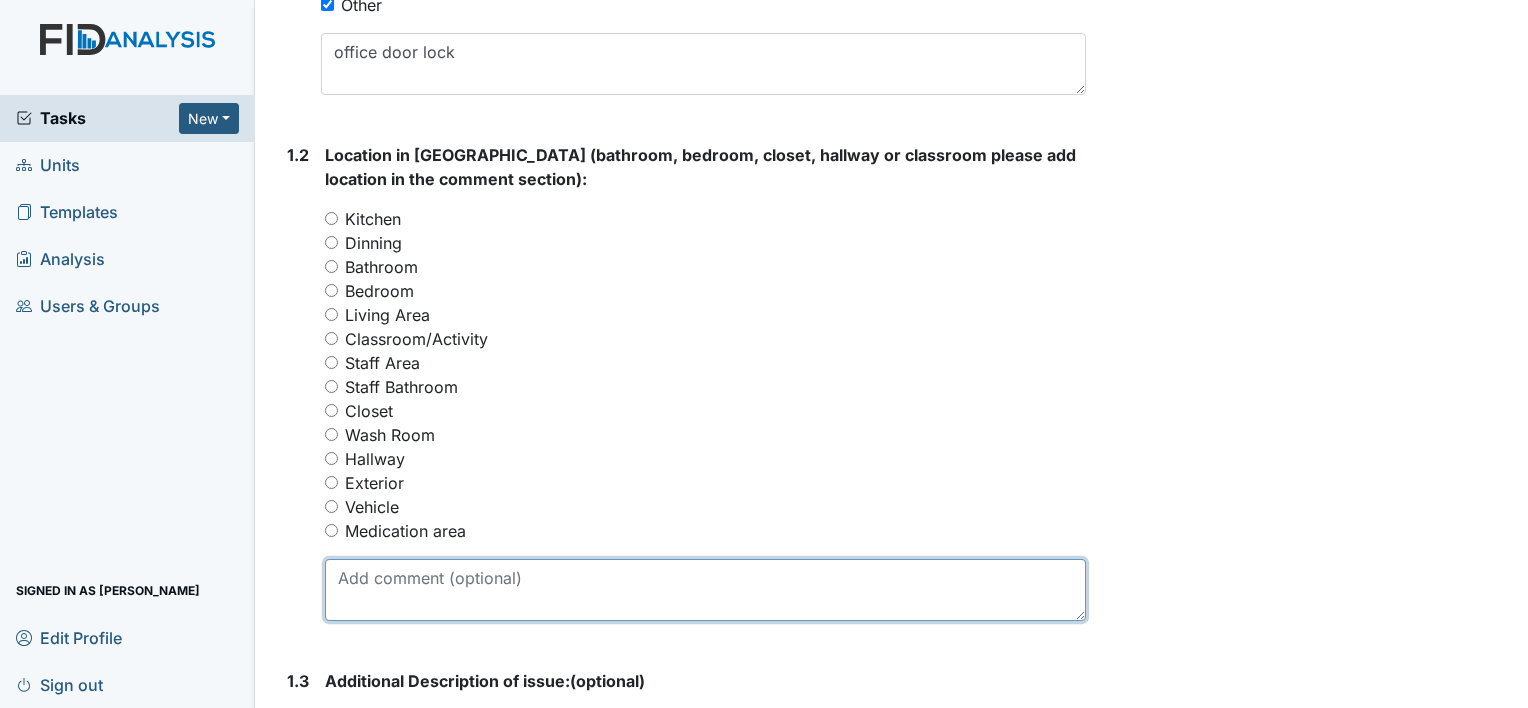 click at bounding box center (705, 590) 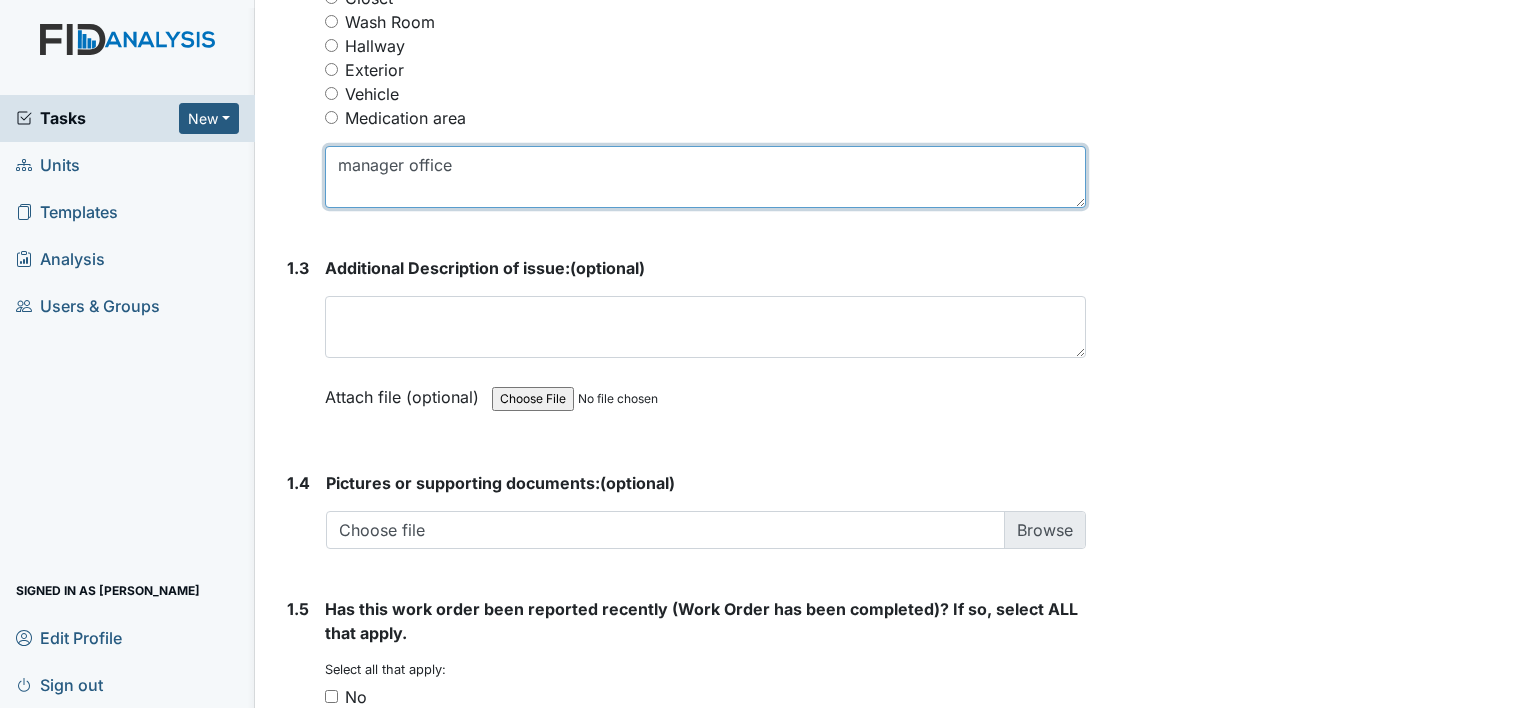 scroll, scrollTop: 1200, scrollLeft: 0, axis: vertical 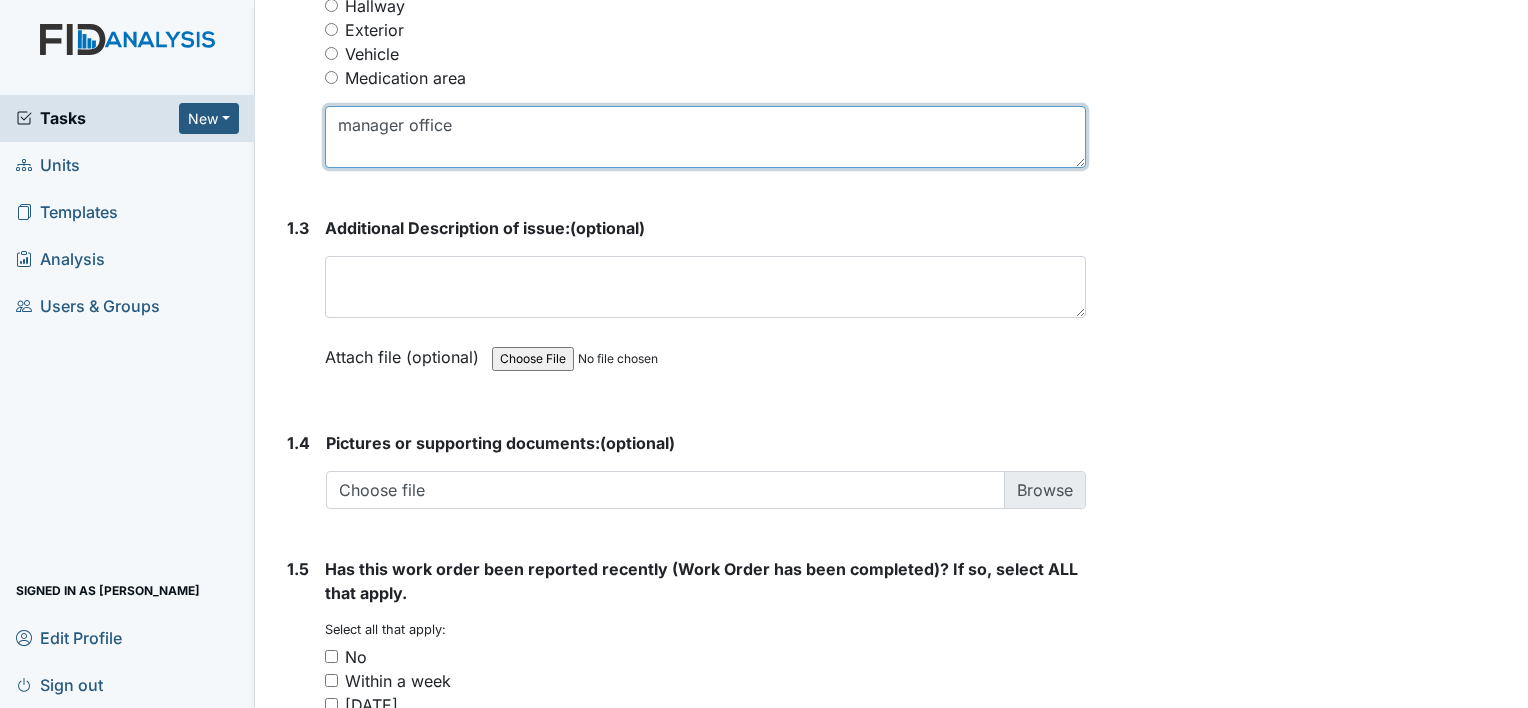 type on "manager office" 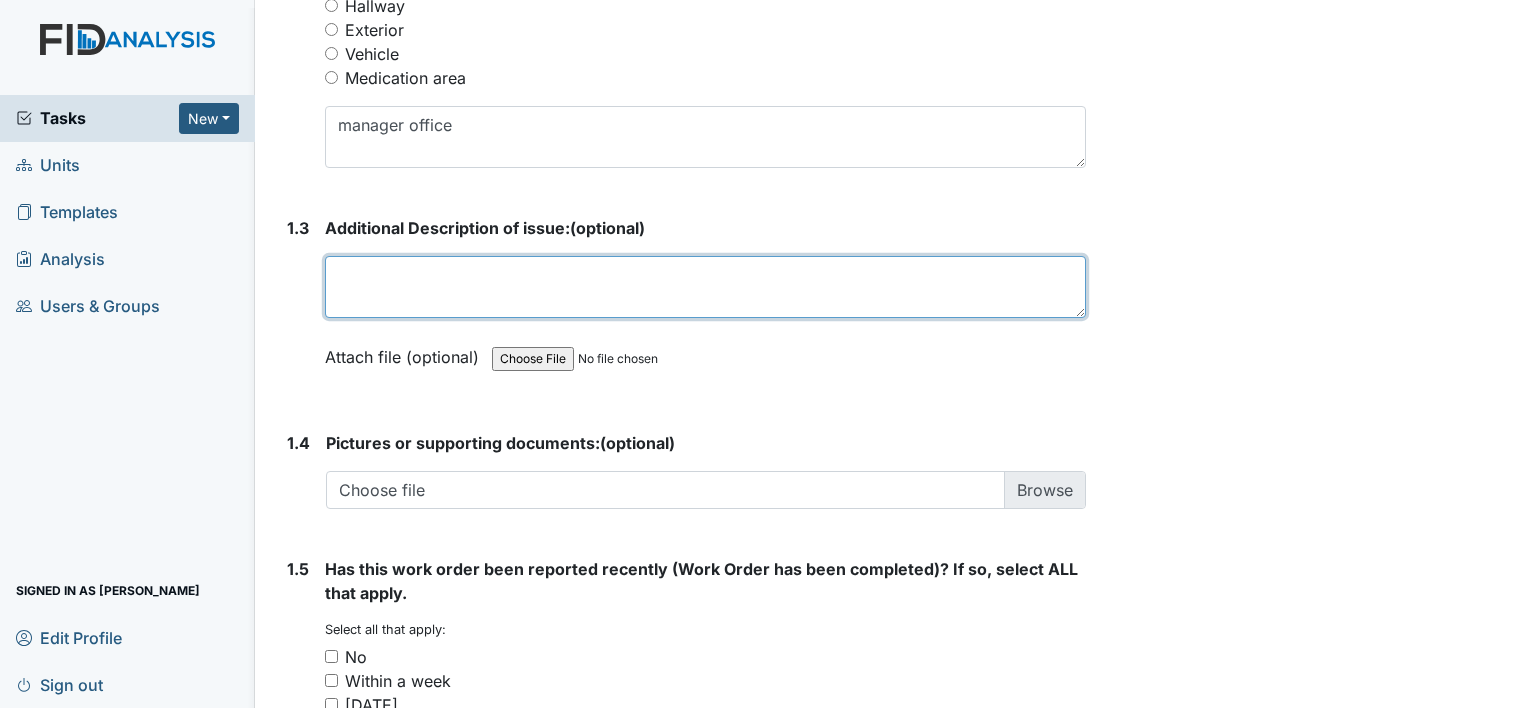click at bounding box center [705, 287] 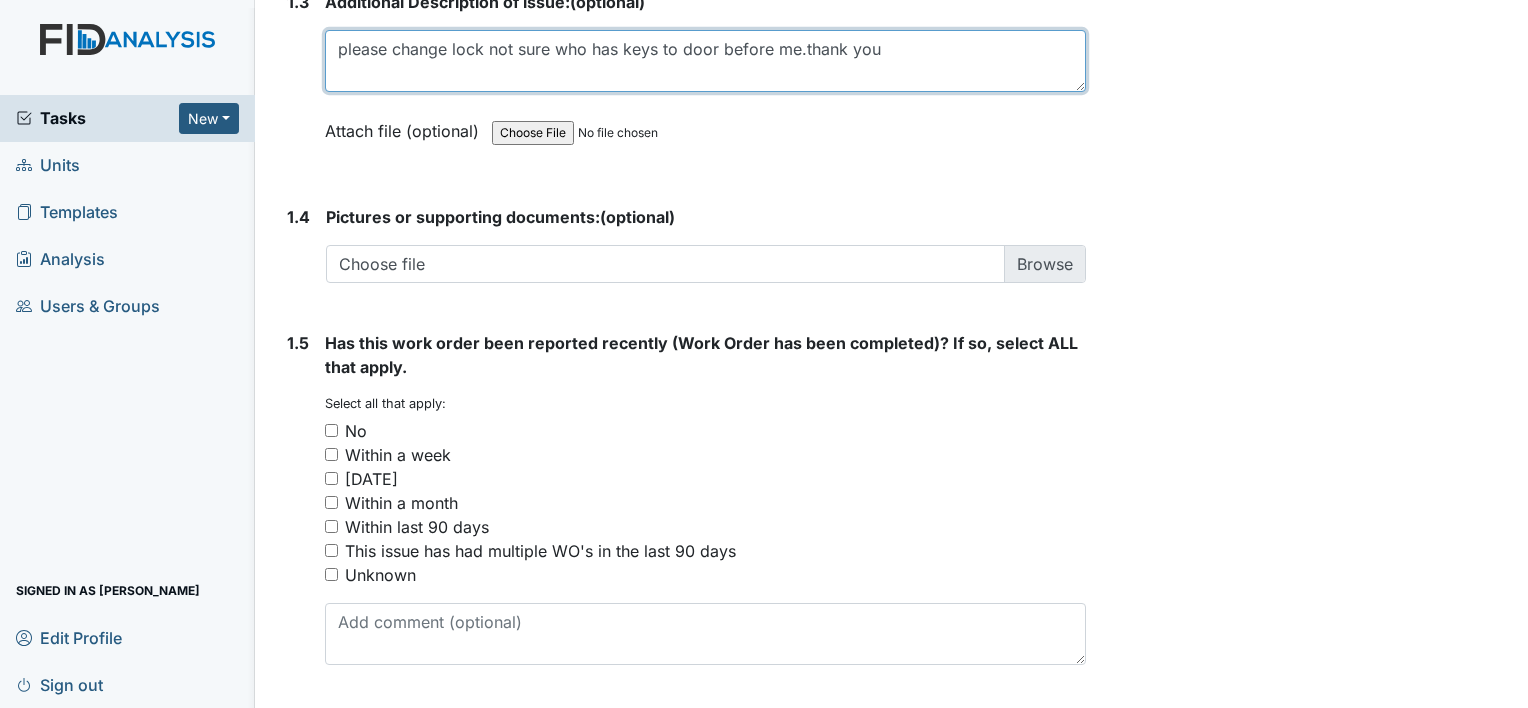 scroll, scrollTop: 1482, scrollLeft: 0, axis: vertical 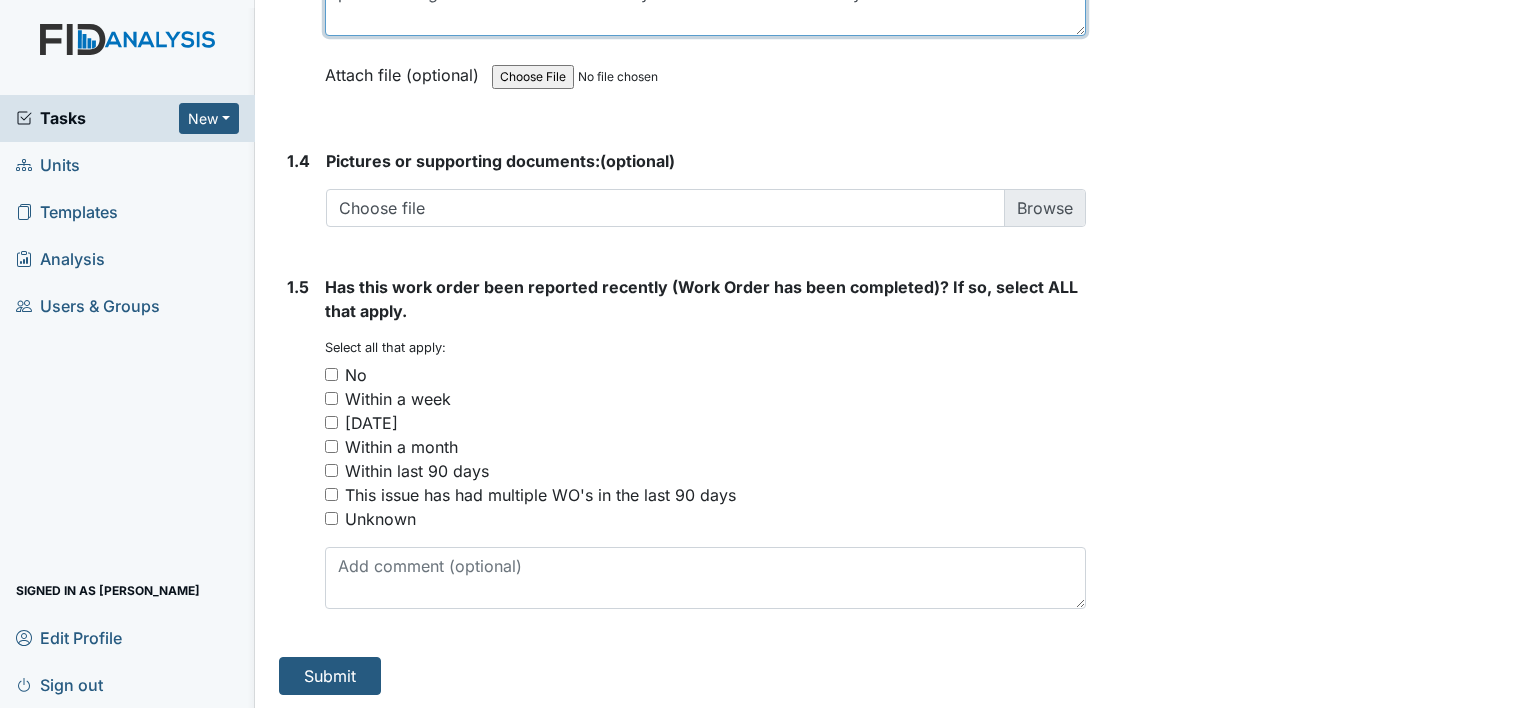 type on "please change lock not sure who has keys to door before me.thank you" 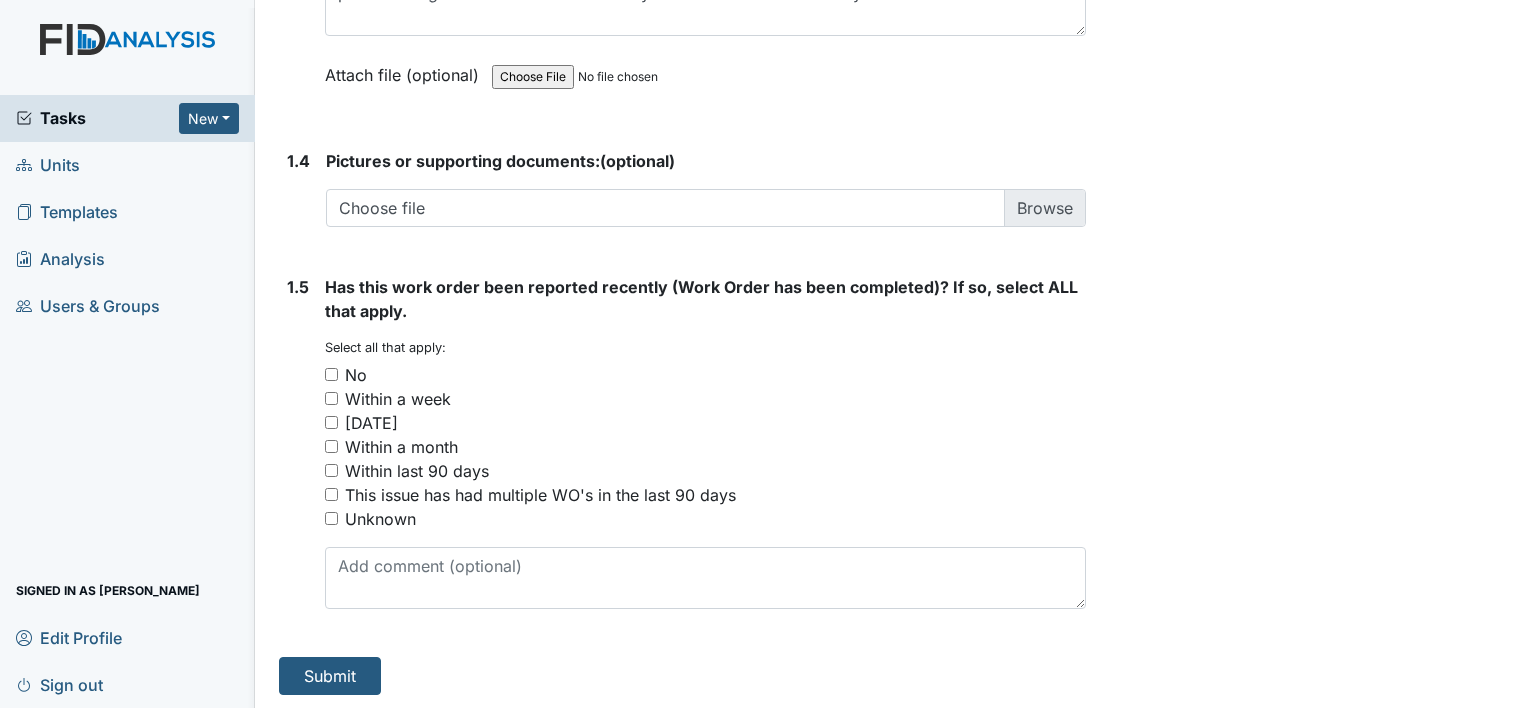 click on "No" at bounding box center [331, 374] 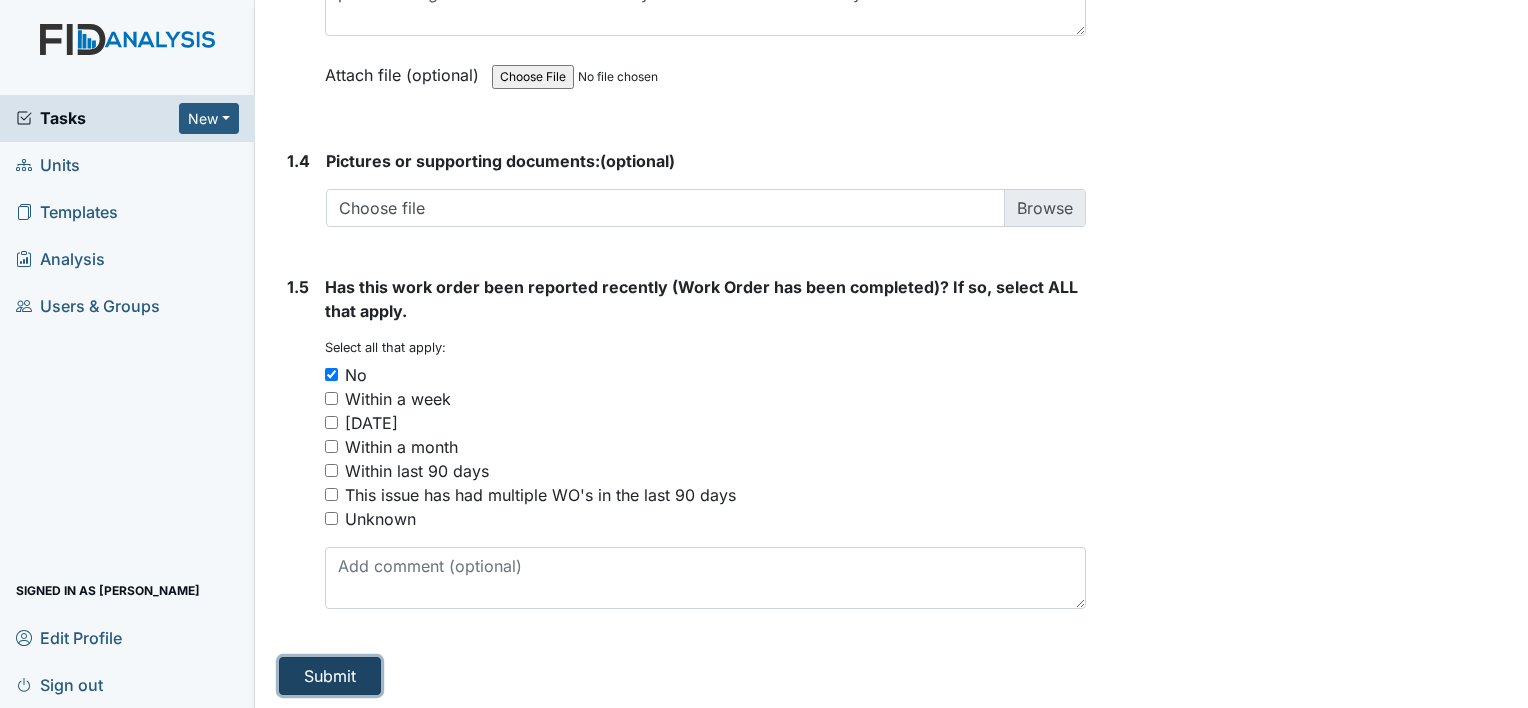 click on "Submit" at bounding box center [330, 676] 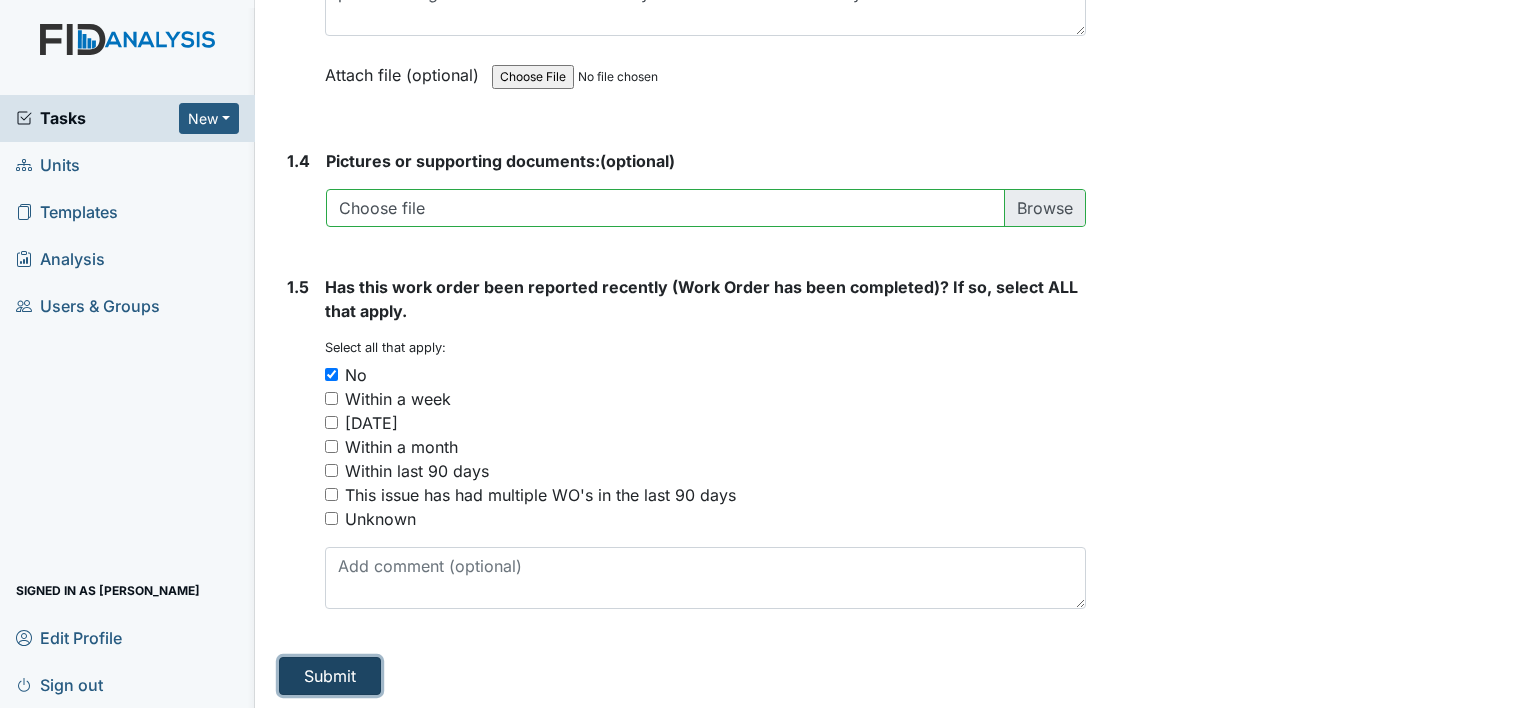 click on "Submit" at bounding box center (330, 676) 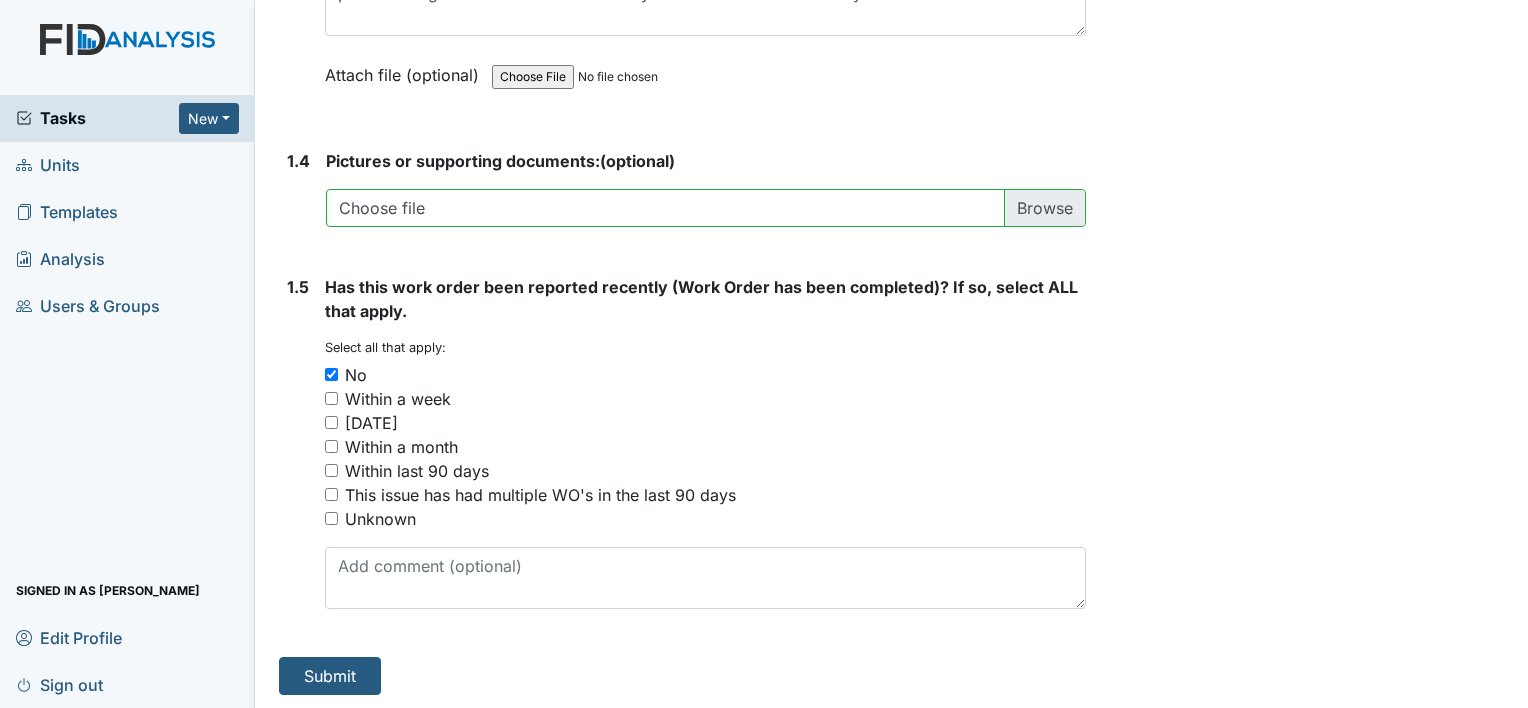 click on "Form:
Work Order Routine
ID:
#00012098
Open
Autosaving...
change lock on office door
Location:
Nine Foot
Assignee:
Monica Carter
Creator:
Monica Carter
Remediator:
Facility Maintenance
Approver:
Unit Managers
Created:
Jul 7, 2025
Due:
Jul 21, 2025
1. Description
1.1
Classification (Select ALL that apply):
You must select one or more of the below options.
Select all that apply:
Appliances
Carpentry
Electrical
Flooring
Furniture
HVAC
Painting
Plumbing
Yard
Building Exterior
Window
Vehicle
Other
office door lock
1.2
Location in Facility (bathroom, bedroom, closet, hallway or classroom please add location in the comment section):
Kitchen" at bounding box center [891, 354] 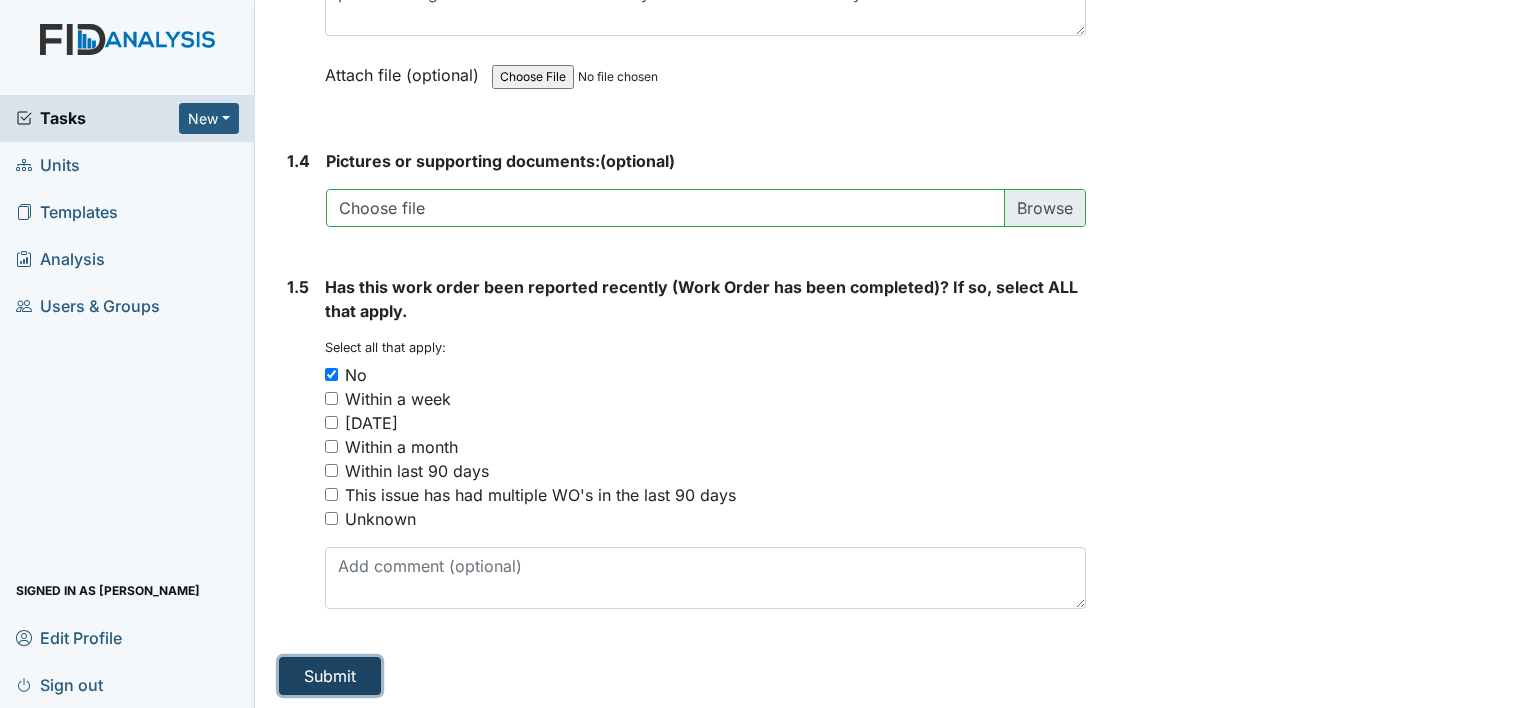 click on "Submit" at bounding box center (330, 676) 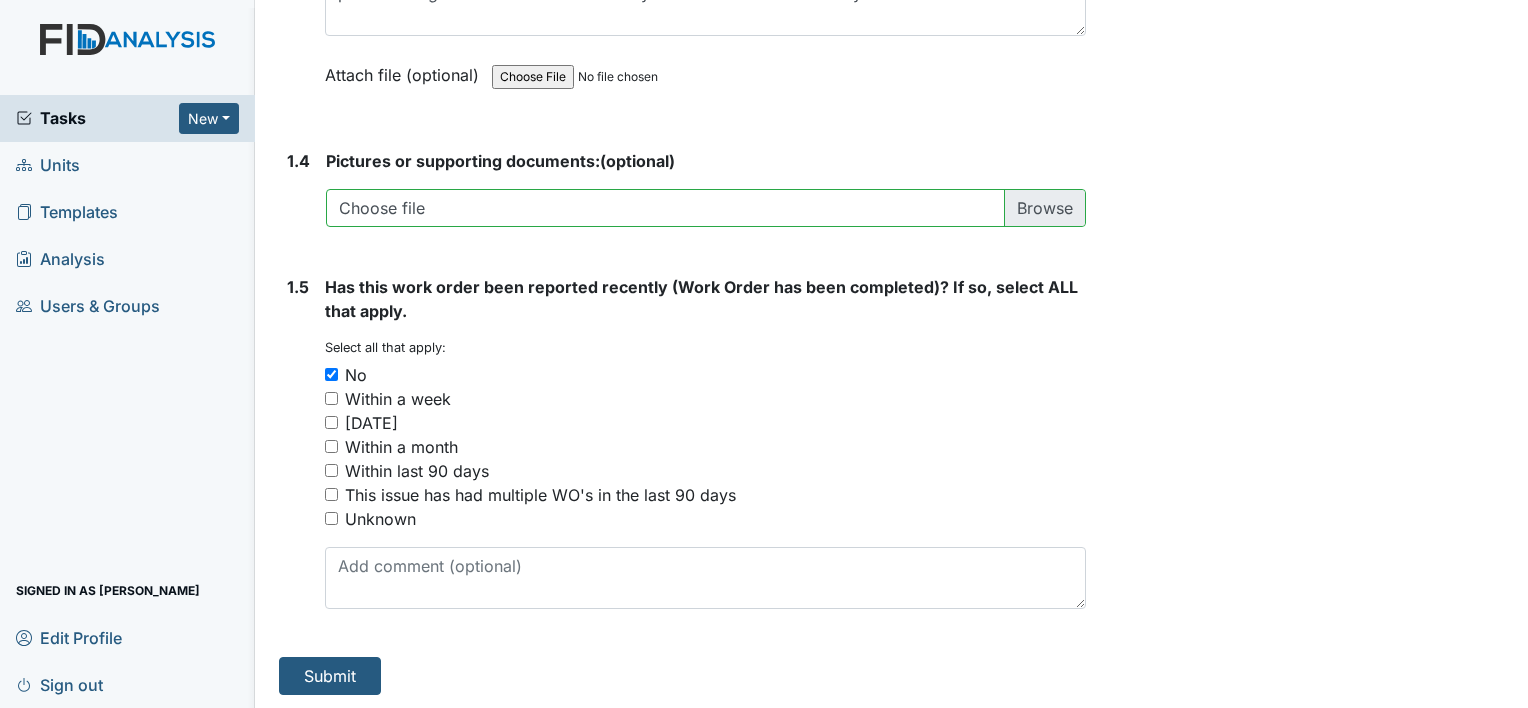 click on "1. Description
1.1
Classification (Select ALL that apply):
You must select one or more of the below options.
Select all that apply:
Appliances
Carpentry
Electrical
Flooring
Furniture
HVAC
Painting
Plumbing
Yard
Building Exterior
Window
Vehicle
Other
office door lock
1.2
Location in Facility (bathroom, bedroom, closet, hallway or classroom please add location in the comment section):
You must select one of the below options.
Kitchen
Dinning
Bathroom
Bedroom
Living Area
Classroom/Activity
Staff Area
Staff Bathroom
Closet
Wash Room
Hallway
Exterior
Vehicle
Medication area
manager office
1.3
Additional Description of issue:" at bounding box center [682, -260] 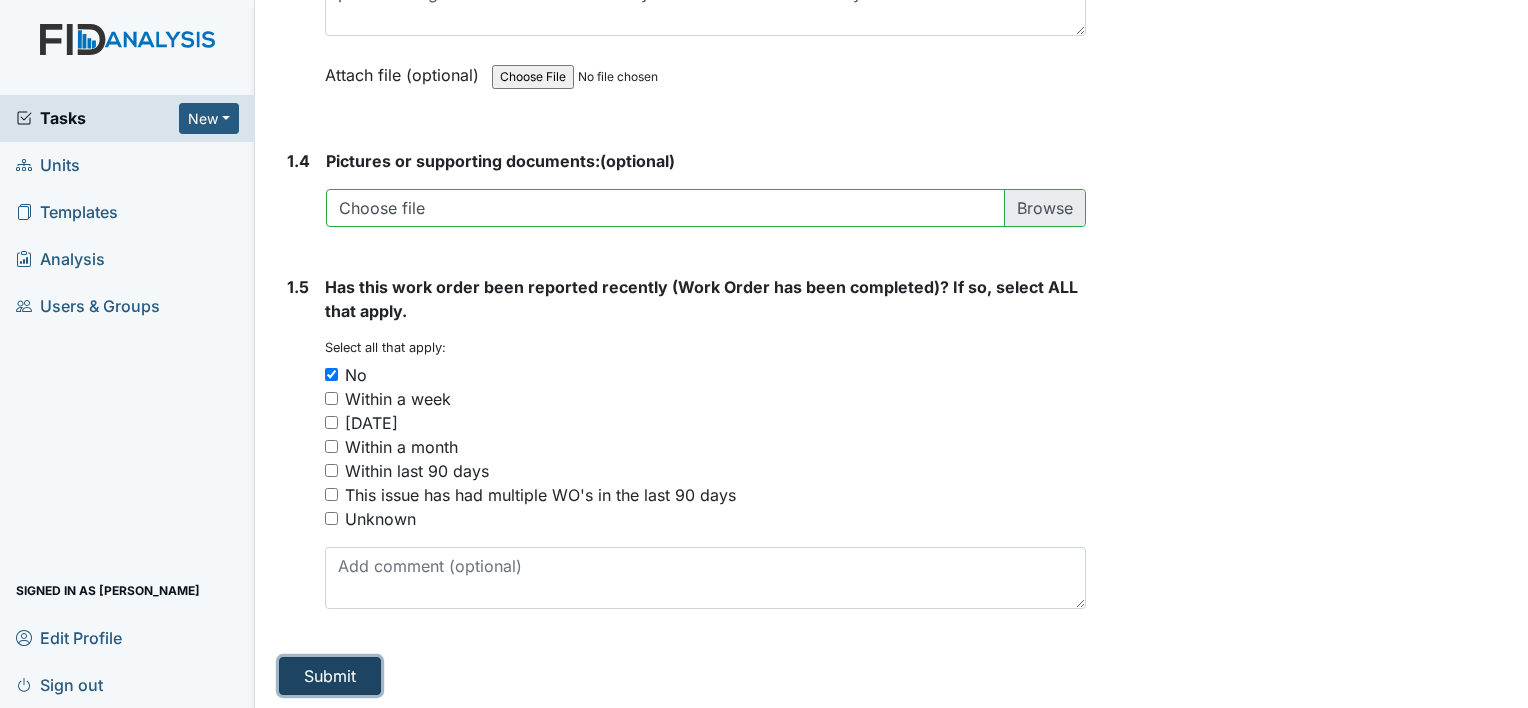 click on "Submit" at bounding box center [330, 676] 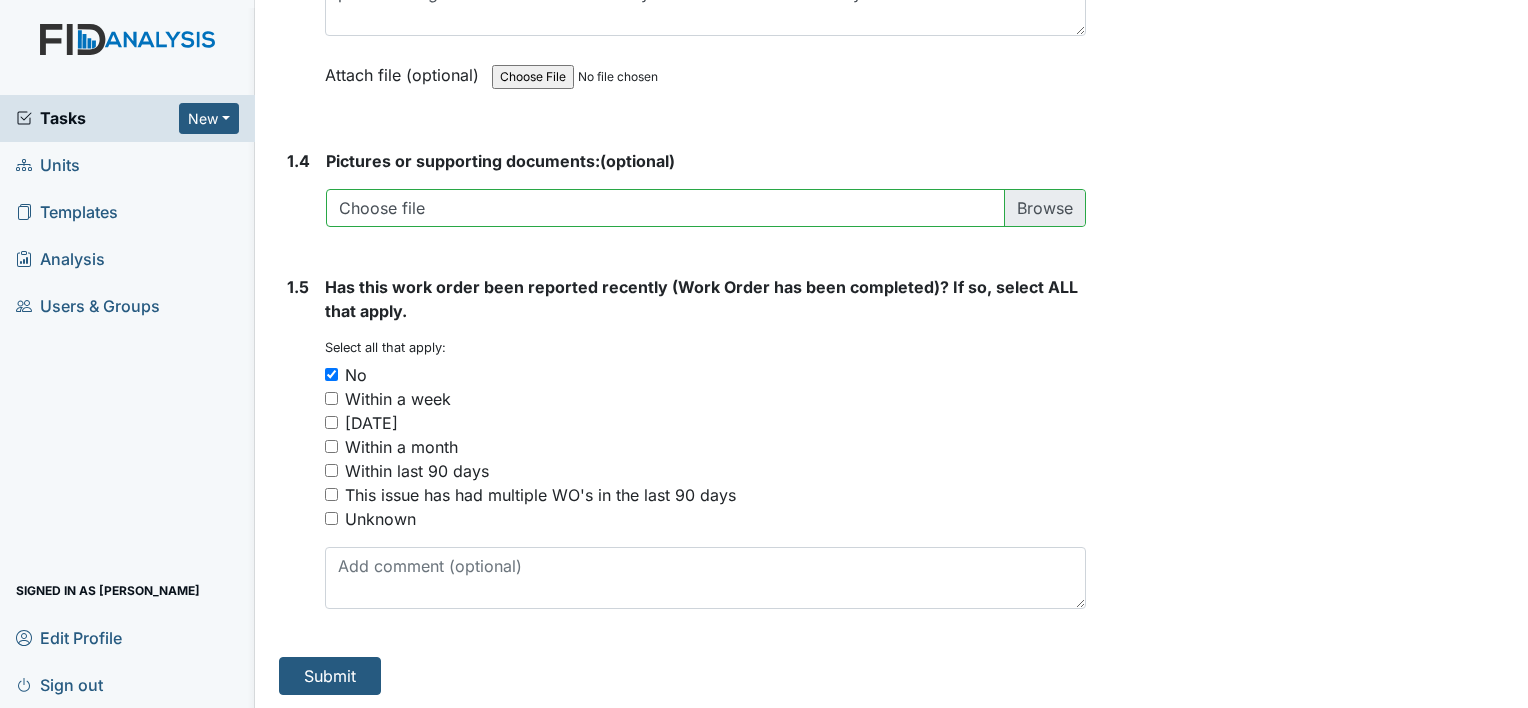 click on "Submit" at bounding box center [682, 676] 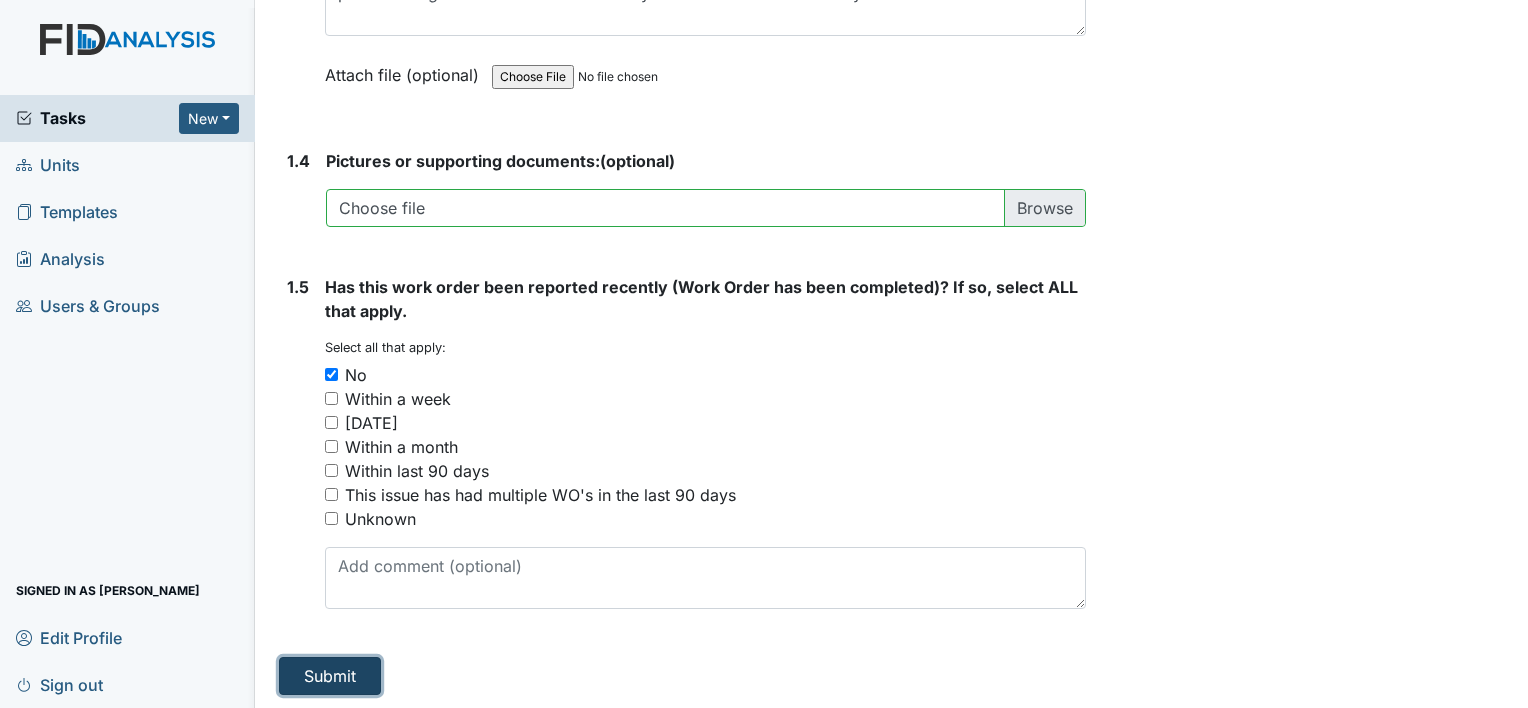 click on "Submit" at bounding box center (330, 676) 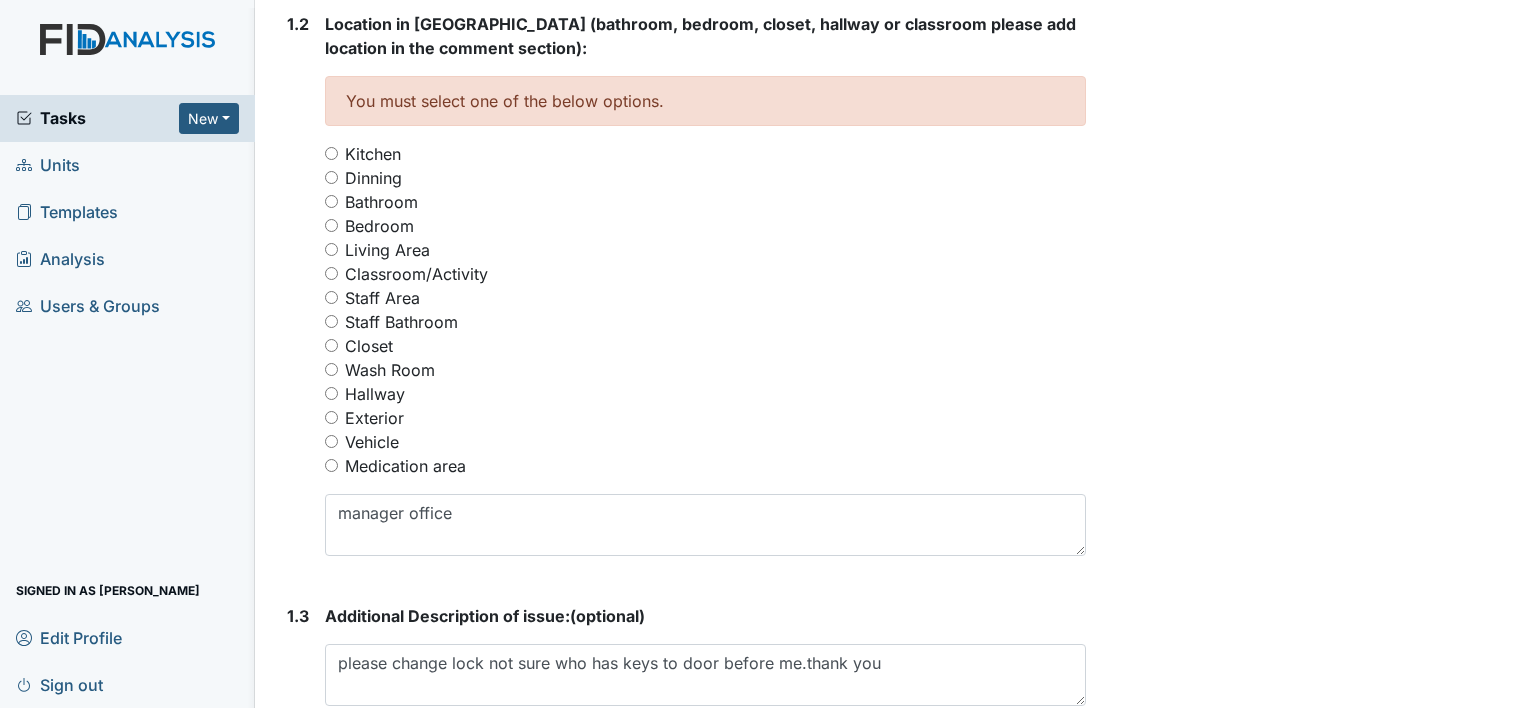 scroll, scrollTop: 880, scrollLeft: 0, axis: vertical 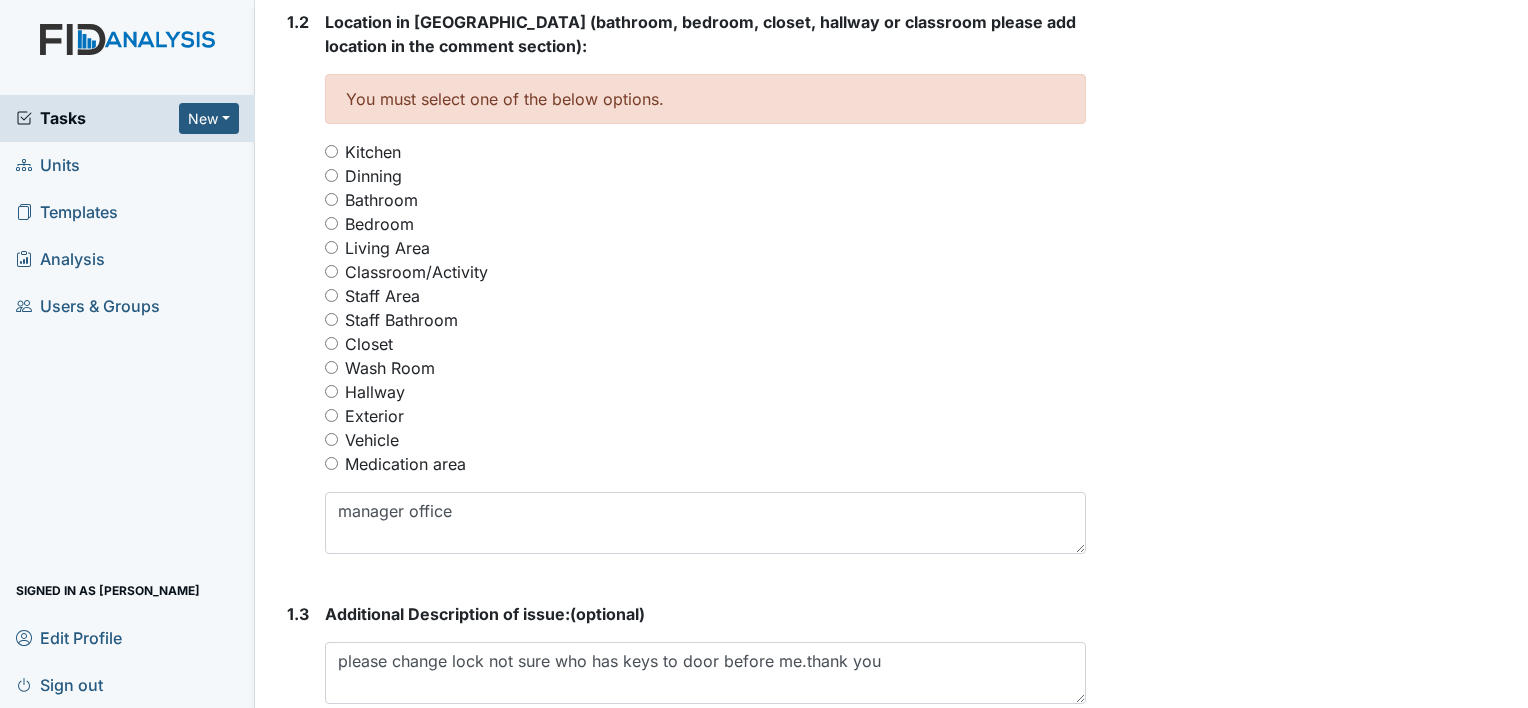 click on "Staff Area" at bounding box center (382, 296) 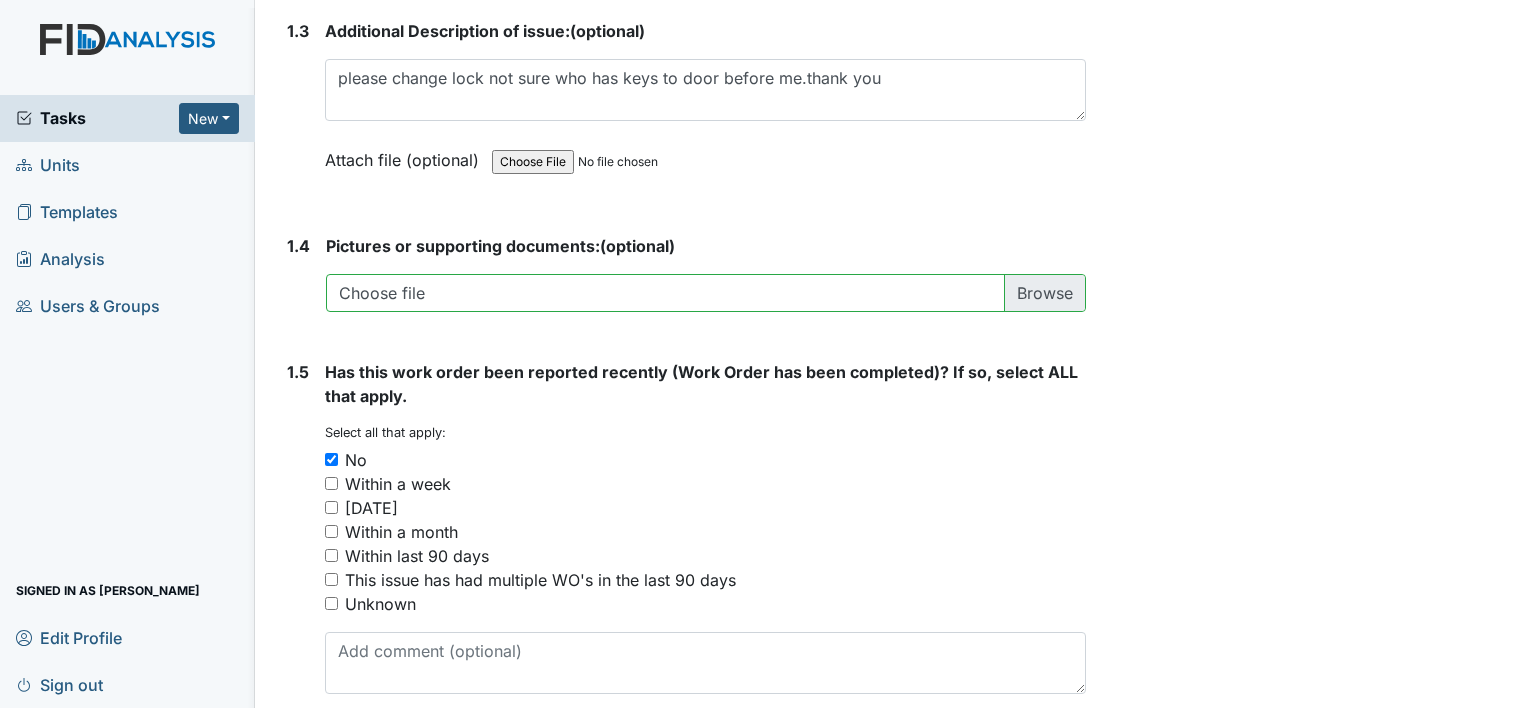 scroll, scrollTop: 1548, scrollLeft: 0, axis: vertical 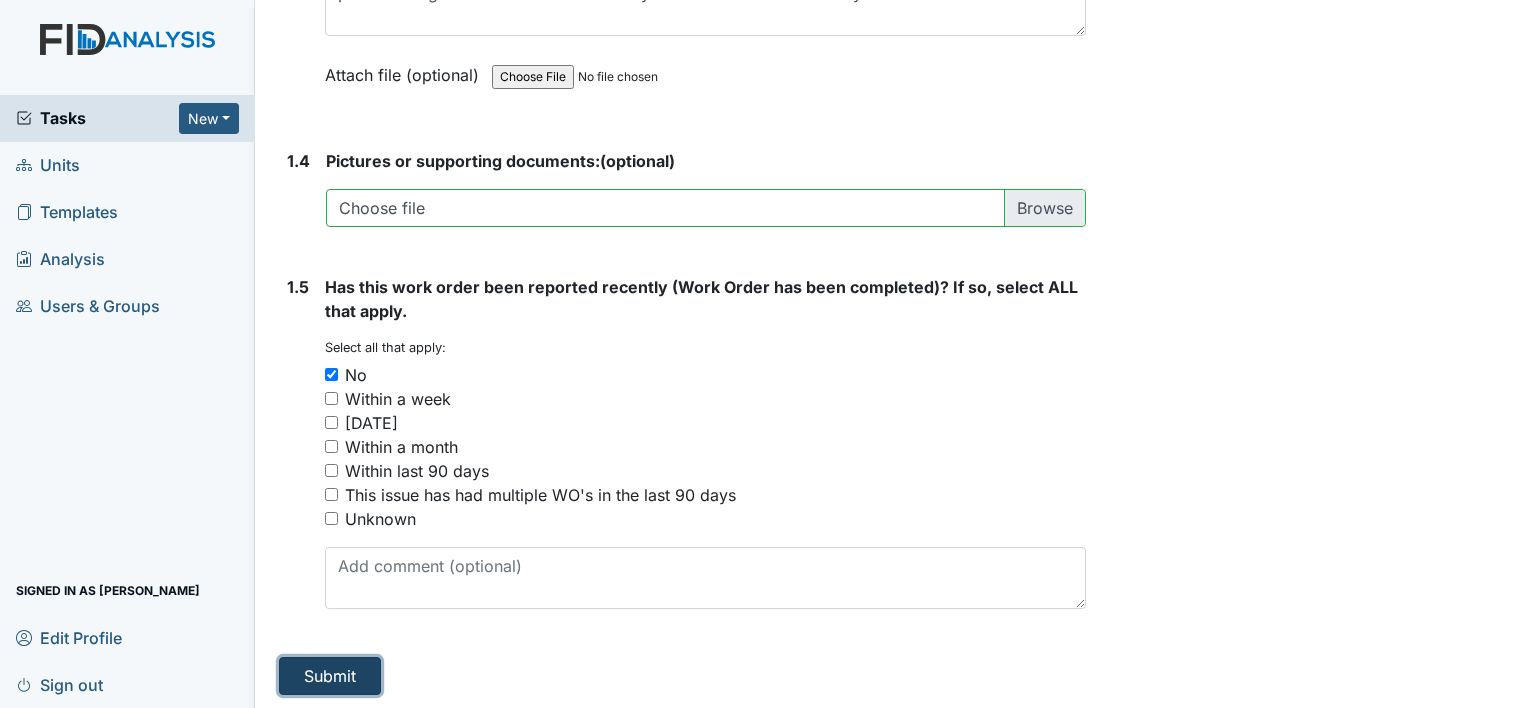 click on "Submit" at bounding box center (330, 676) 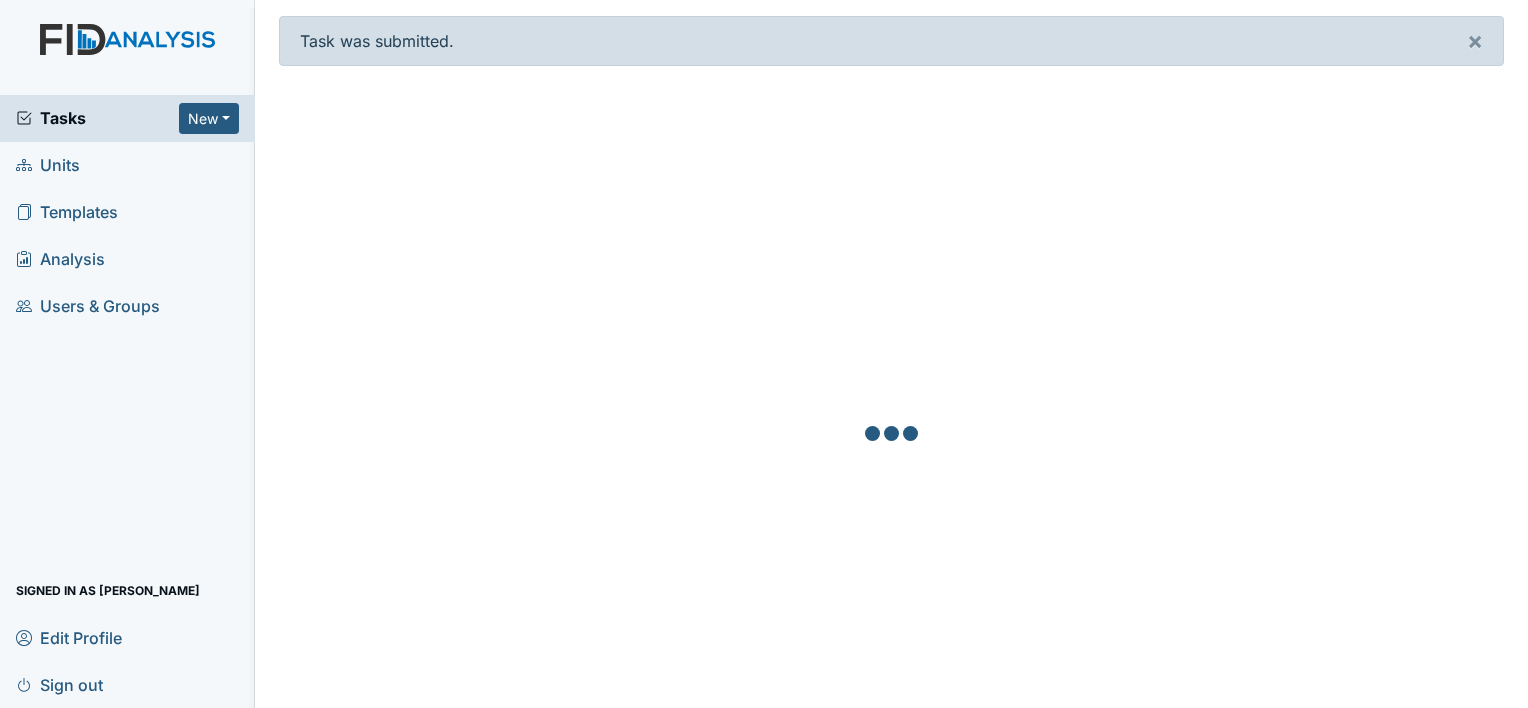 scroll, scrollTop: 0, scrollLeft: 0, axis: both 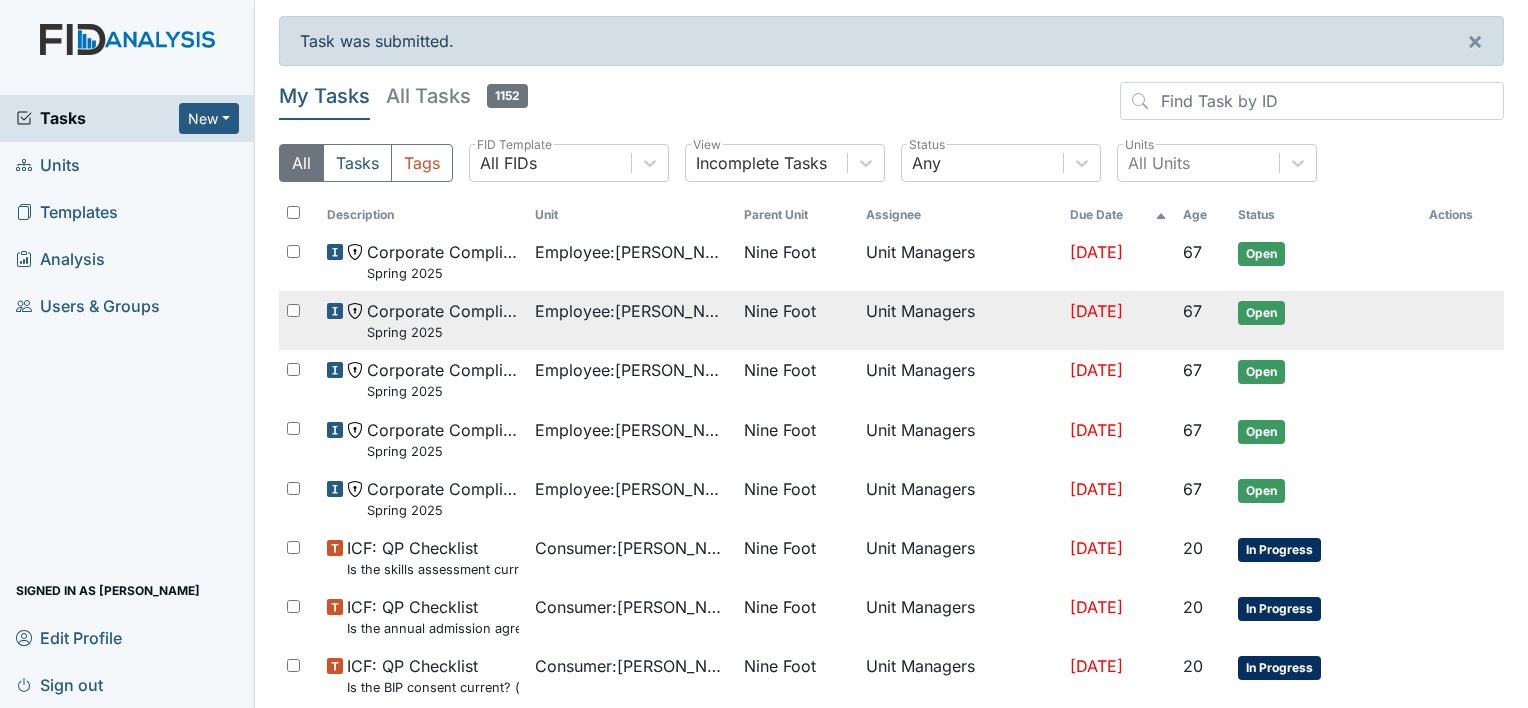 click on "Unit Managers" at bounding box center (960, 320) 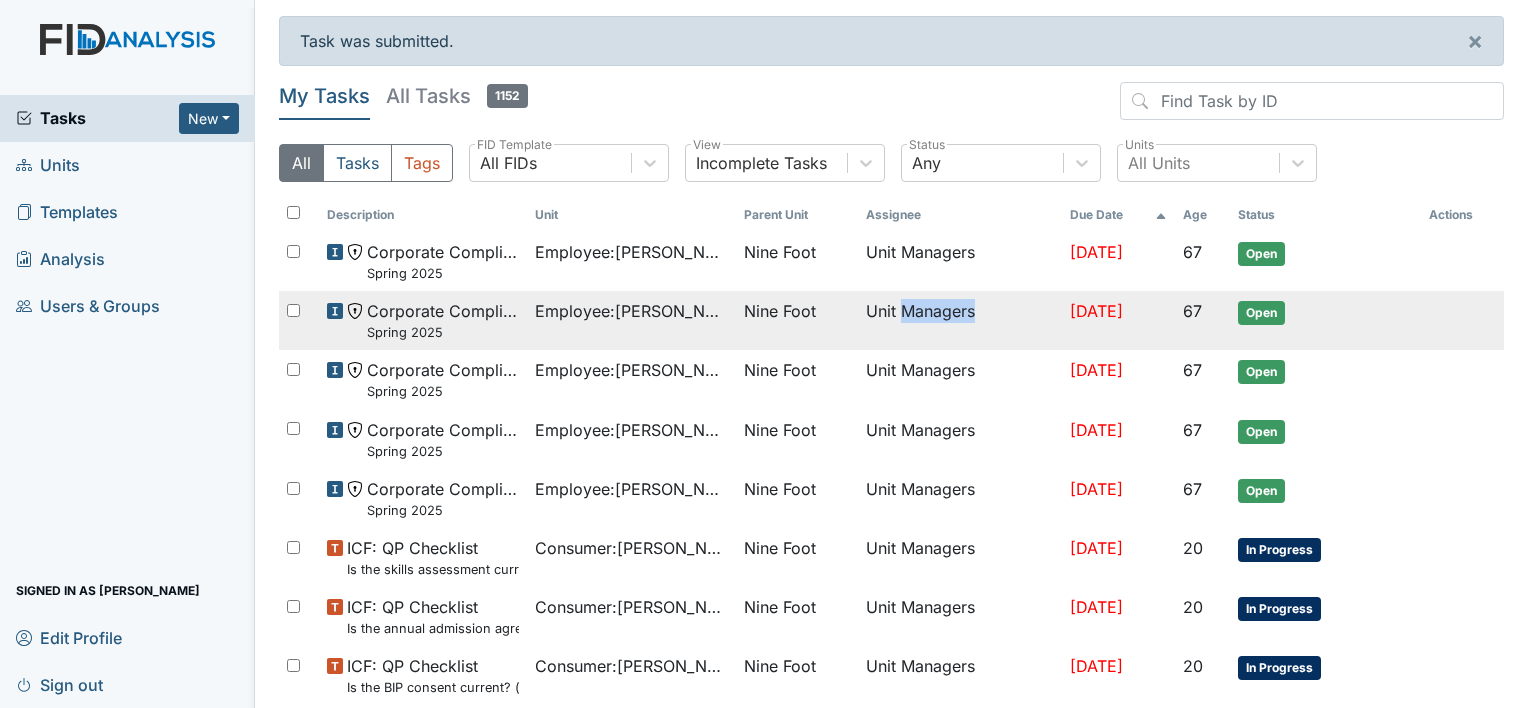 click on "Unit Managers" at bounding box center [960, 320] 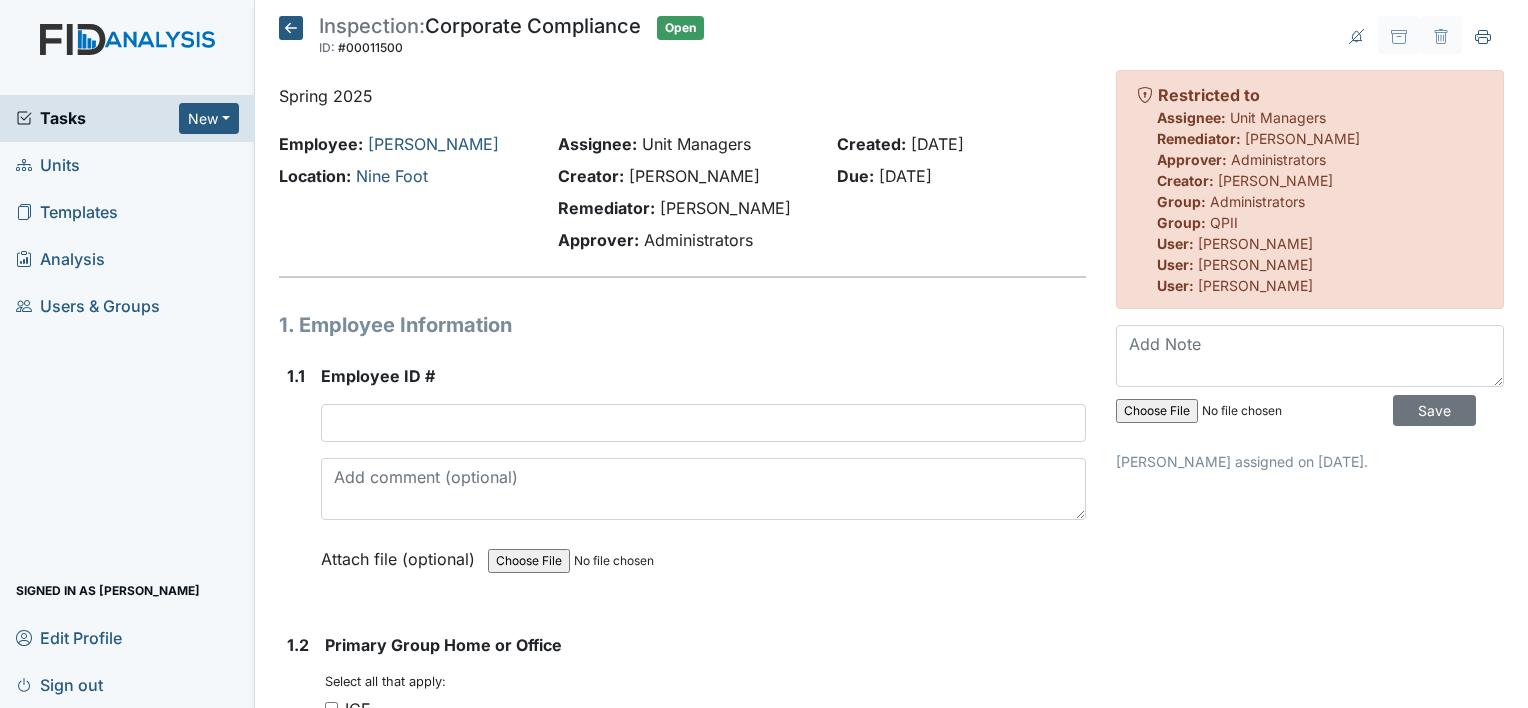 scroll, scrollTop: 0, scrollLeft: 0, axis: both 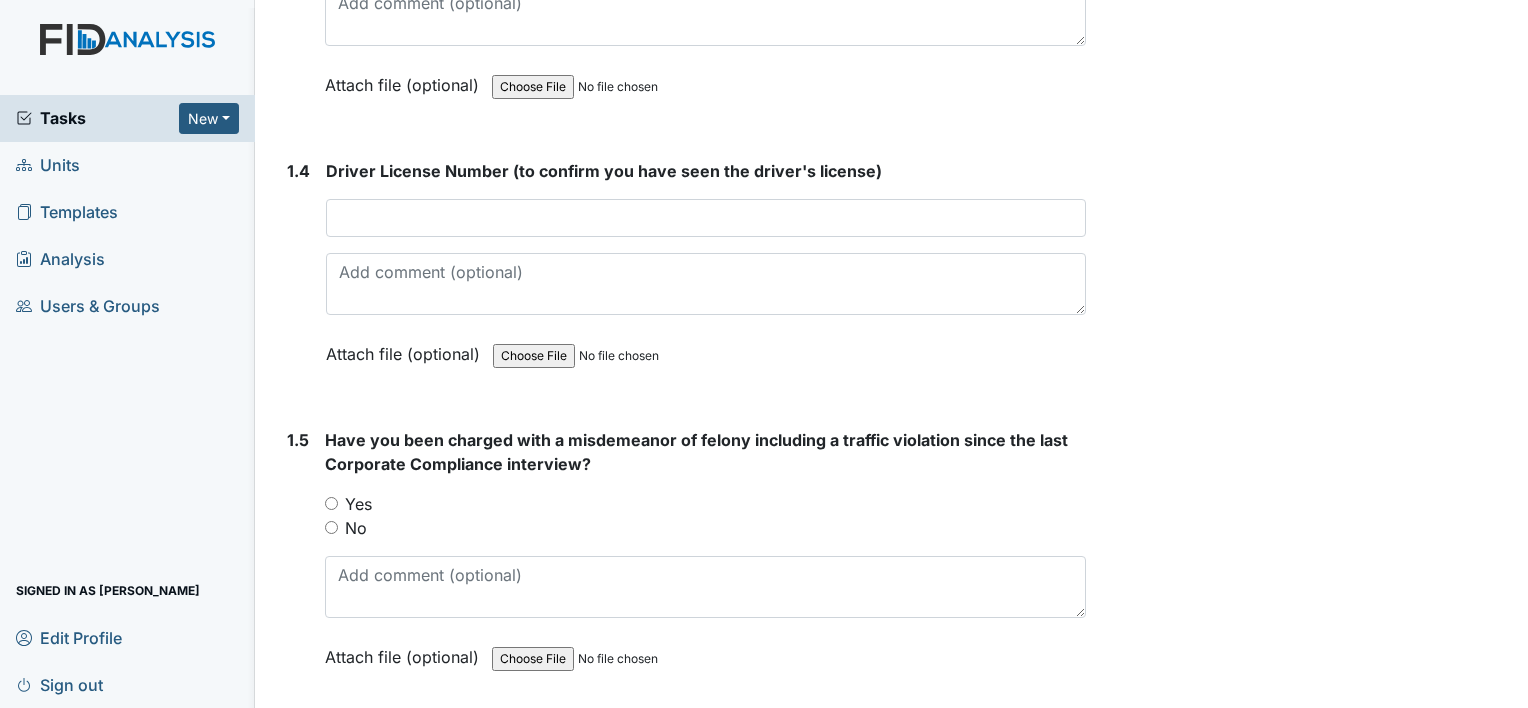 click on "Attach file (optional)
You can upload .pdf, .txt, .jpg, .jpeg, .png, .csv, .xls, or .doc files under 100MB." at bounding box center (706, 355) 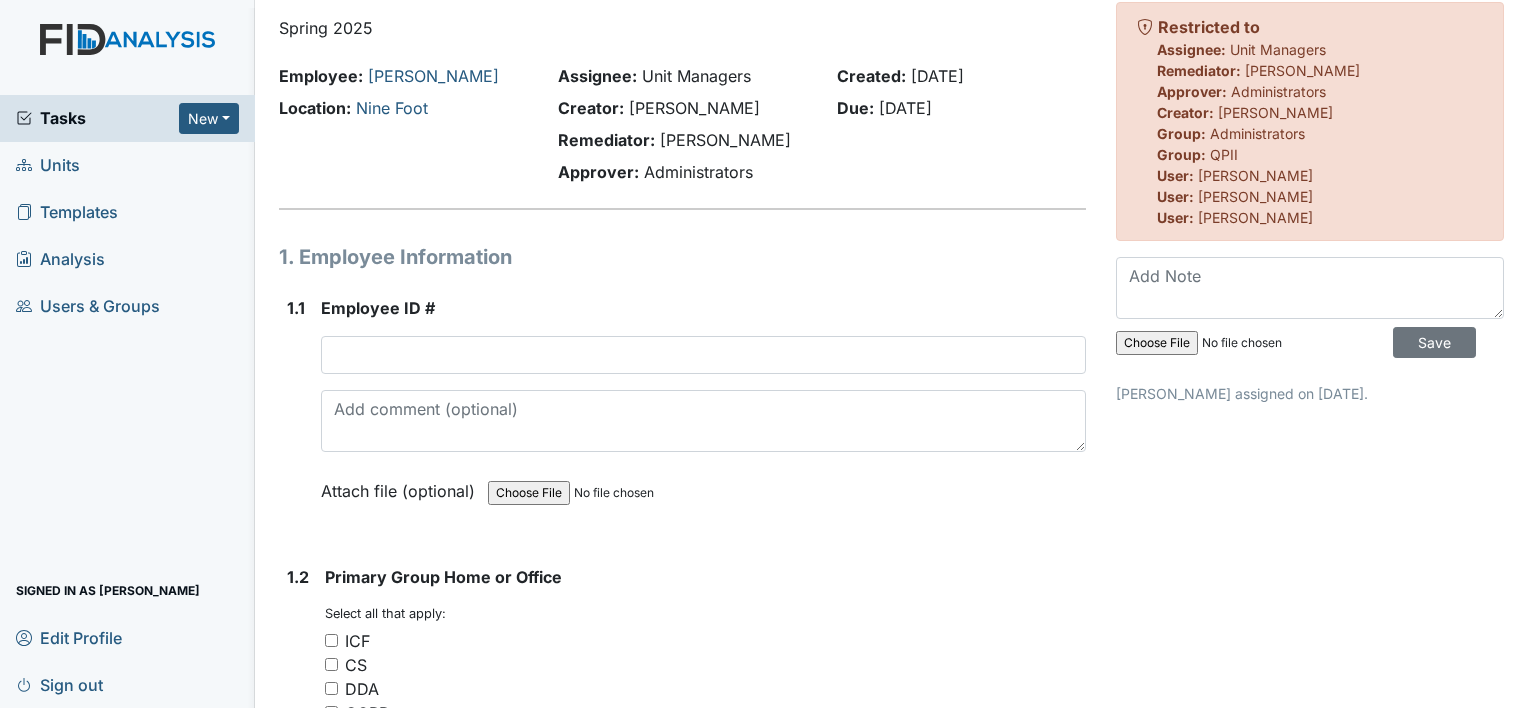 scroll, scrollTop: 68, scrollLeft: 0, axis: vertical 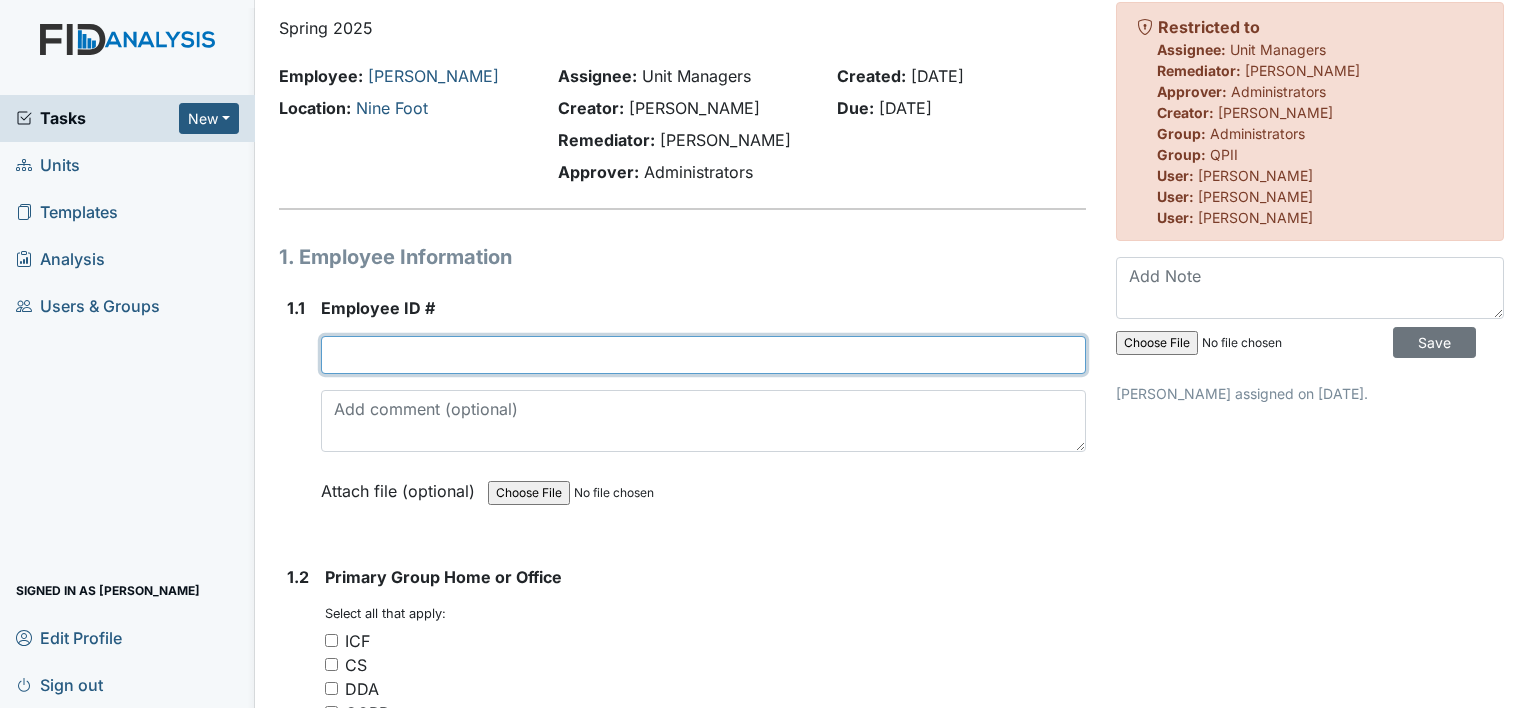 click at bounding box center [703, 355] 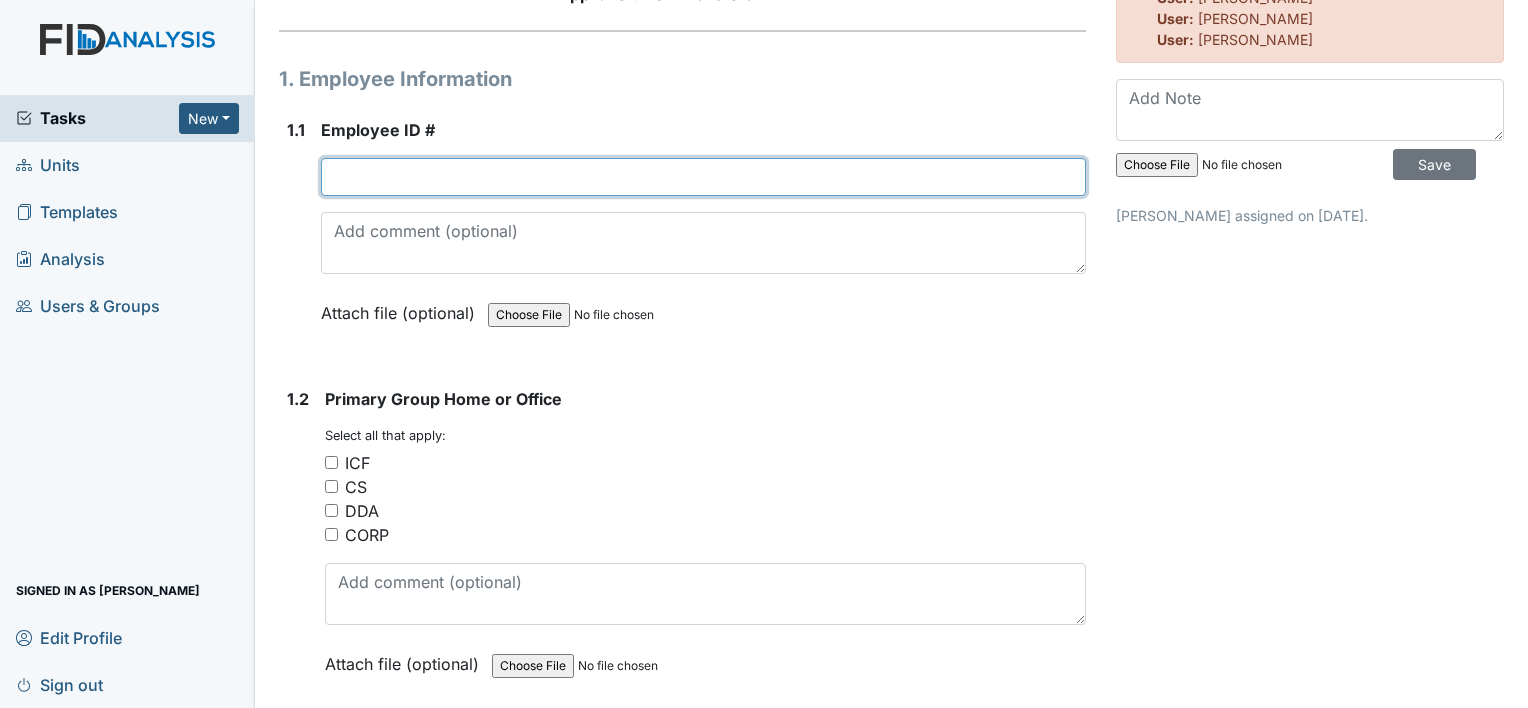 scroll, scrollTop: 251, scrollLeft: 0, axis: vertical 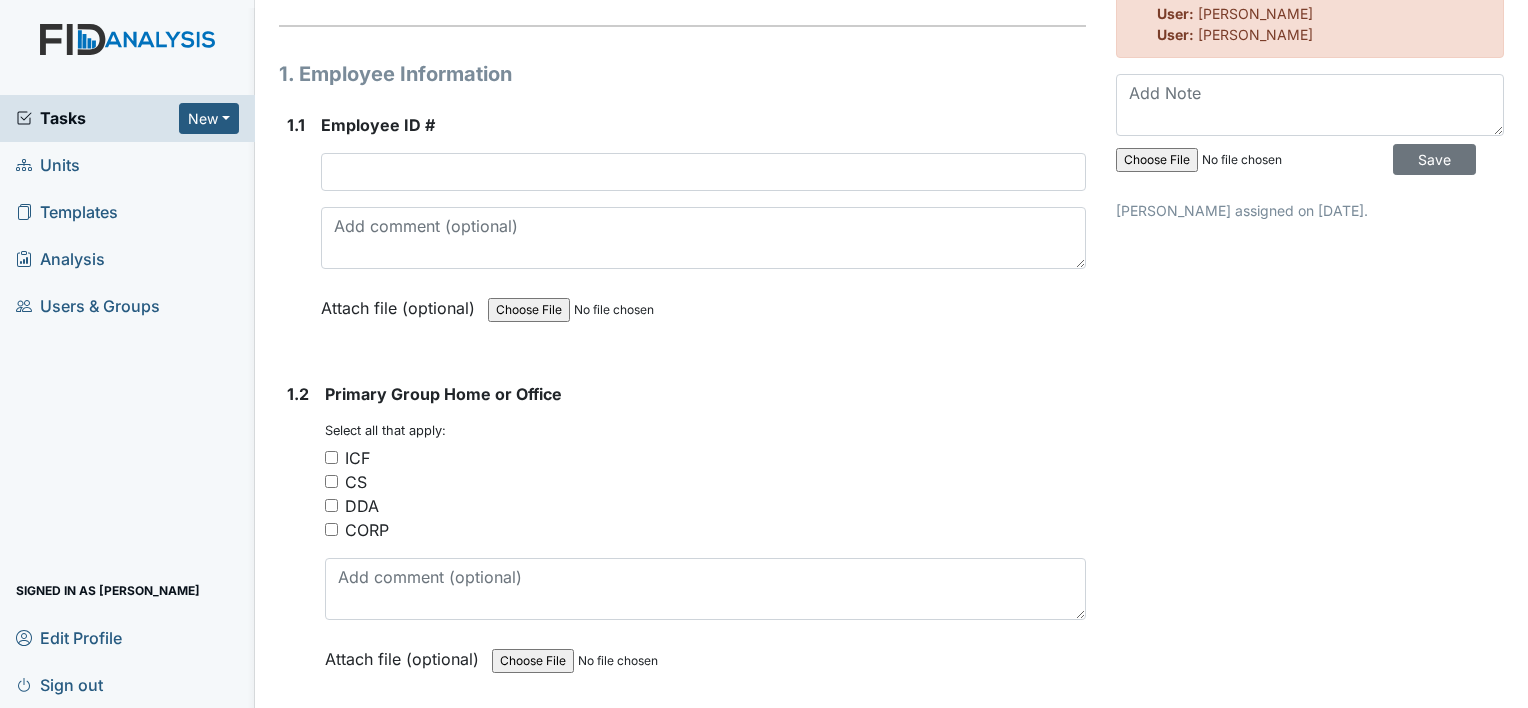 click on "ICF" at bounding box center [357, 458] 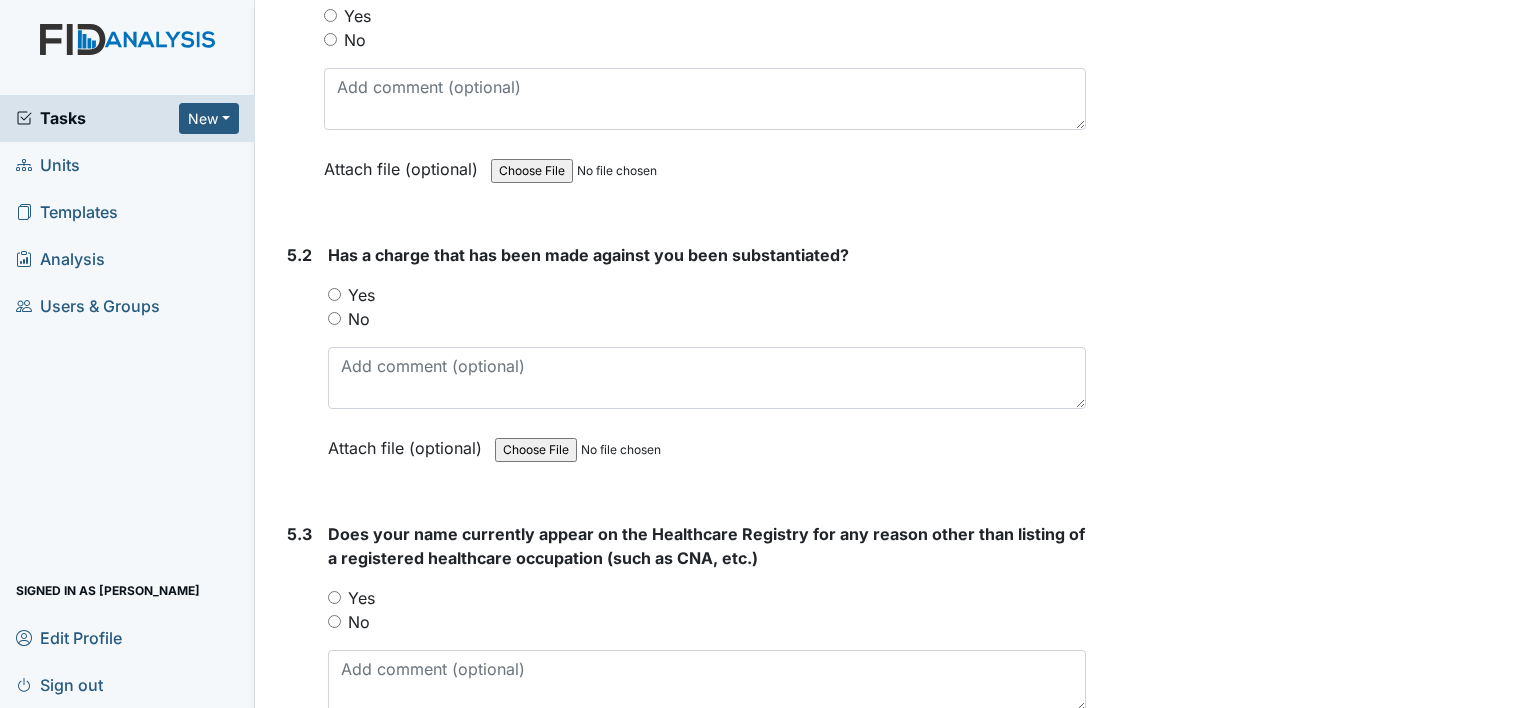 scroll, scrollTop: 15432, scrollLeft: 0, axis: vertical 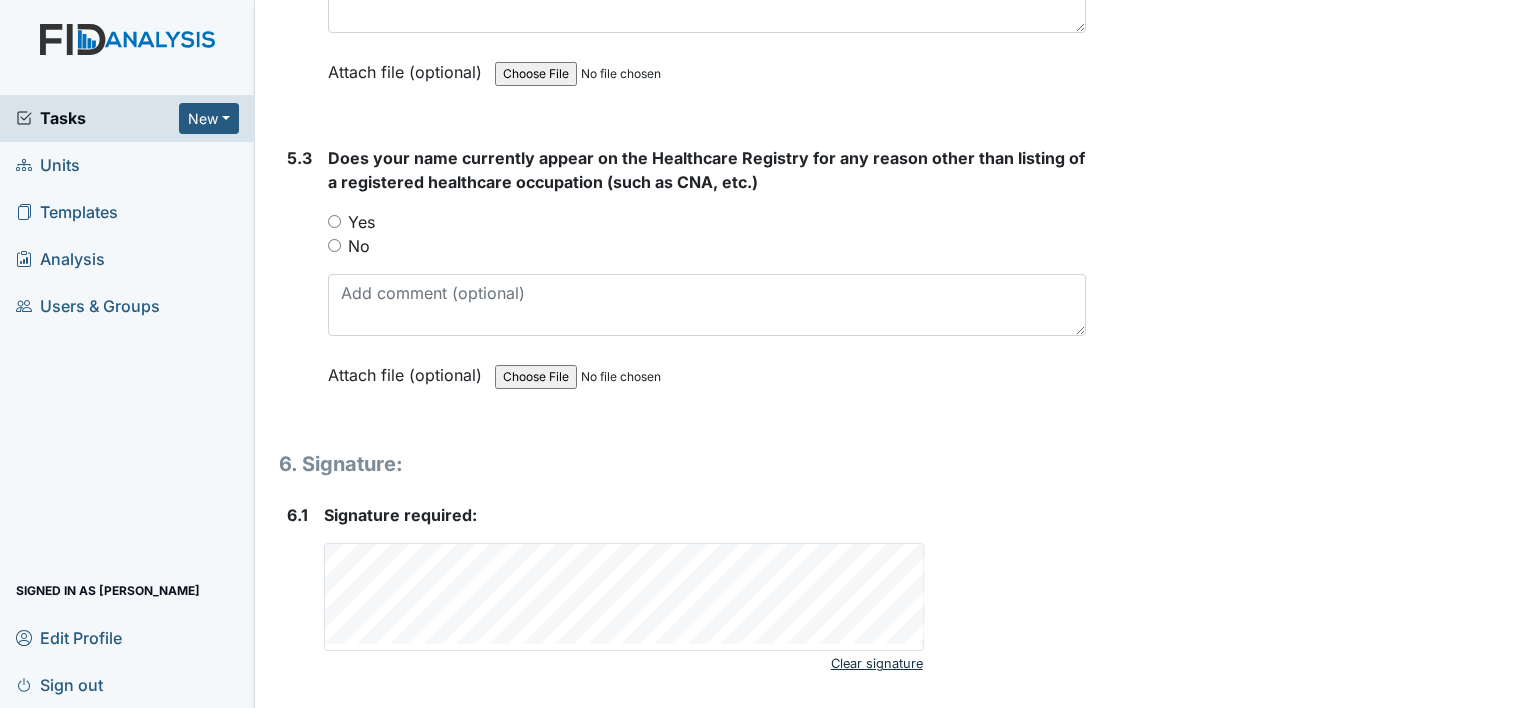 click on "Clear signature" at bounding box center (877, 663) 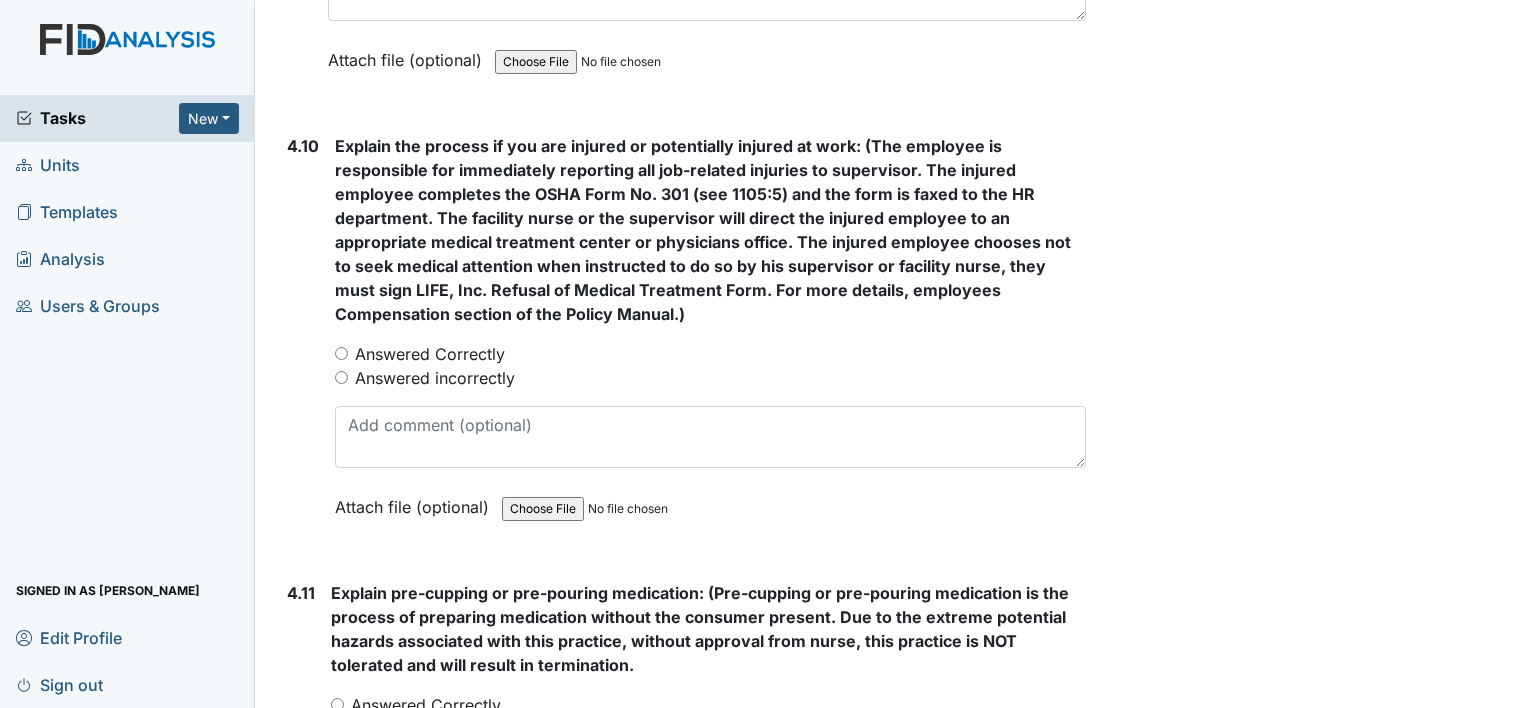 scroll, scrollTop: 11668, scrollLeft: 0, axis: vertical 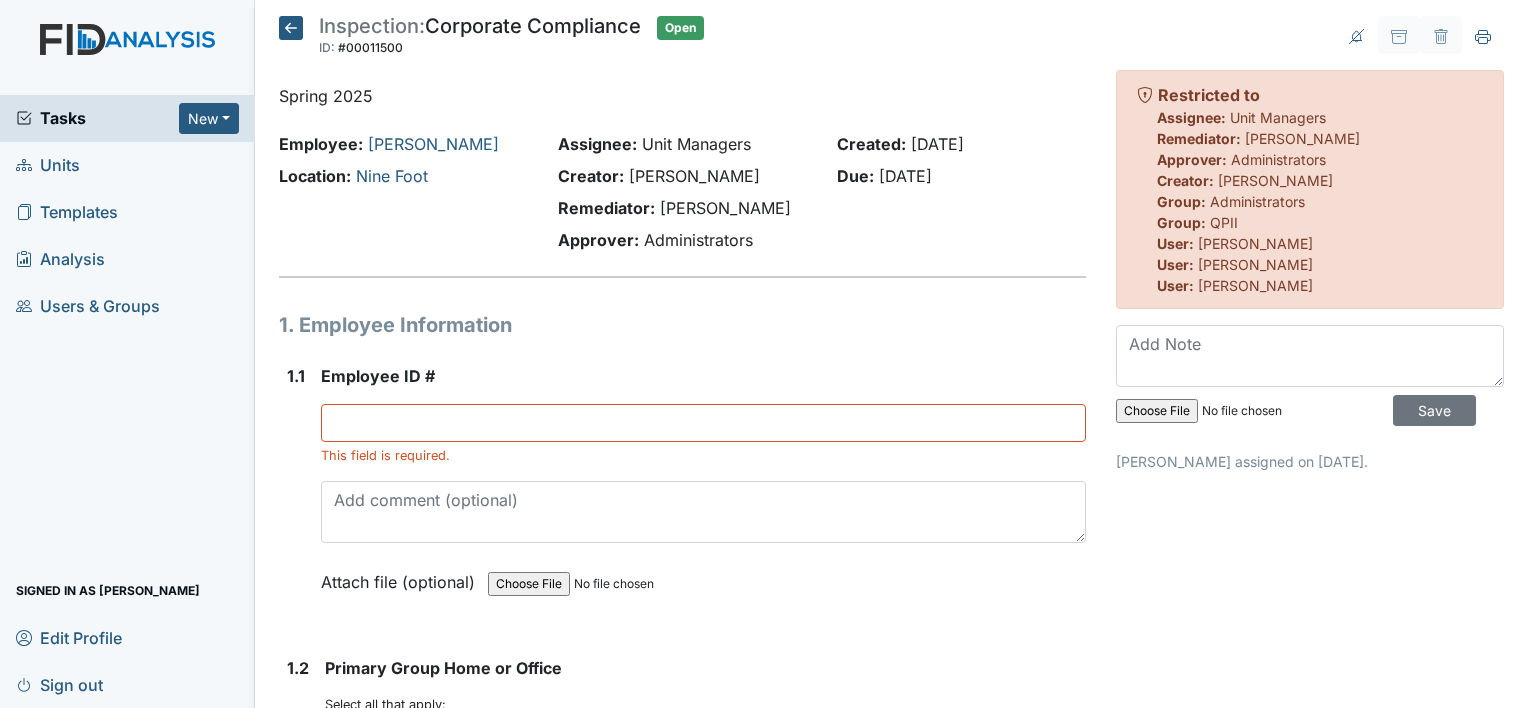 click 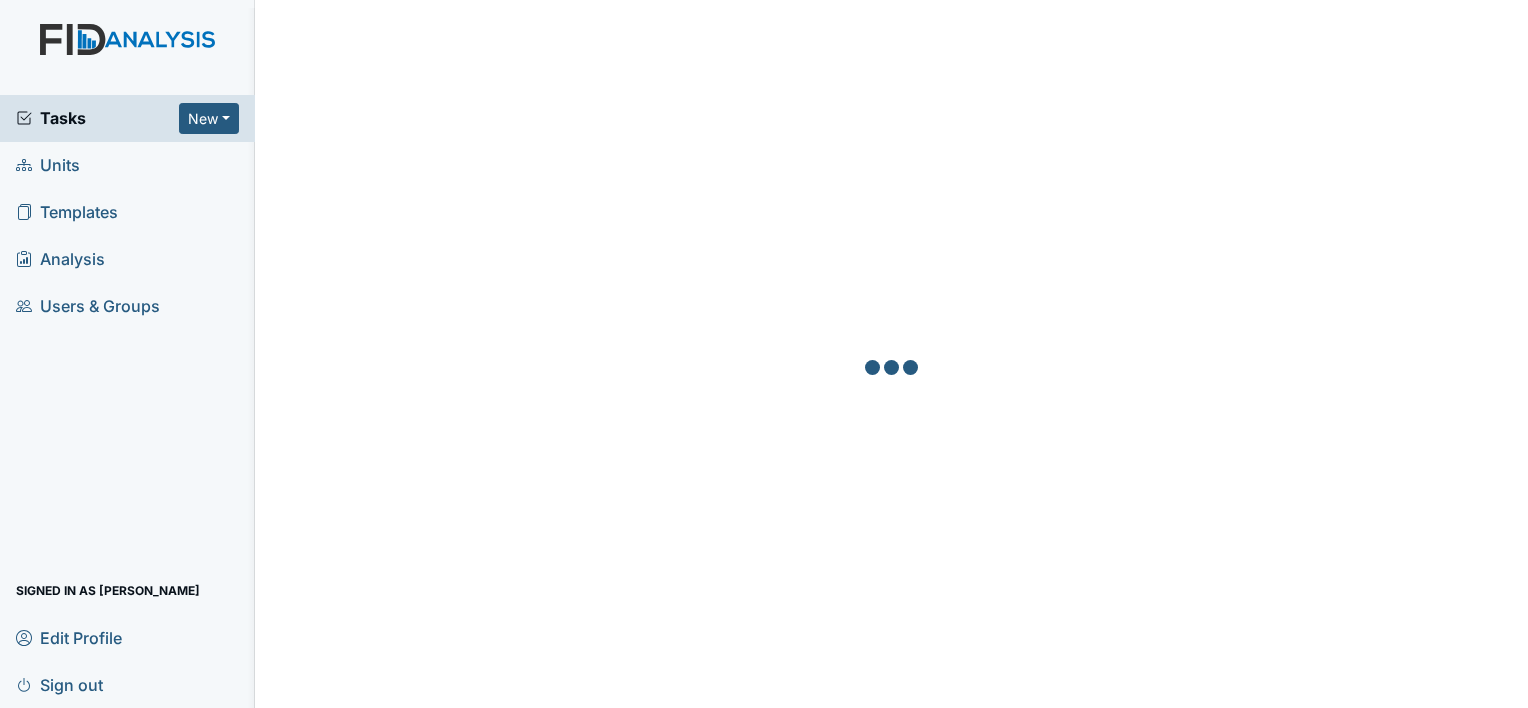 scroll, scrollTop: 0, scrollLeft: 0, axis: both 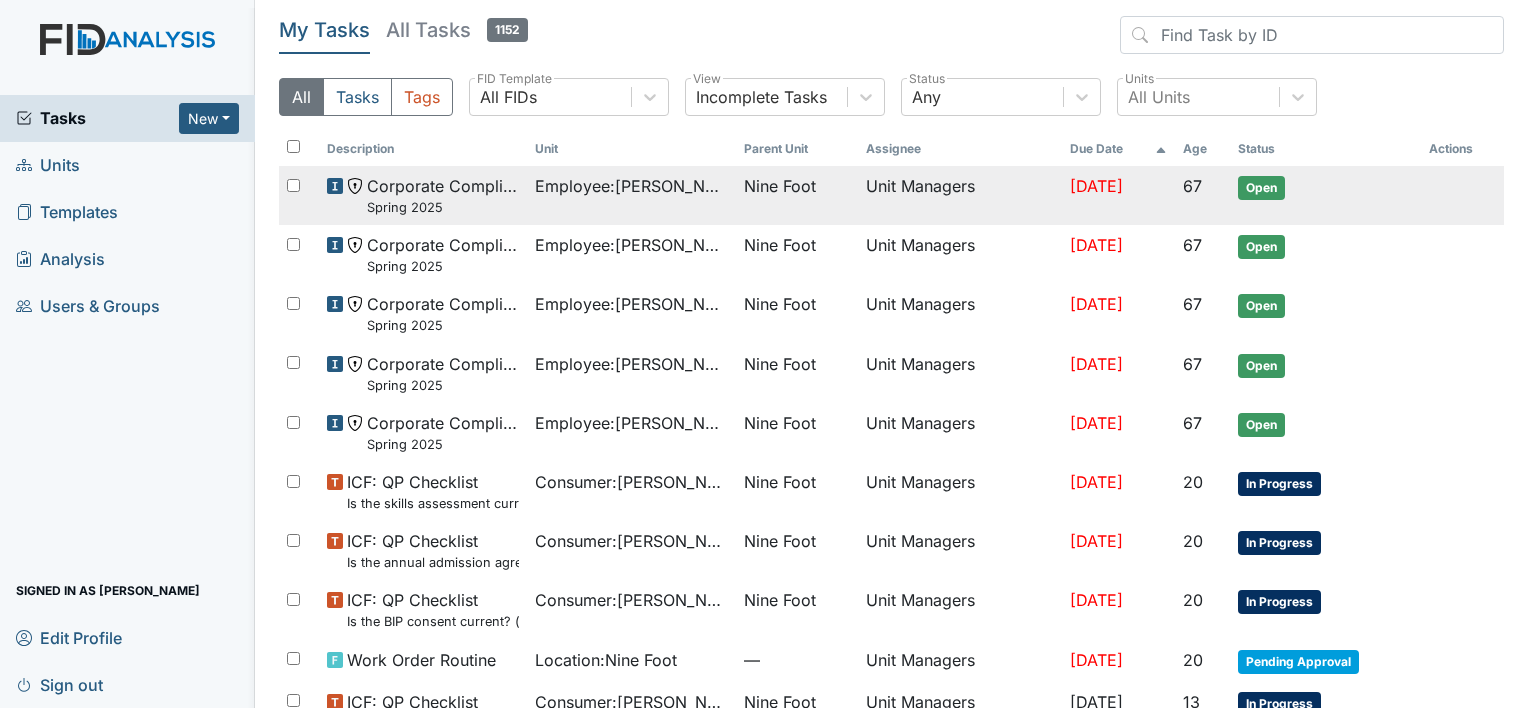 click on "Employee :  [PERSON_NAME]" at bounding box center (631, 186) 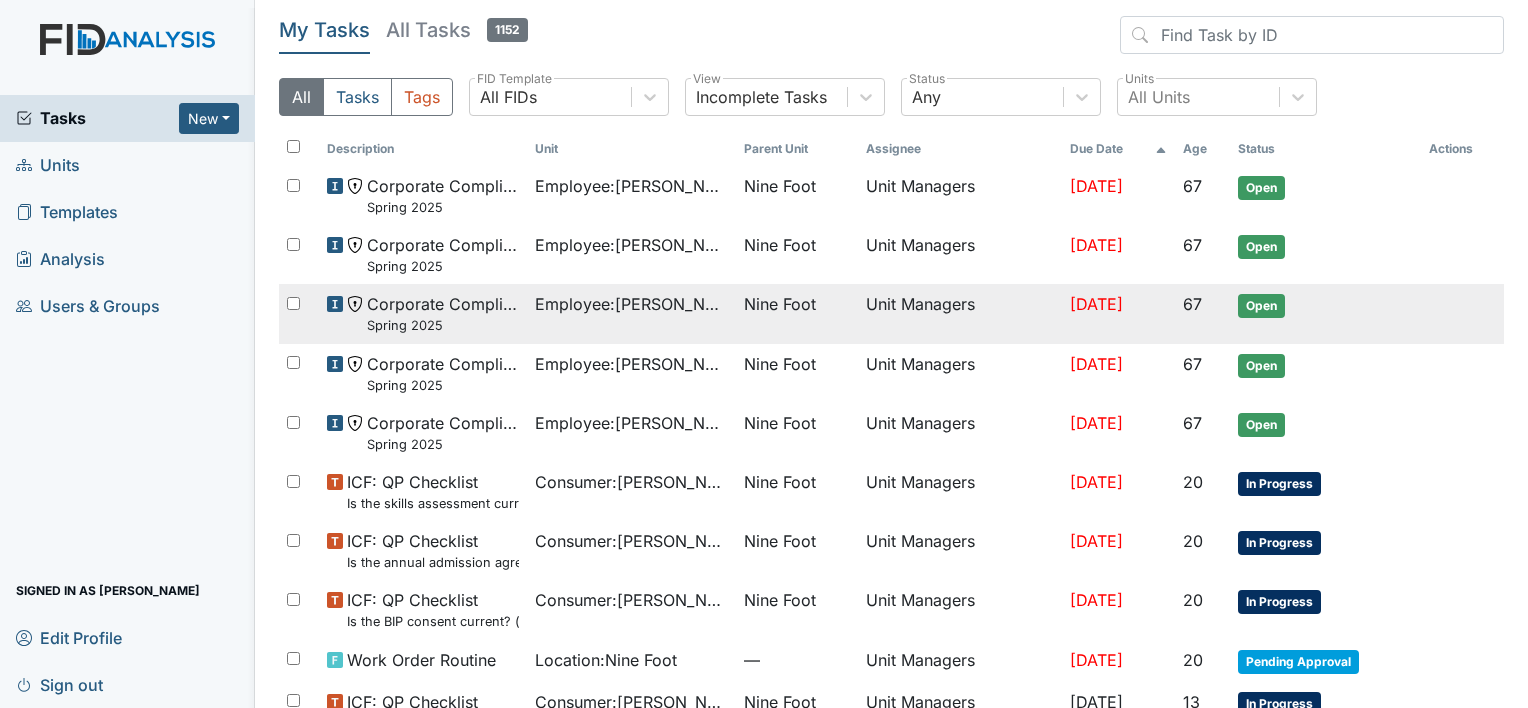 click on "Unit Managers" at bounding box center (960, 313) 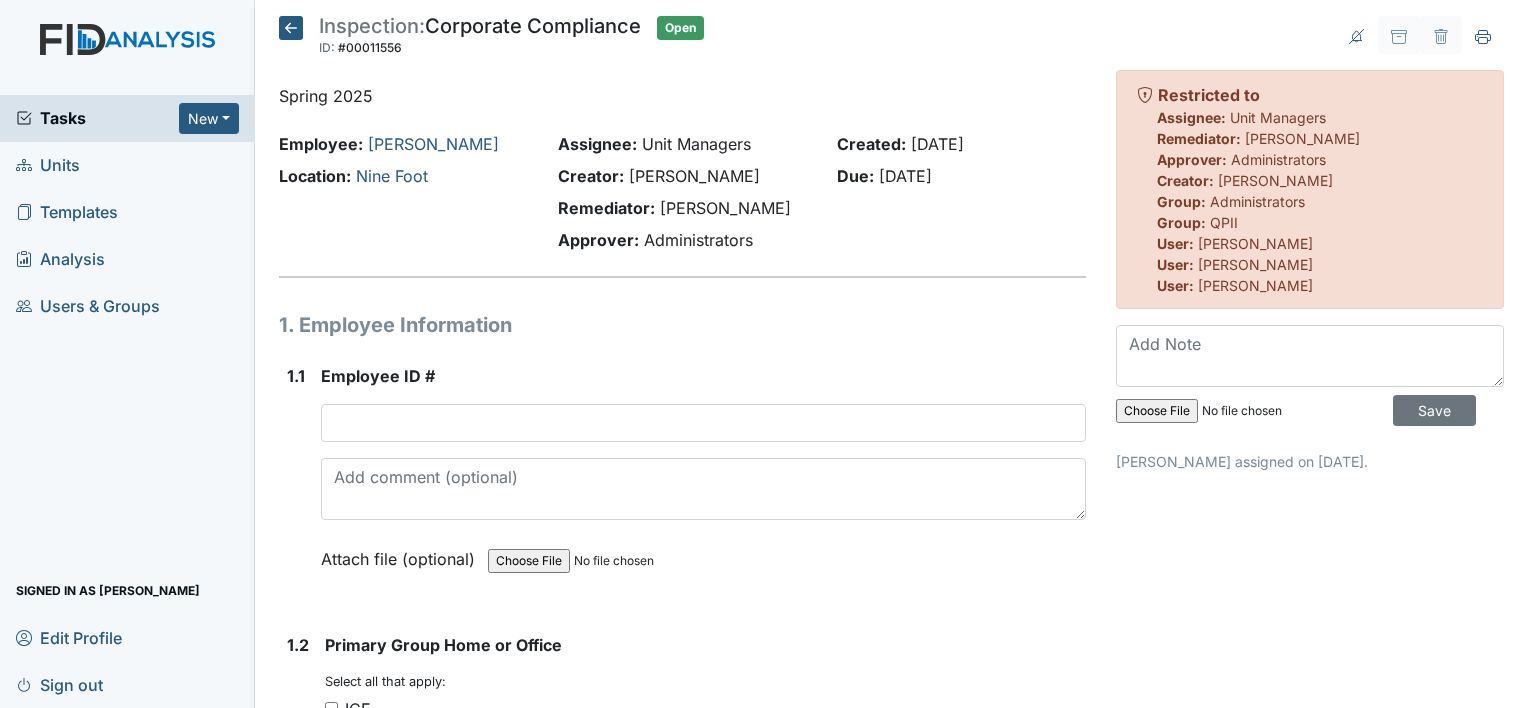 scroll, scrollTop: 0, scrollLeft: 0, axis: both 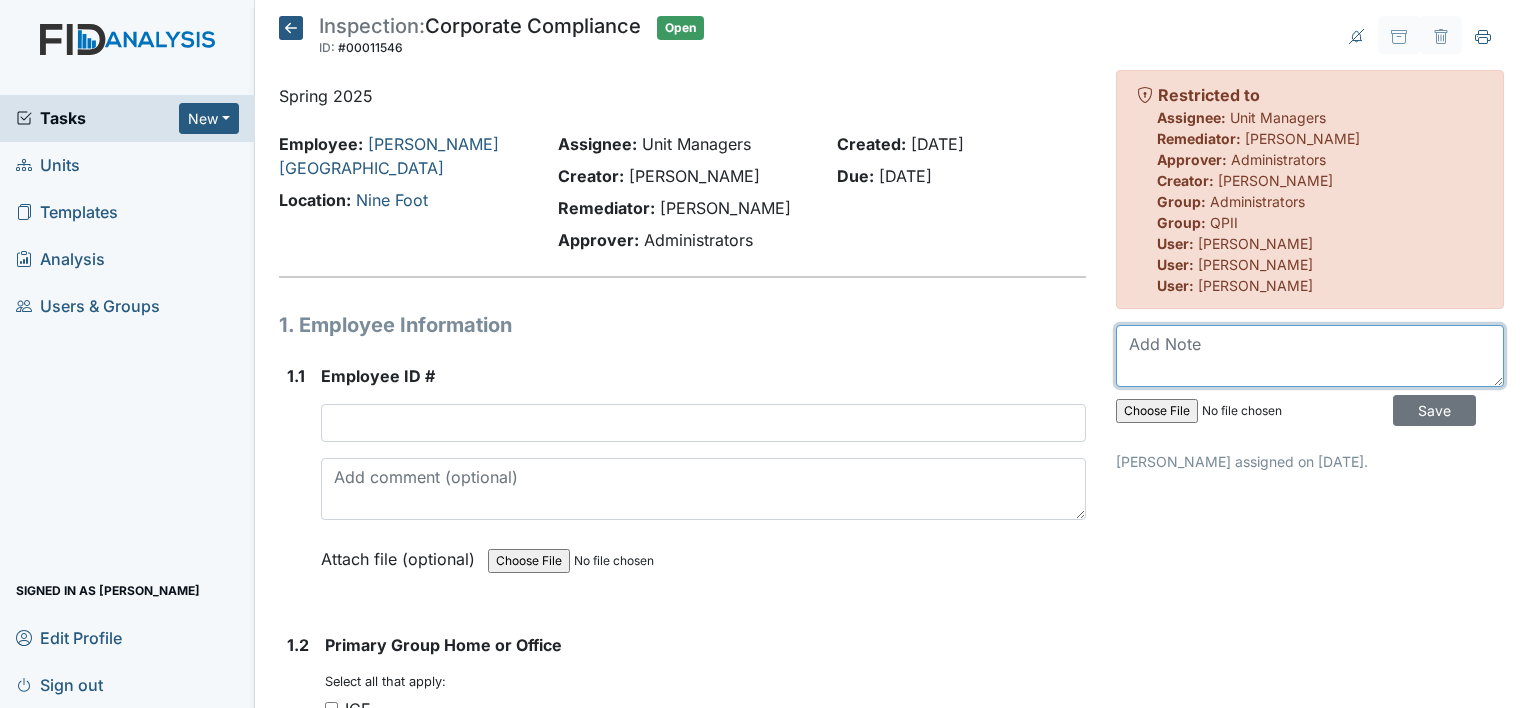 click at bounding box center [1310, 356] 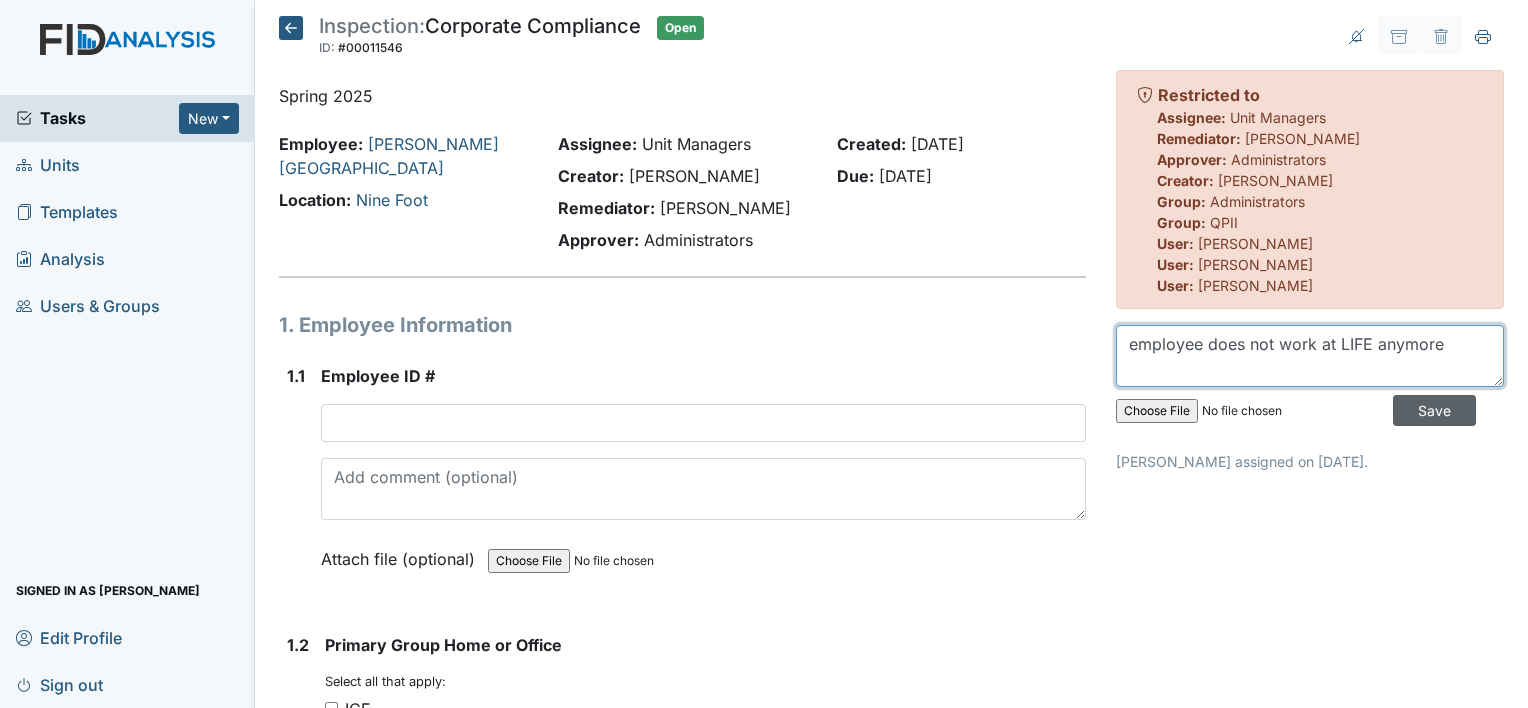 type on "employee does not work at LIFE anymore" 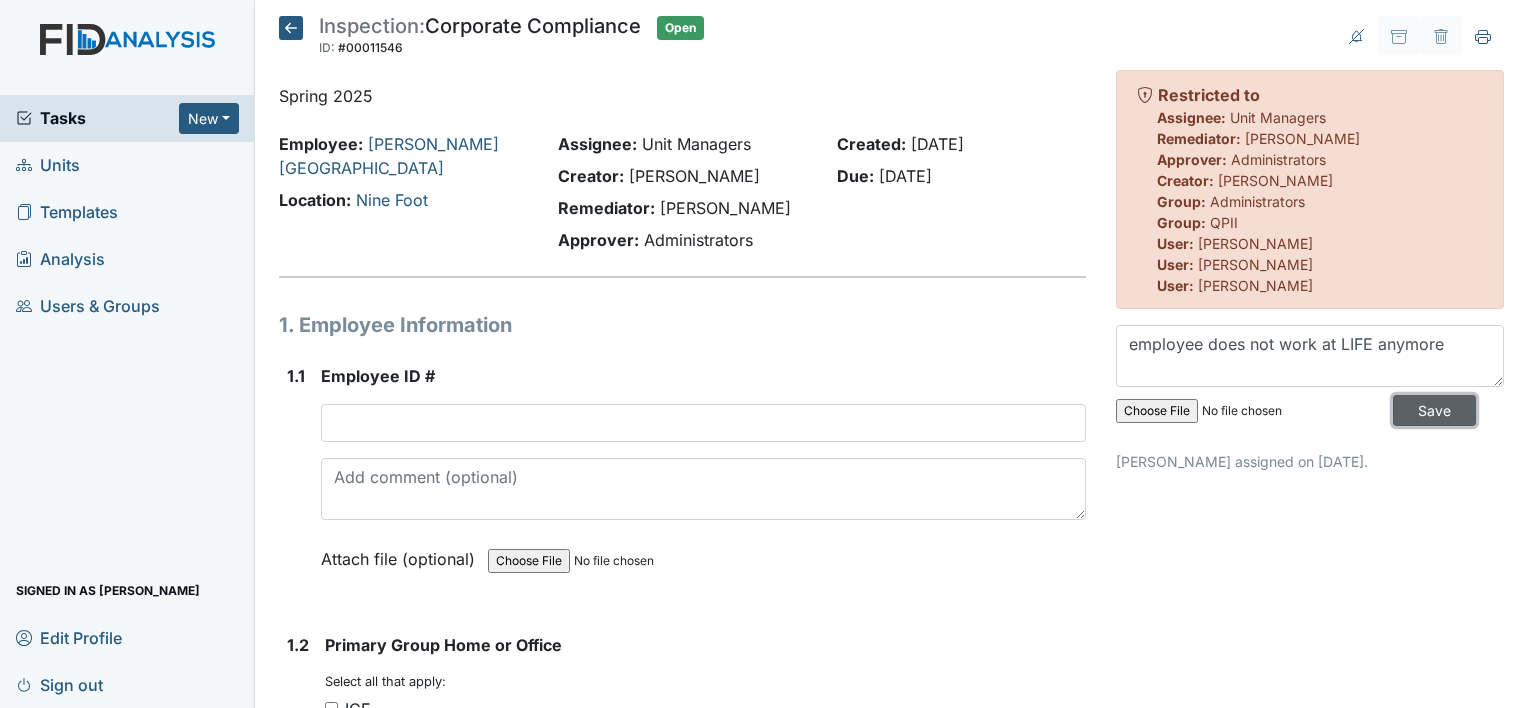 click on "Save" at bounding box center [1434, 410] 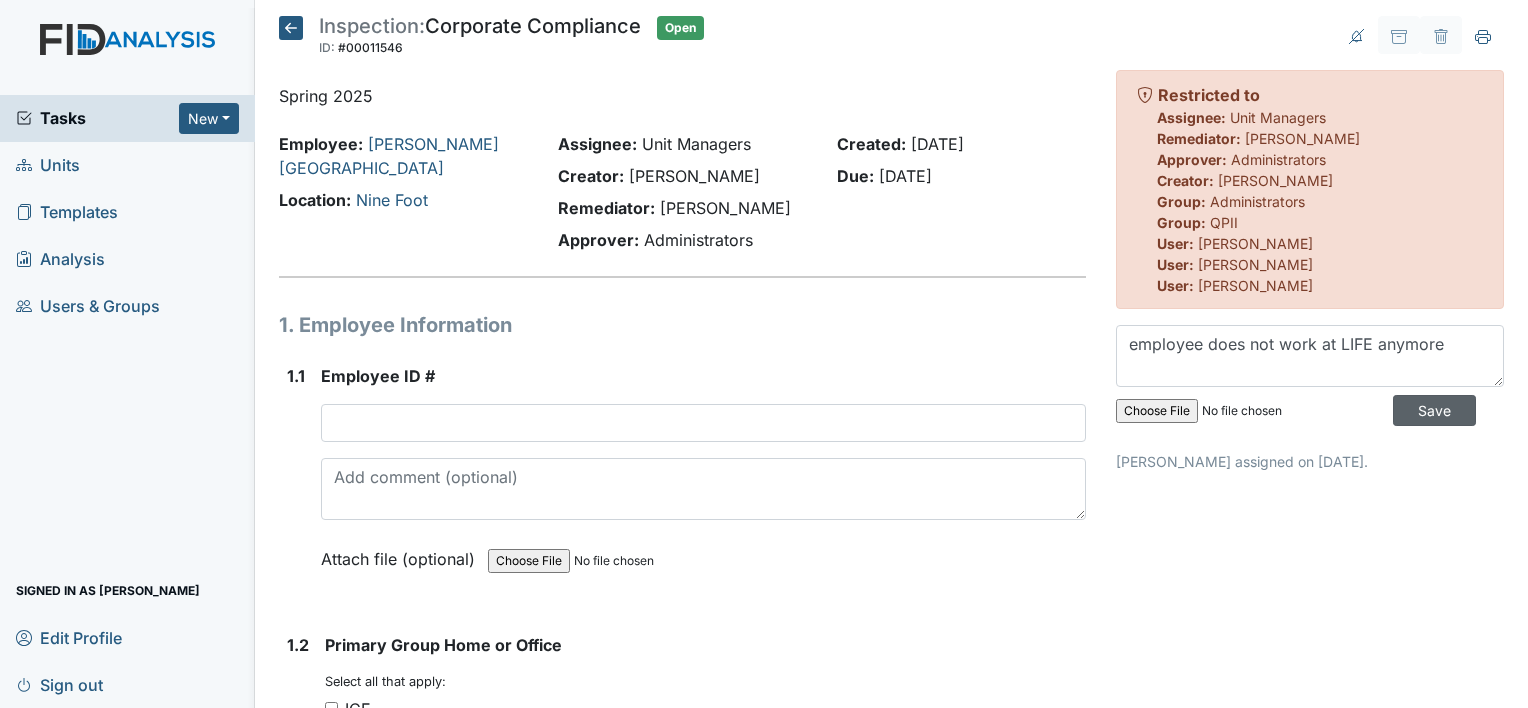 type 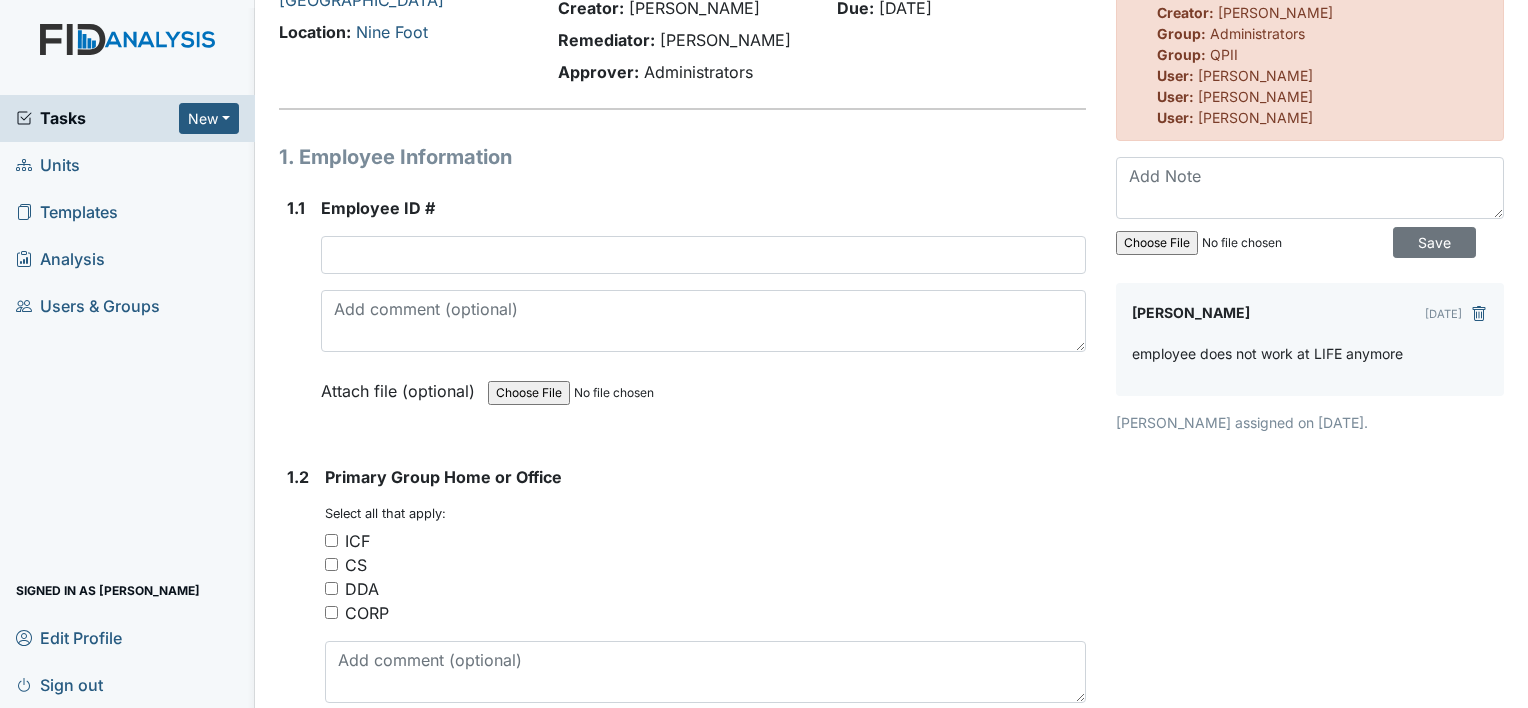 scroll, scrollTop: 0, scrollLeft: 0, axis: both 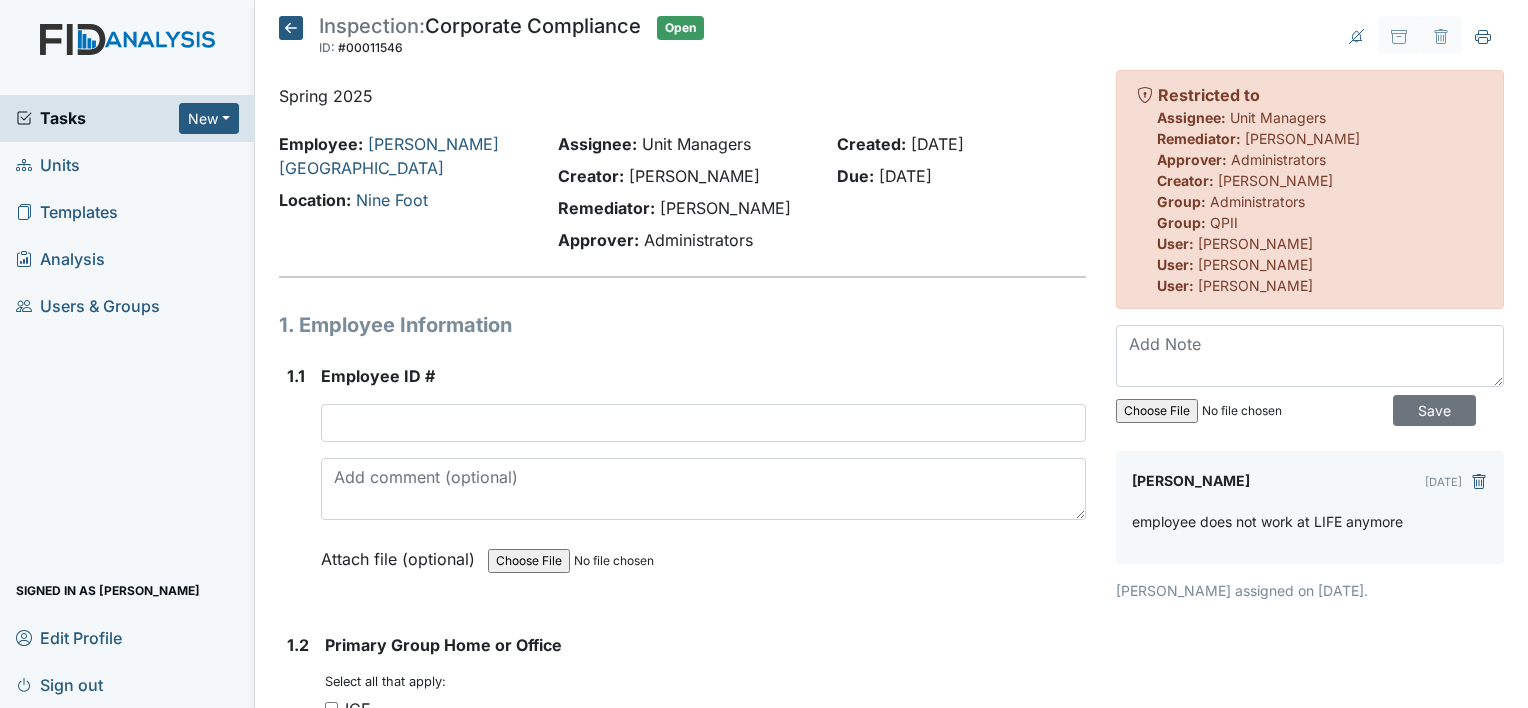 click 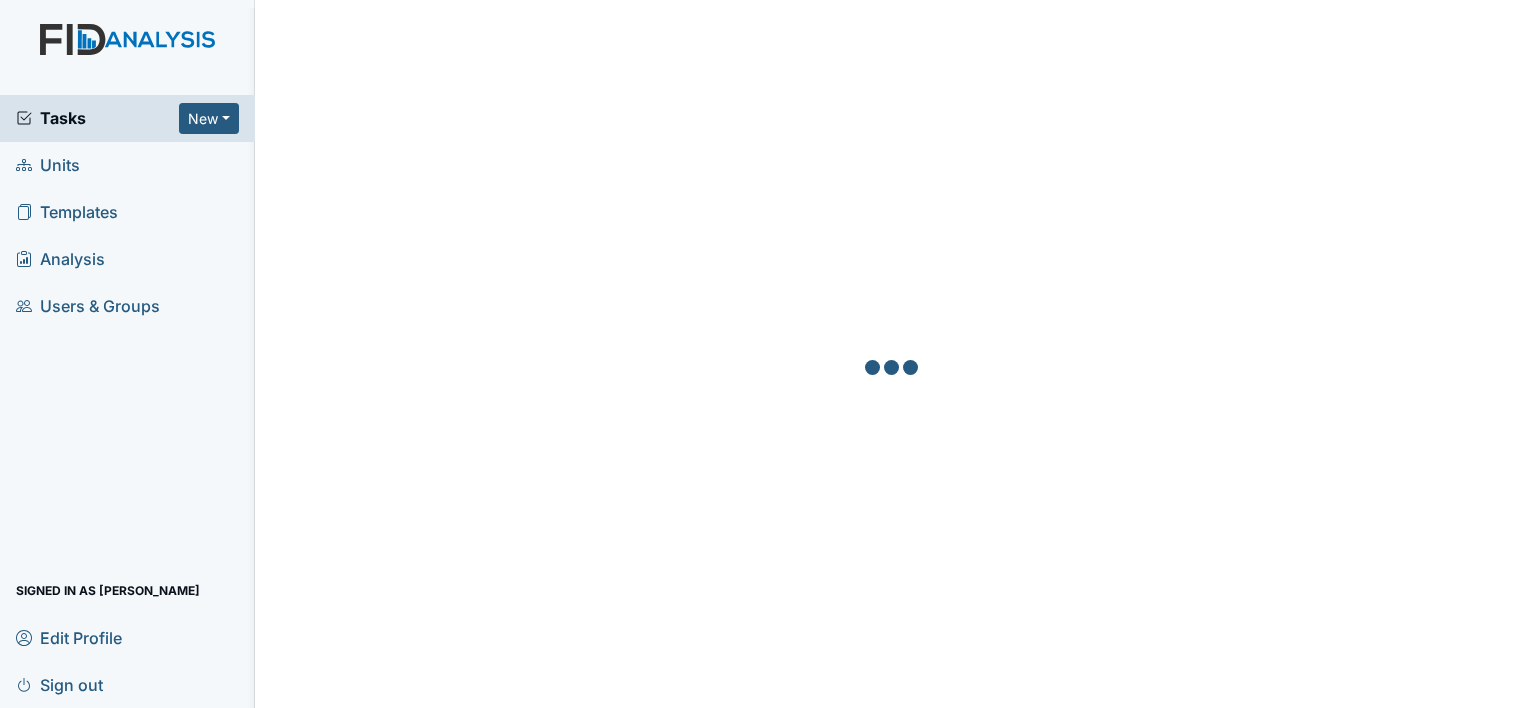 scroll, scrollTop: 0, scrollLeft: 0, axis: both 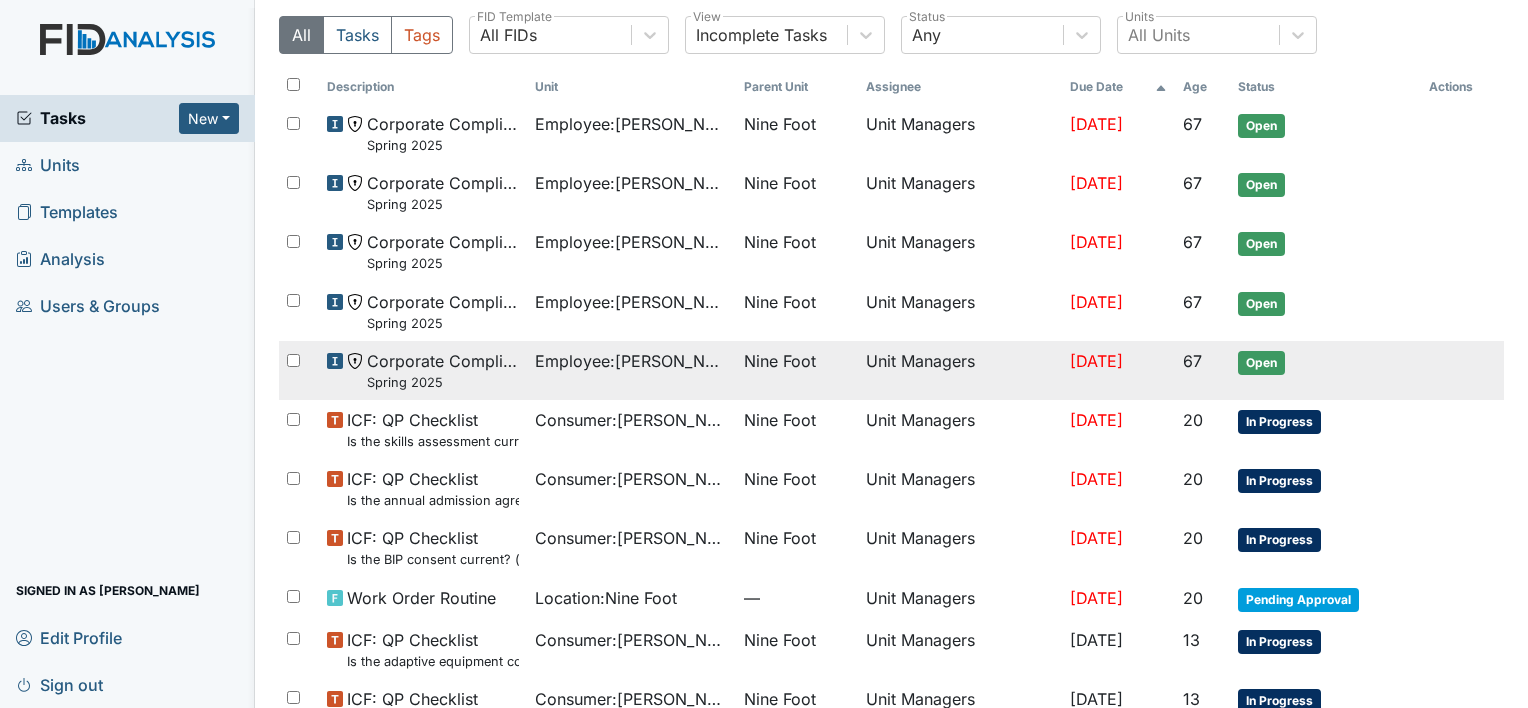 click on "Unit Managers" at bounding box center (960, 370) 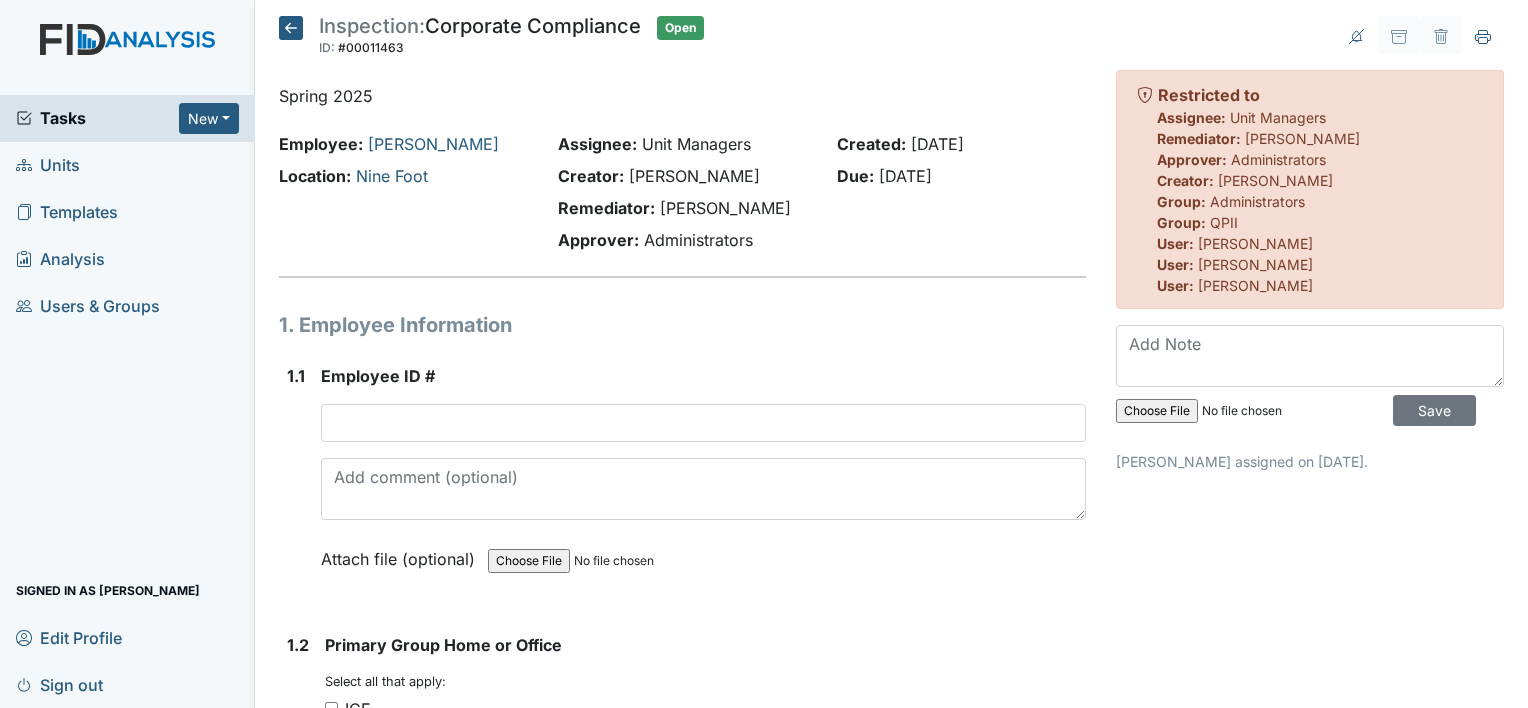 scroll, scrollTop: 0, scrollLeft: 0, axis: both 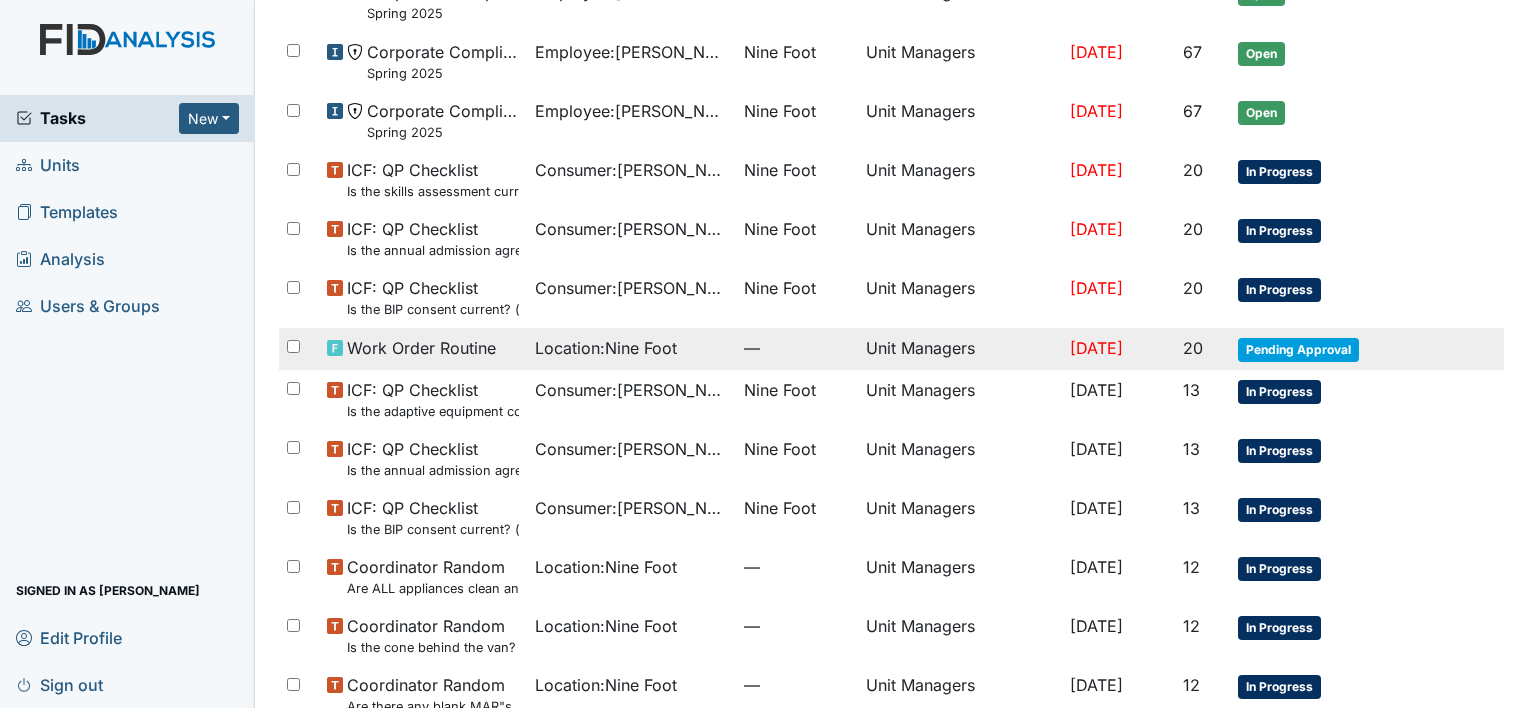 click on "Unit Managers" at bounding box center (960, 349) 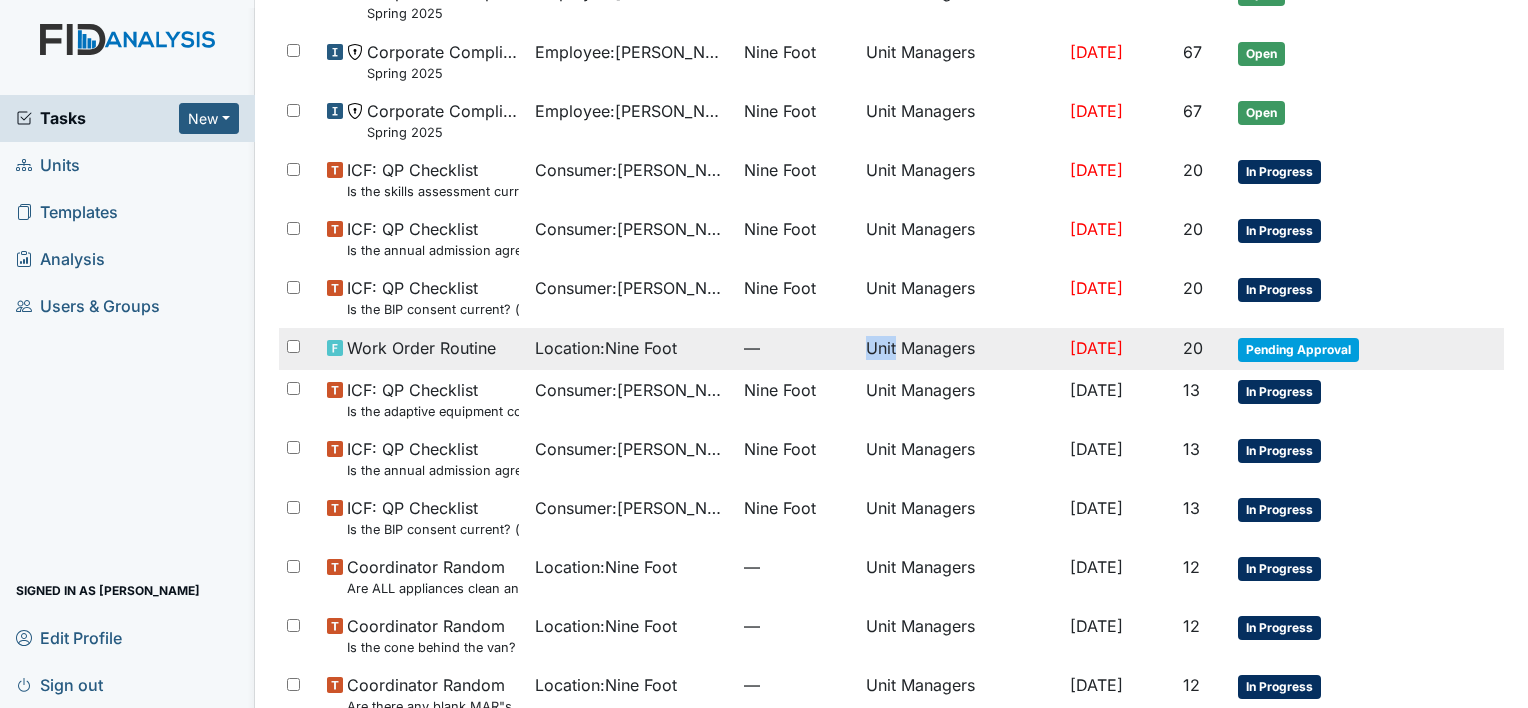 click on "Unit Managers" at bounding box center [960, 349] 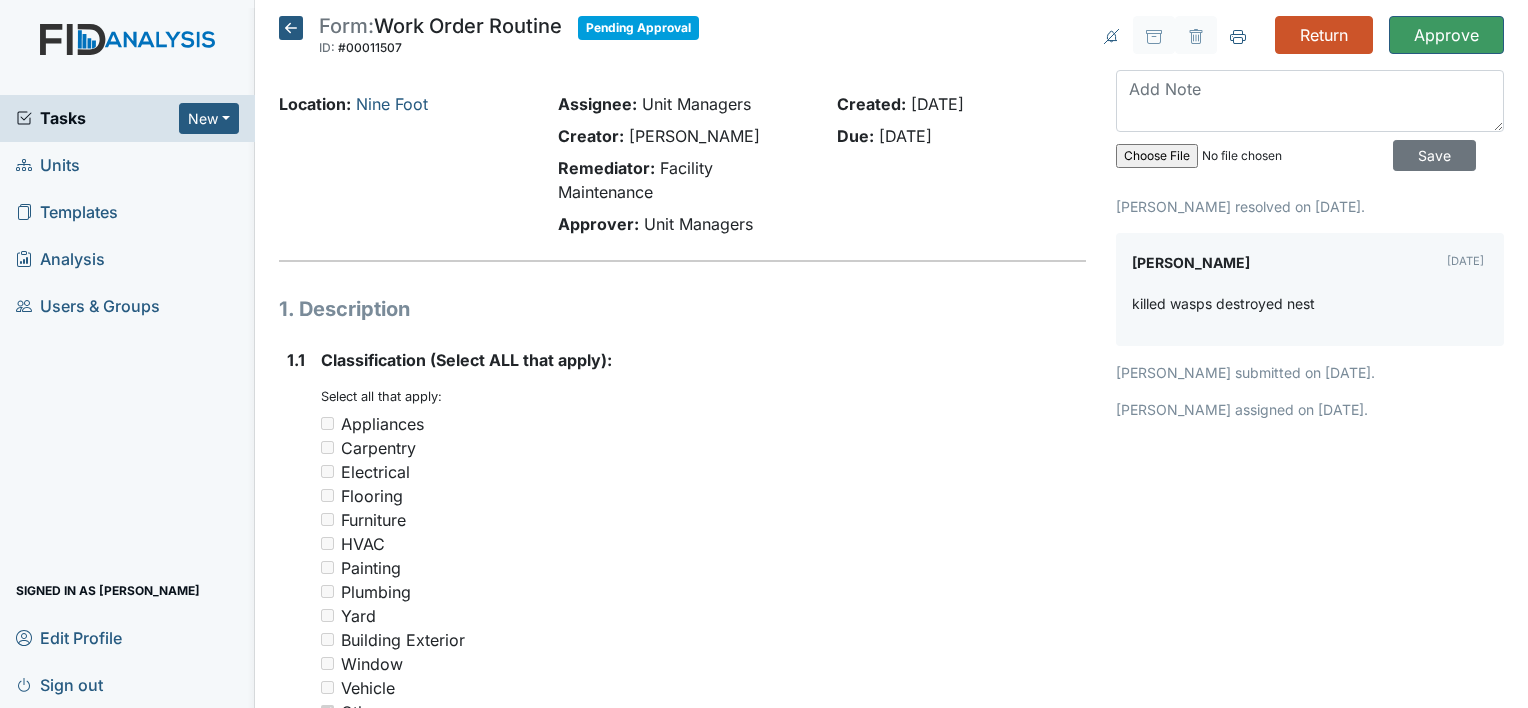 scroll, scrollTop: 0, scrollLeft: 0, axis: both 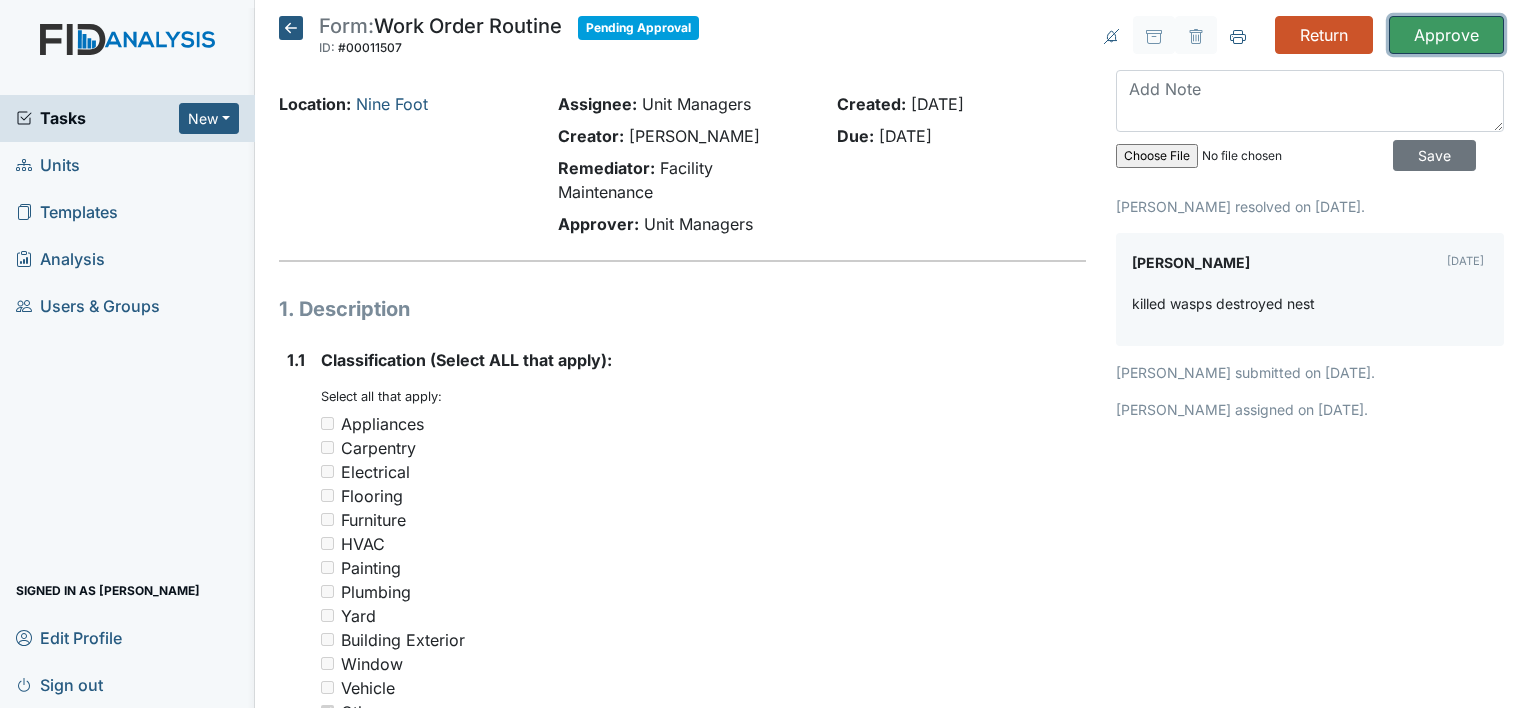 click on "Approve" at bounding box center (1446, 35) 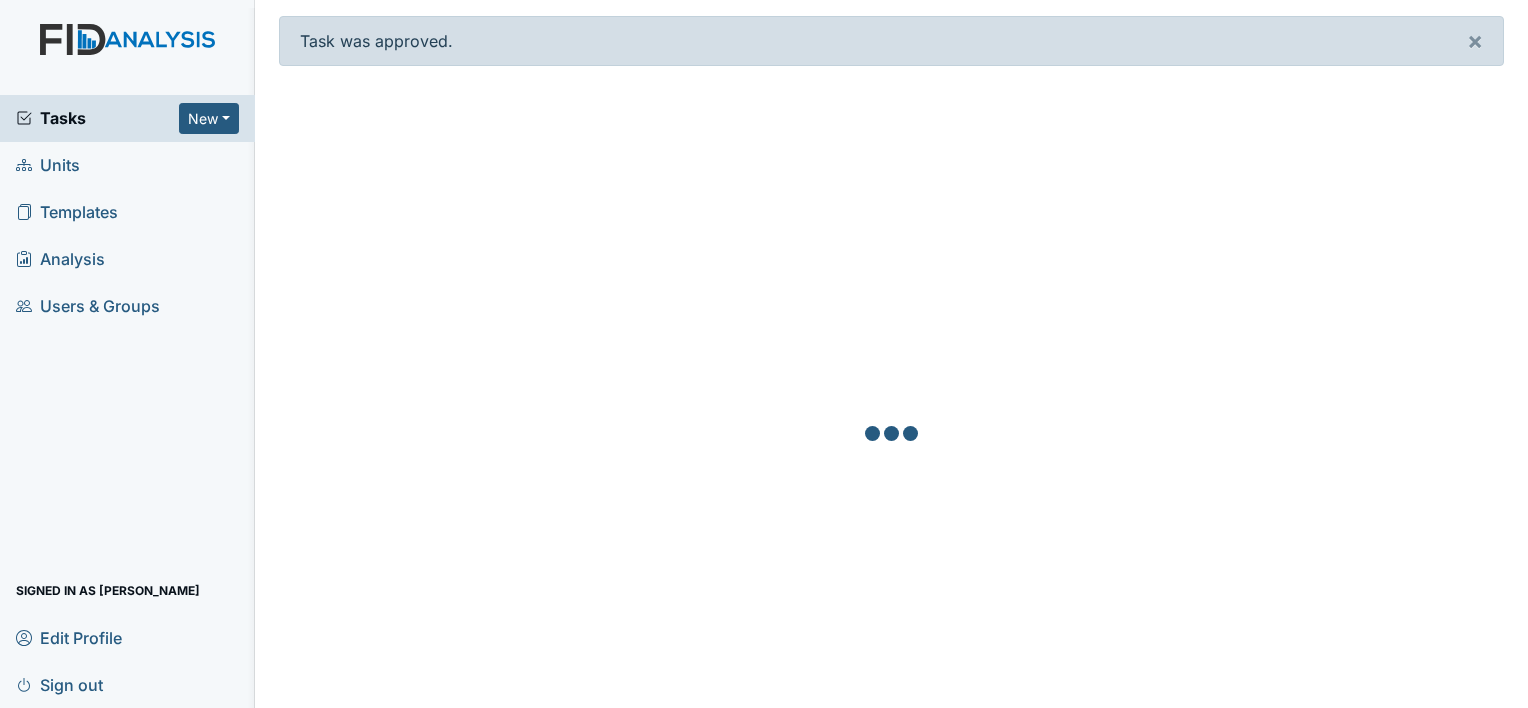 scroll, scrollTop: 0, scrollLeft: 0, axis: both 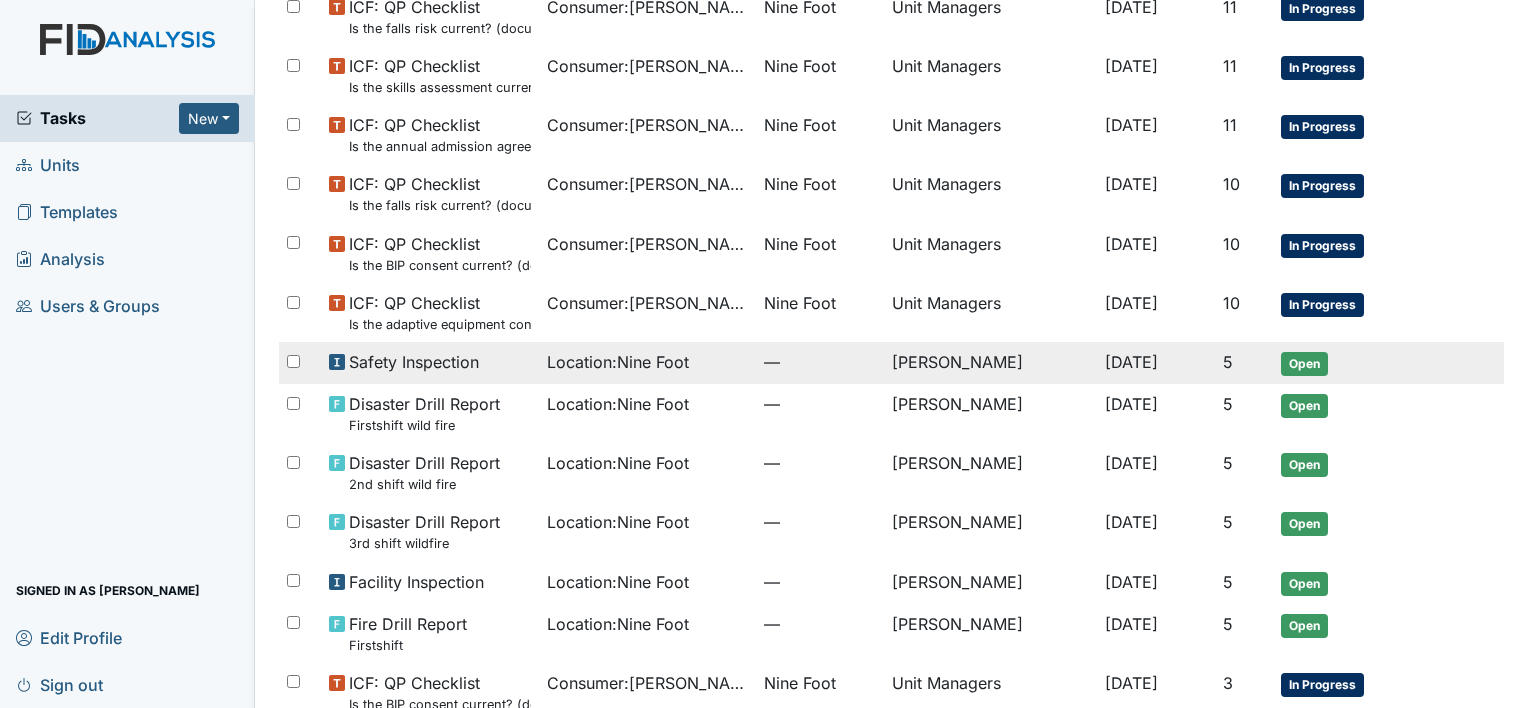 click on "[DATE]" at bounding box center (1131, 362) 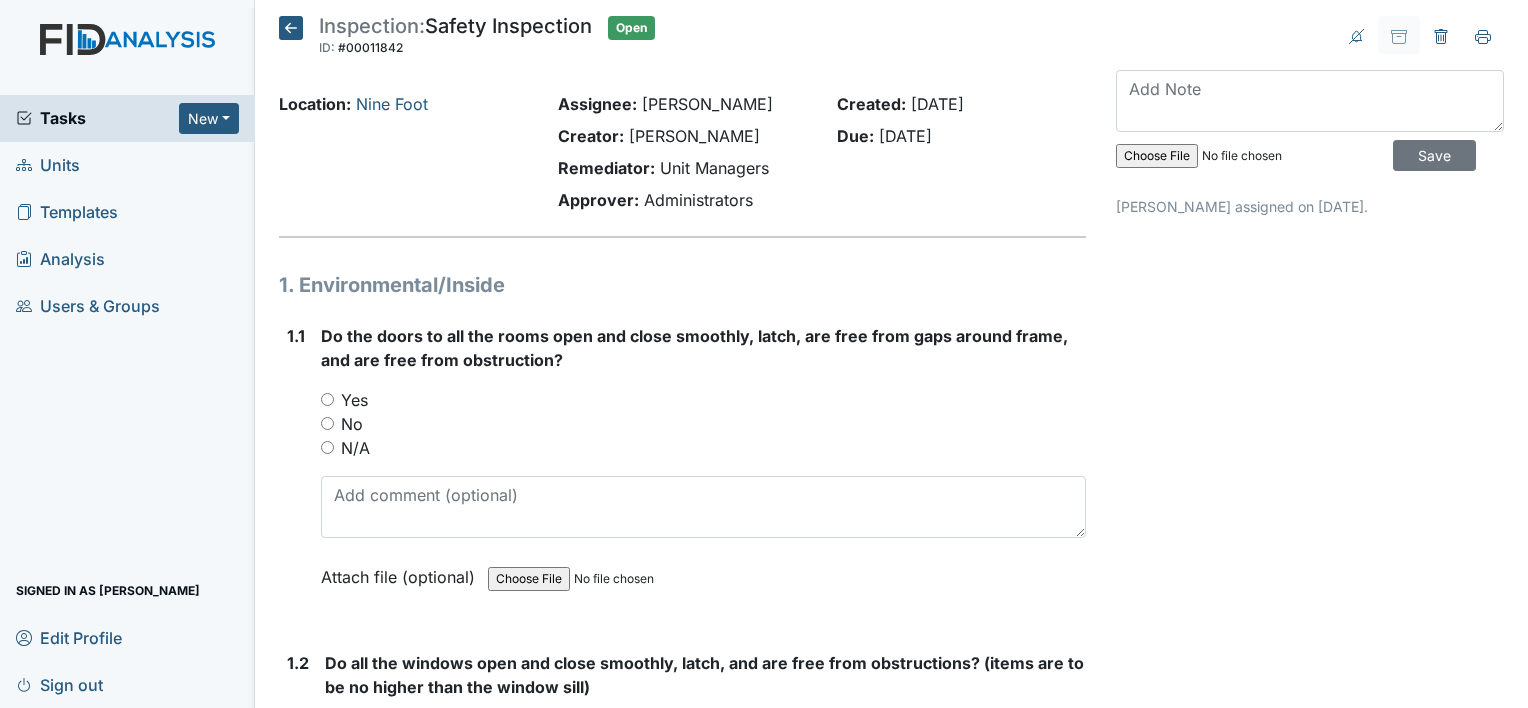 scroll, scrollTop: 0, scrollLeft: 0, axis: both 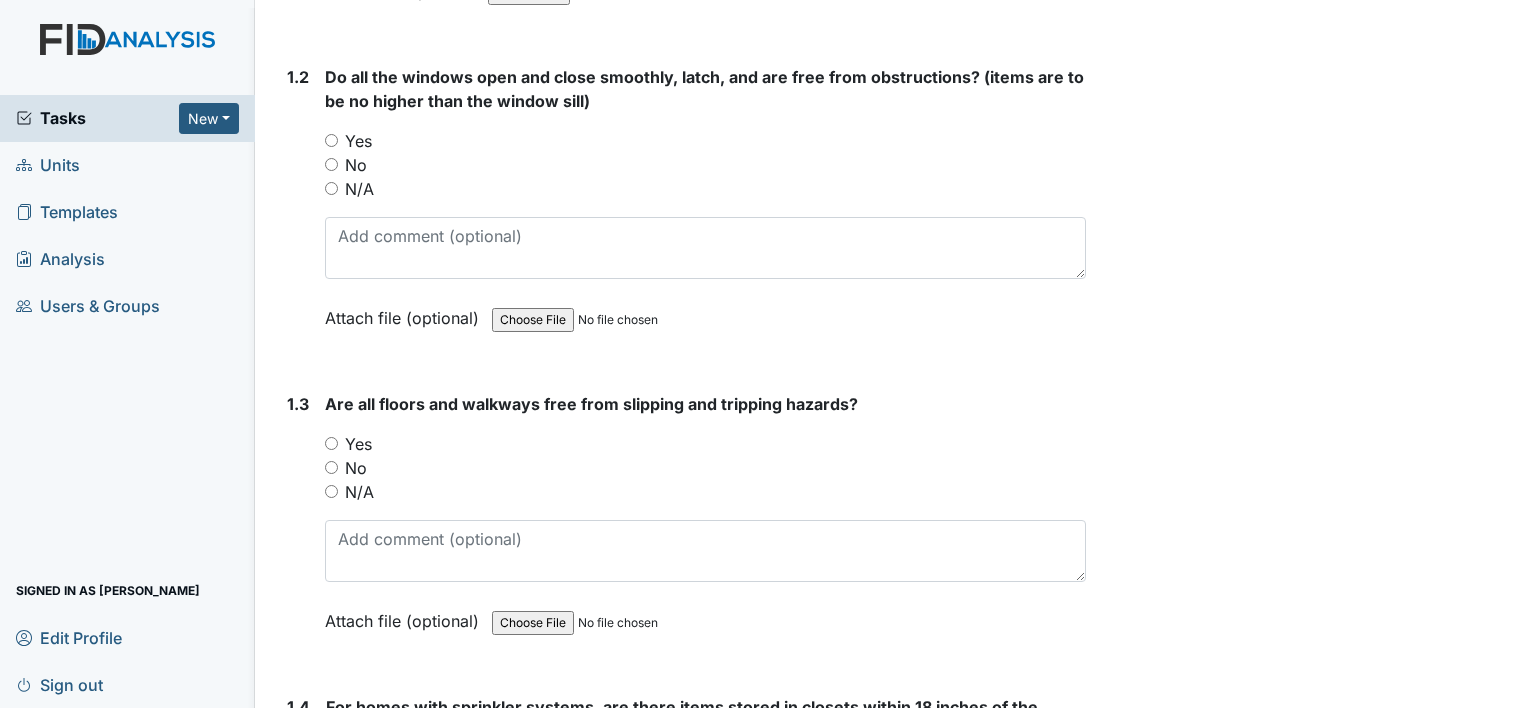 click on "Yes" at bounding box center [331, 140] 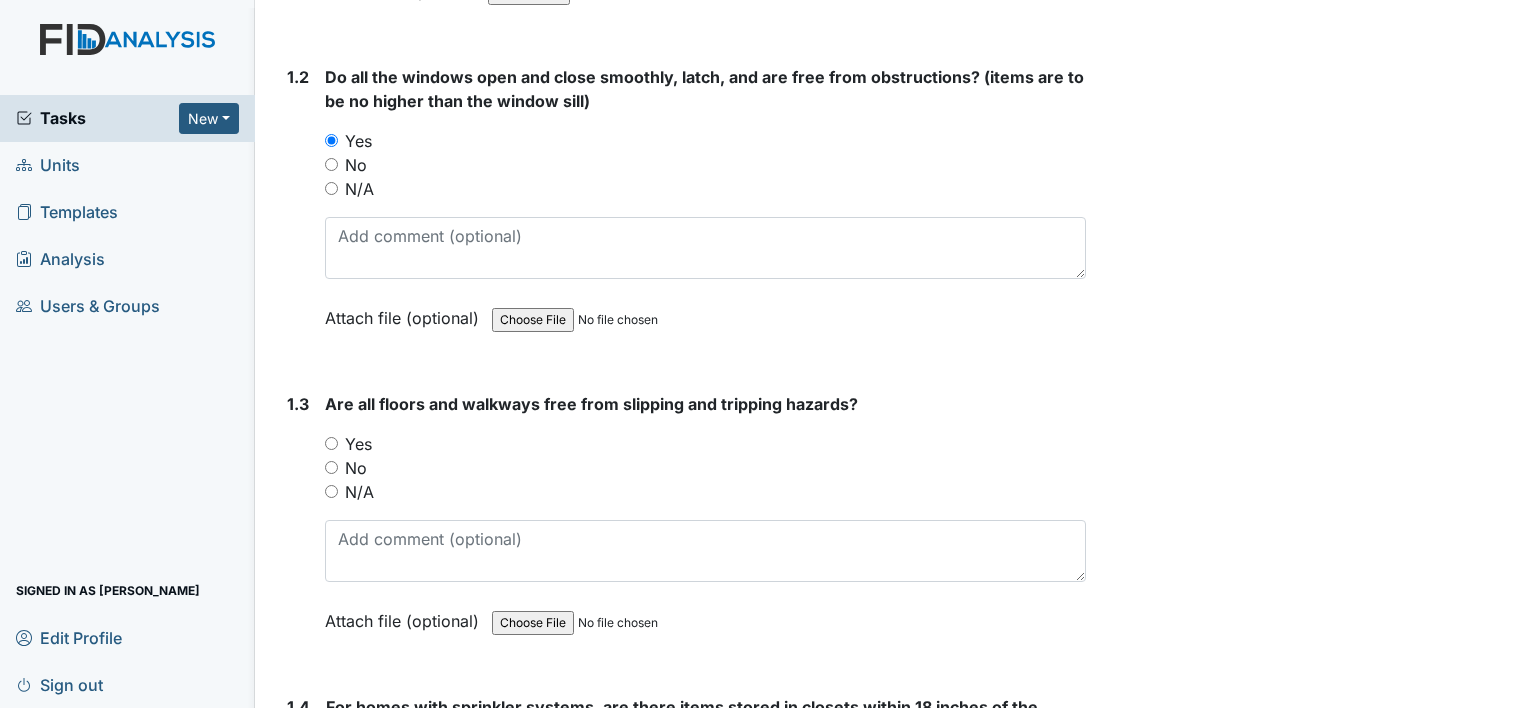 click on "Yes" at bounding box center (331, 443) 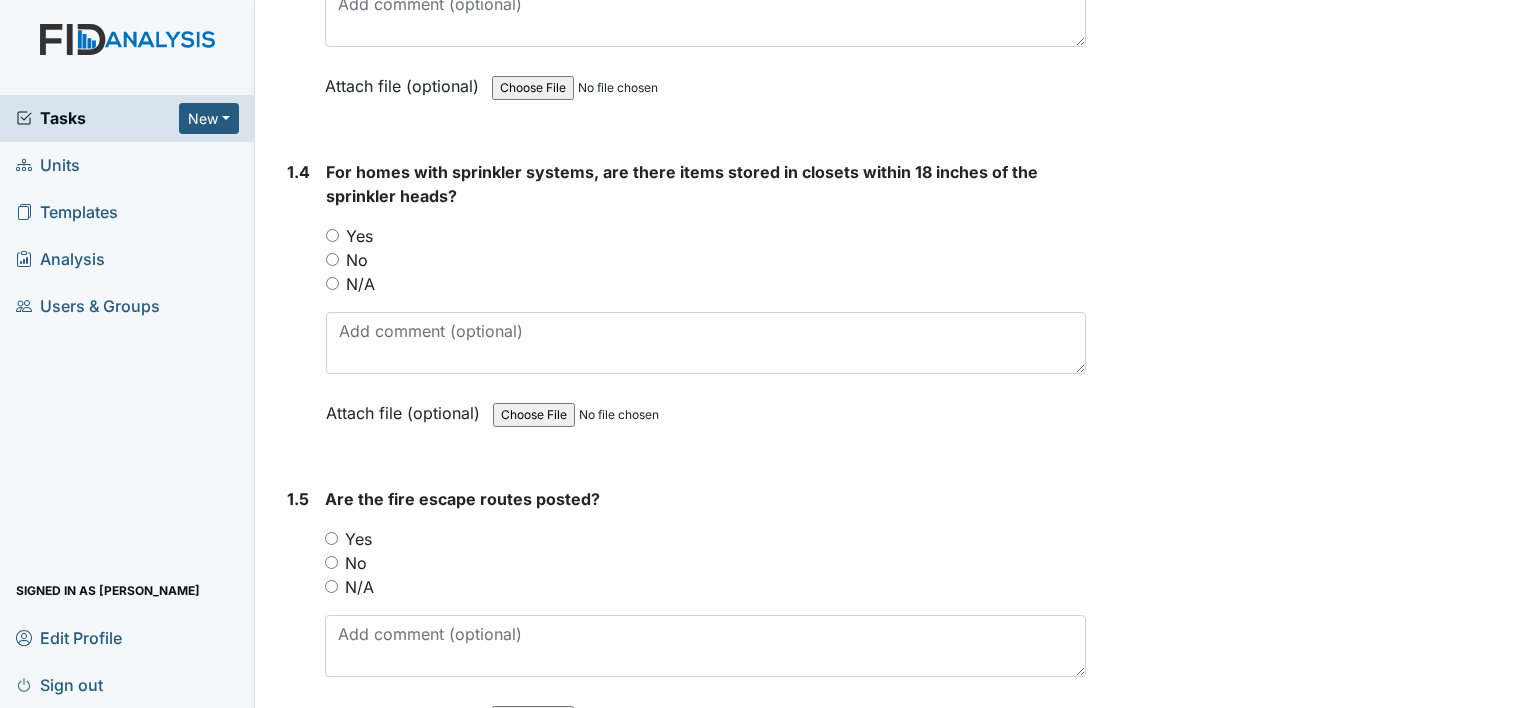 scroll, scrollTop: 1147, scrollLeft: 0, axis: vertical 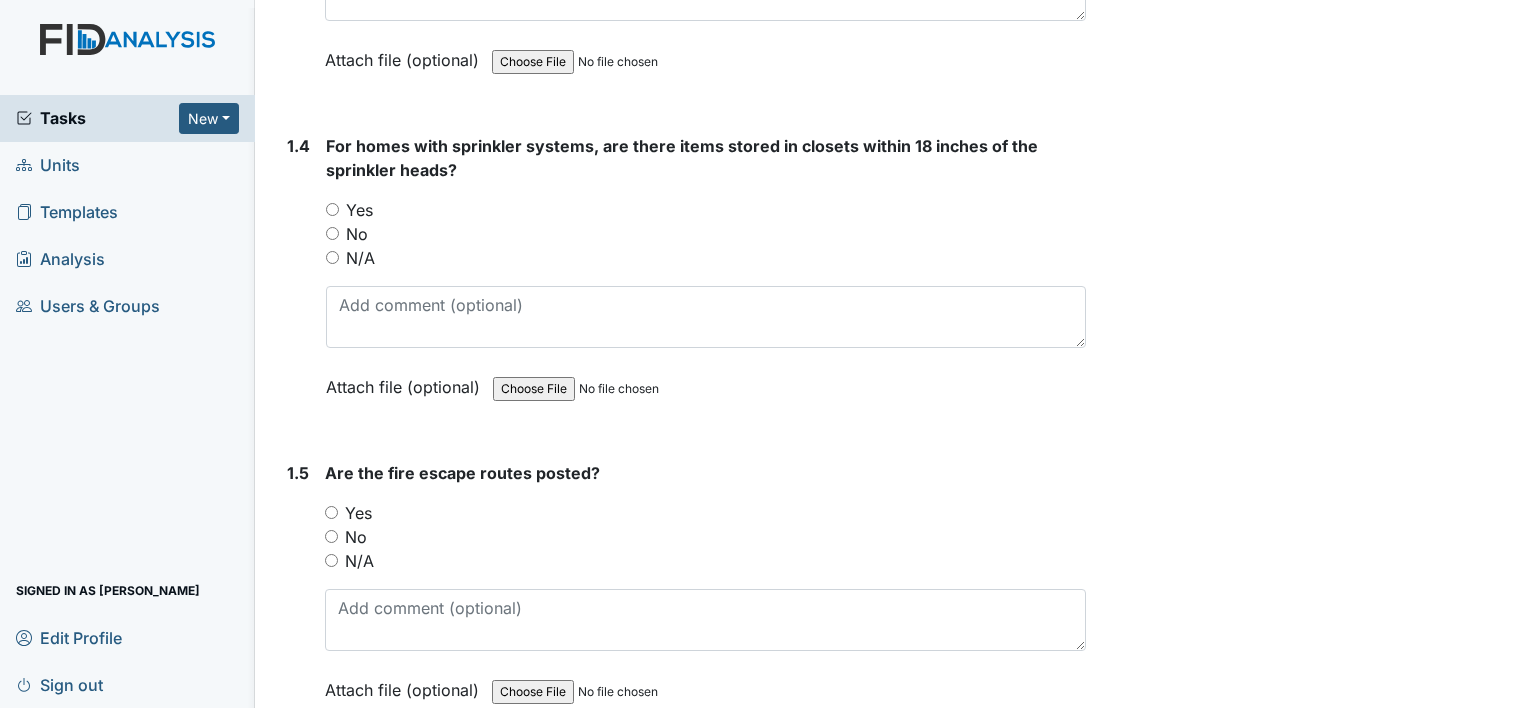 click on "N/A" at bounding box center (332, 257) 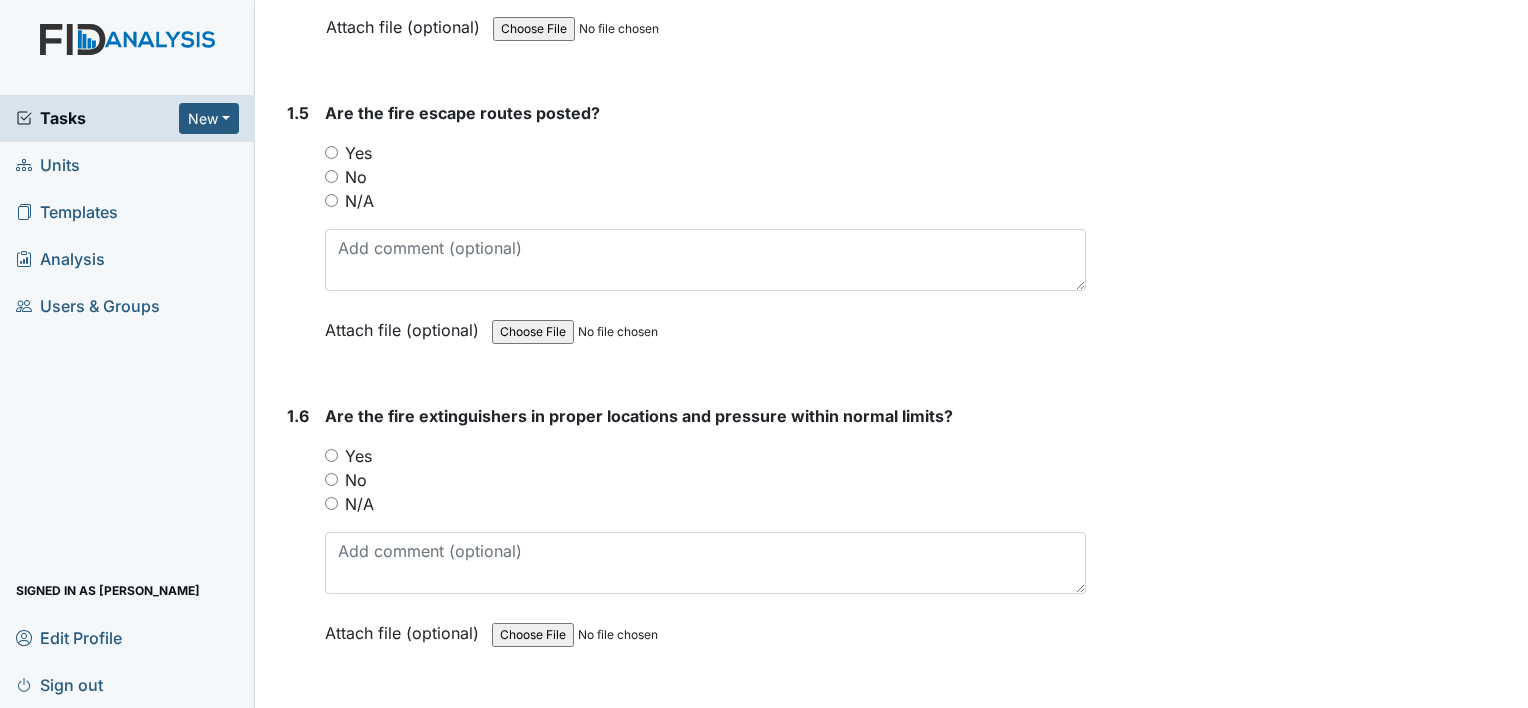 scroll, scrollTop: 1573, scrollLeft: 0, axis: vertical 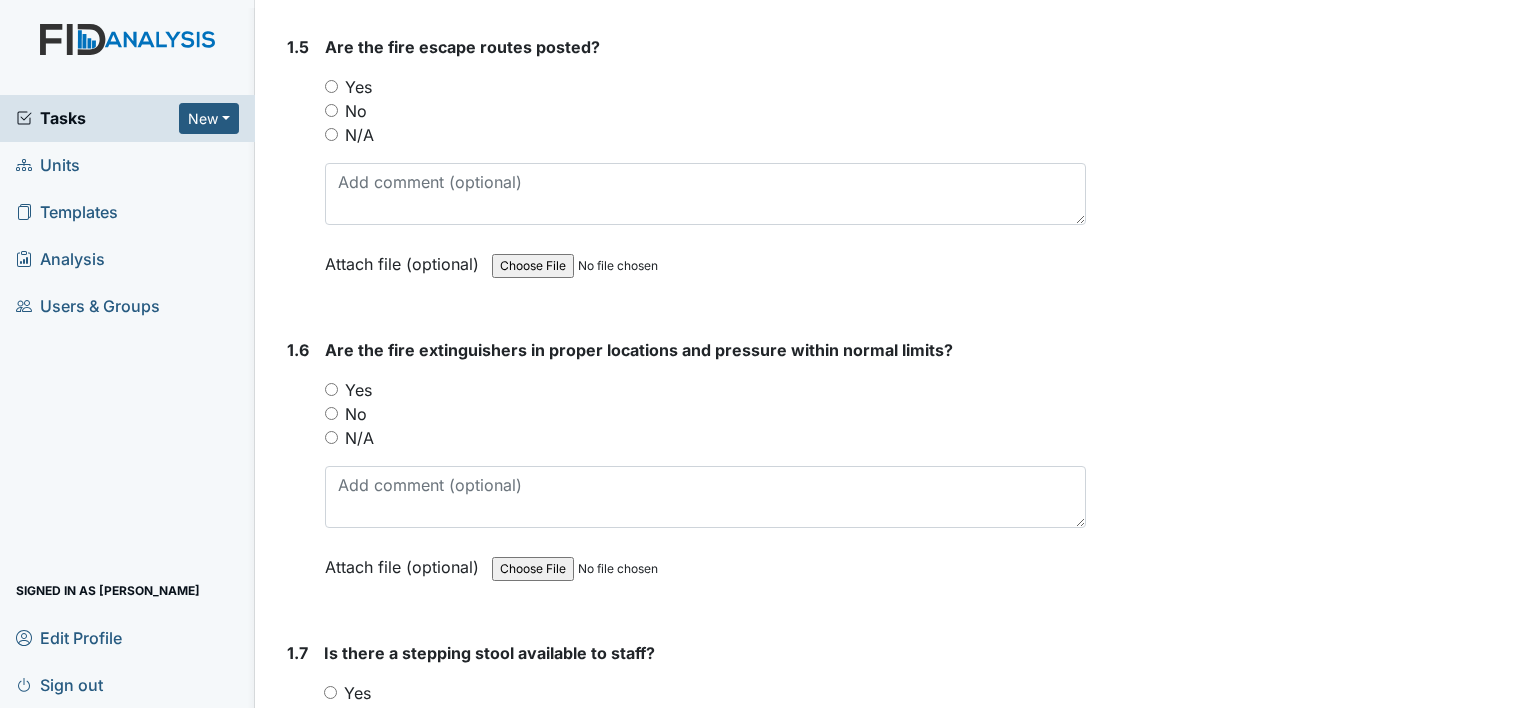 click on "Yes" at bounding box center (331, 86) 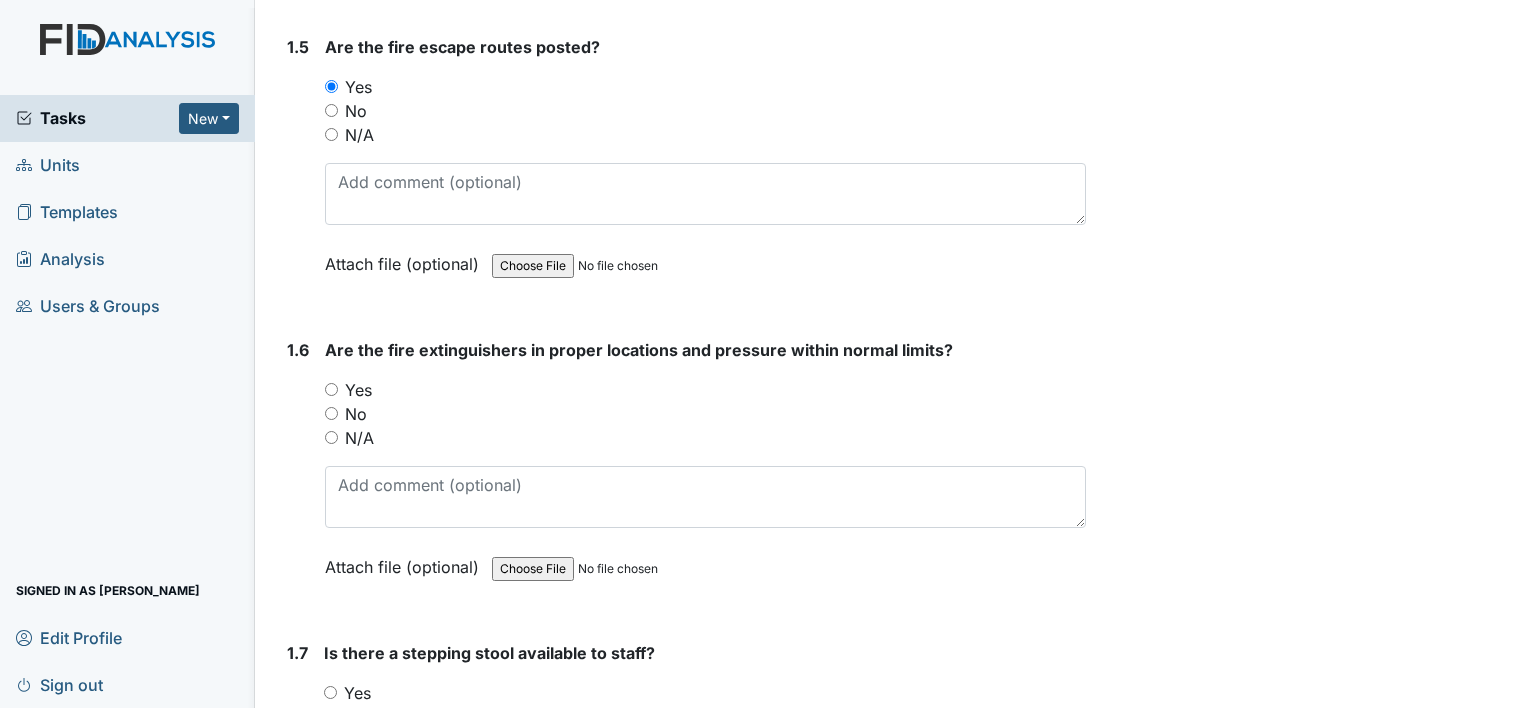 click on "Yes" at bounding box center [331, 389] 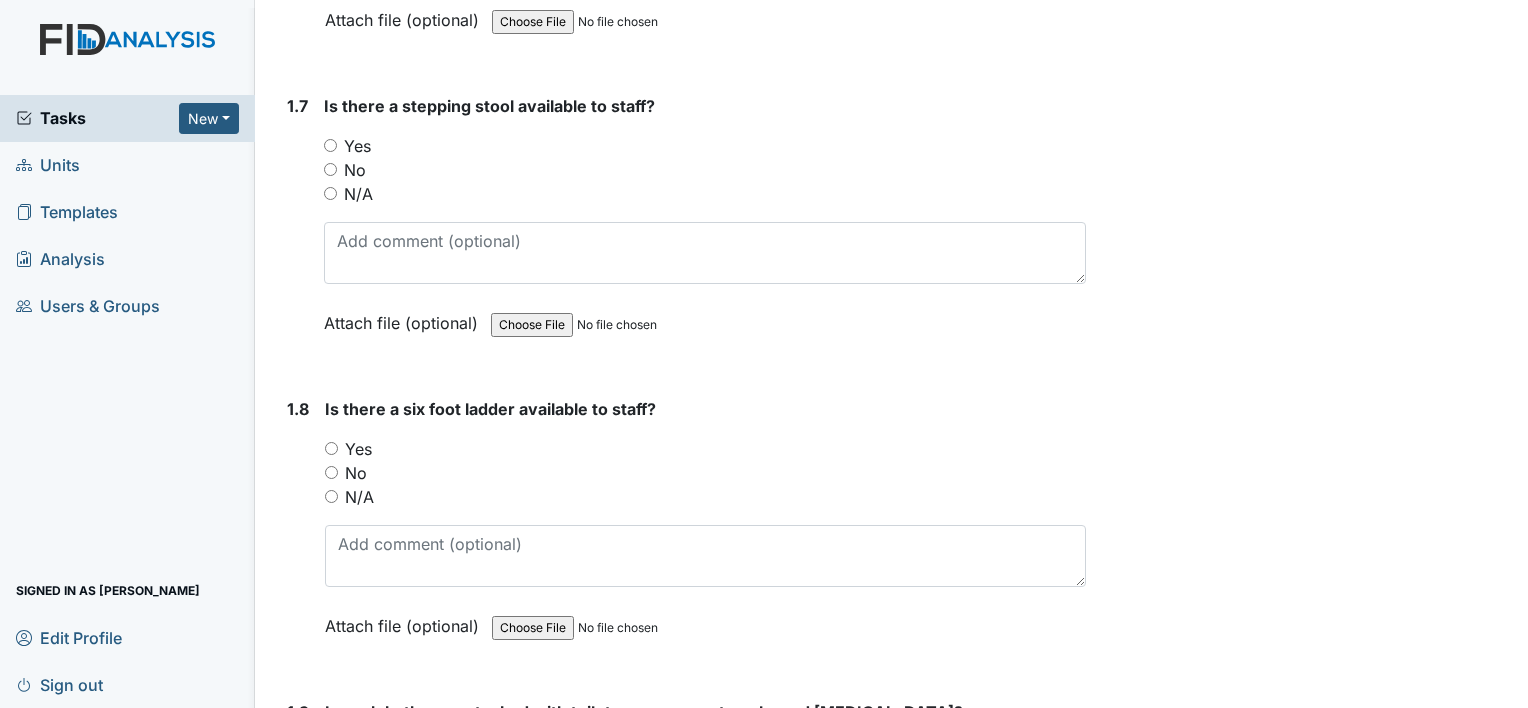 scroll, scrollTop: 2160, scrollLeft: 0, axis: vertical 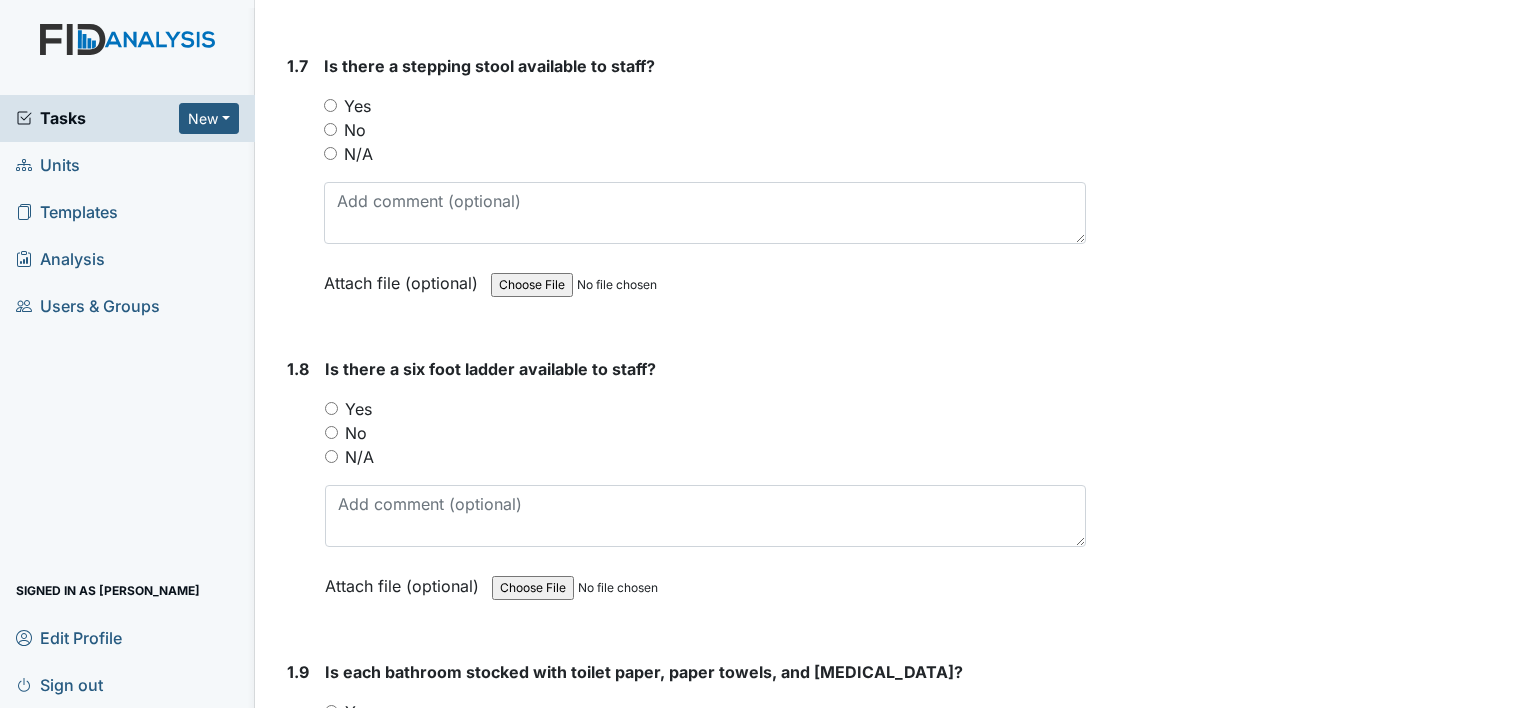 click on "Yes" at bounding box center [330, 105] 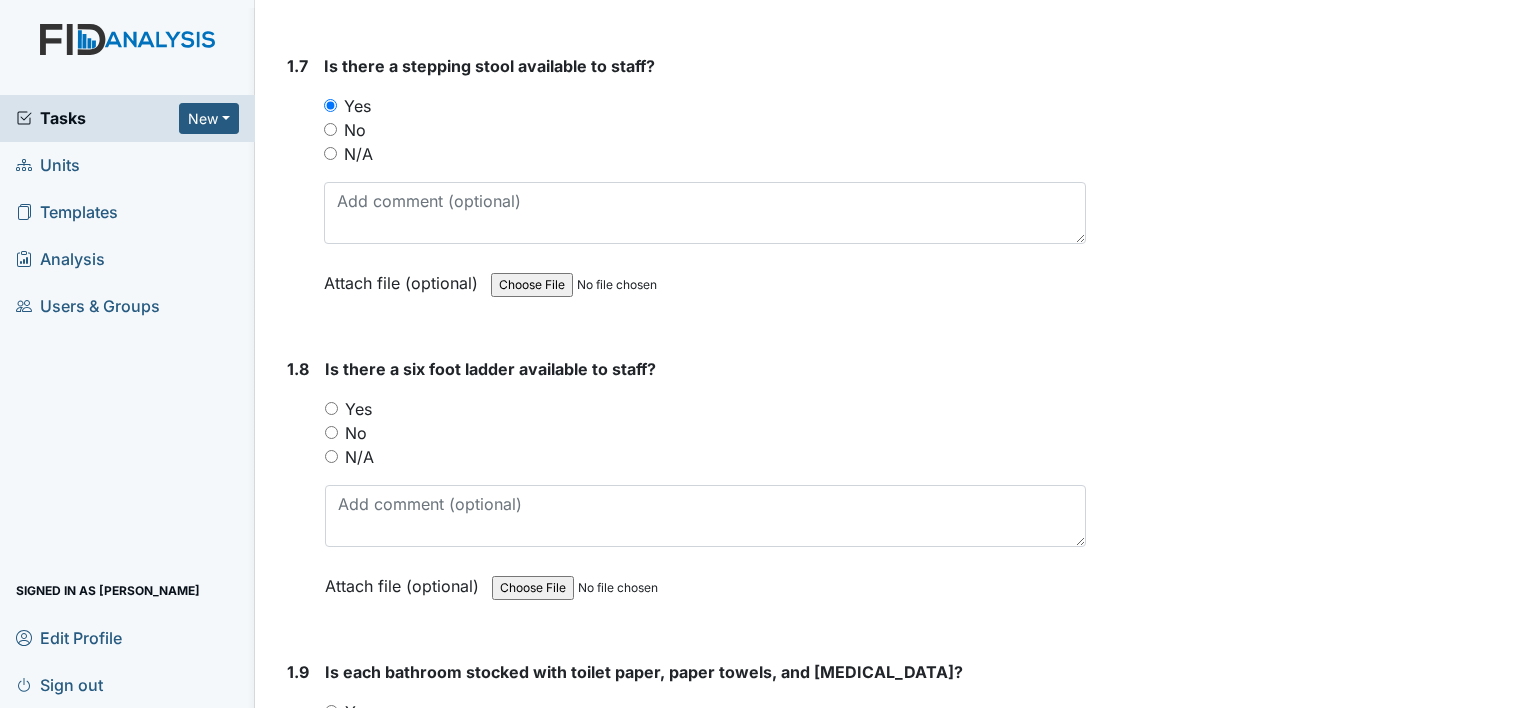 click on "N/A" at bounding box center (331, 456) 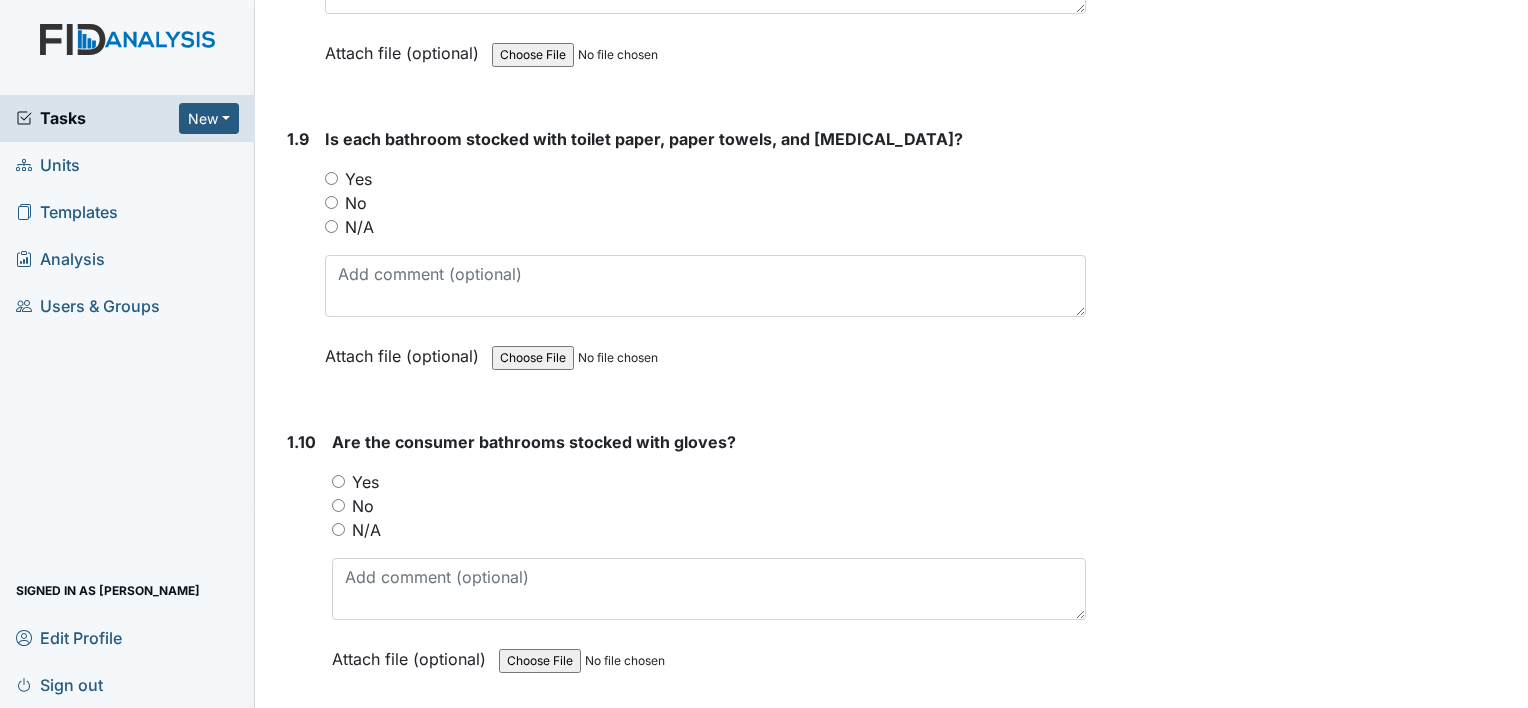 scroll, scrollTop: 2733, scrollLeft: 0, axis: vertical 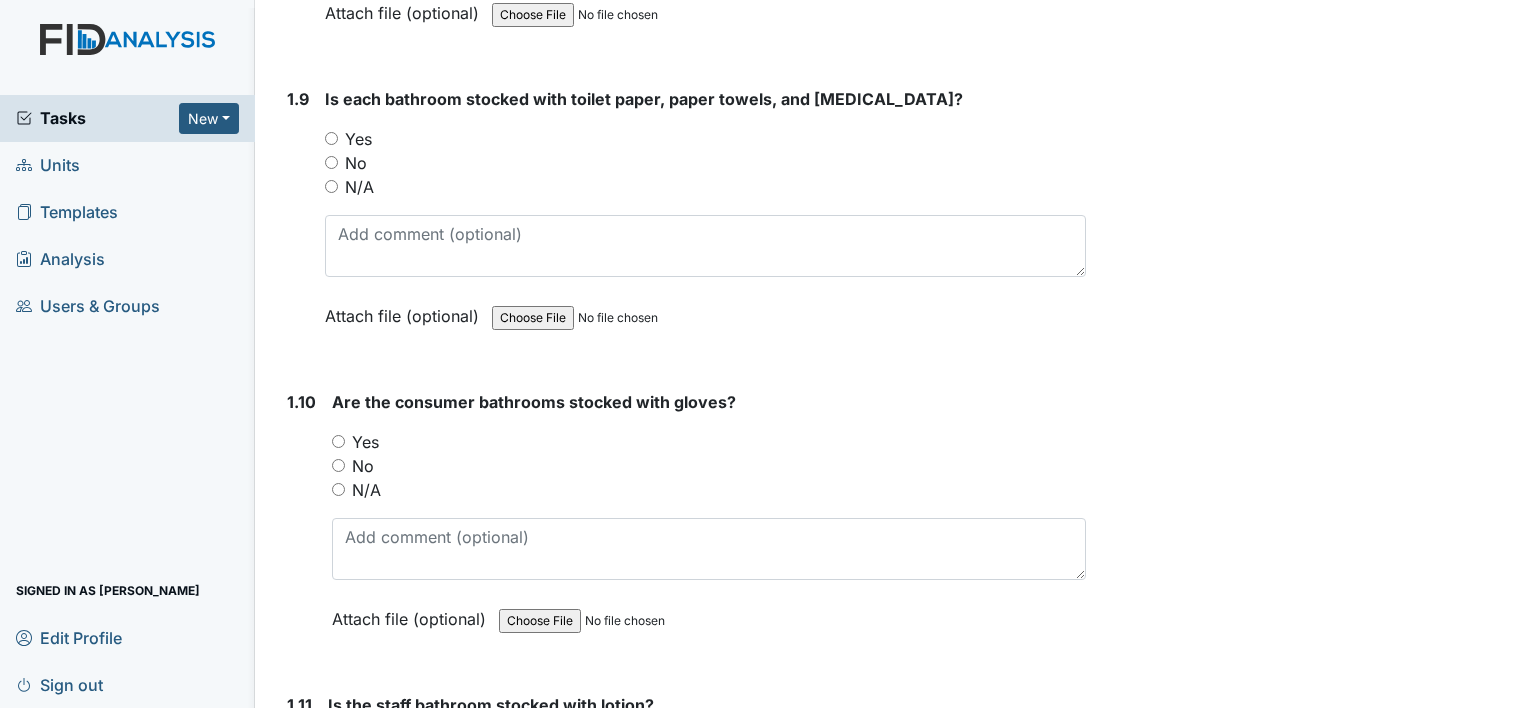 click on "Yes" at bounding box center [331, 138] 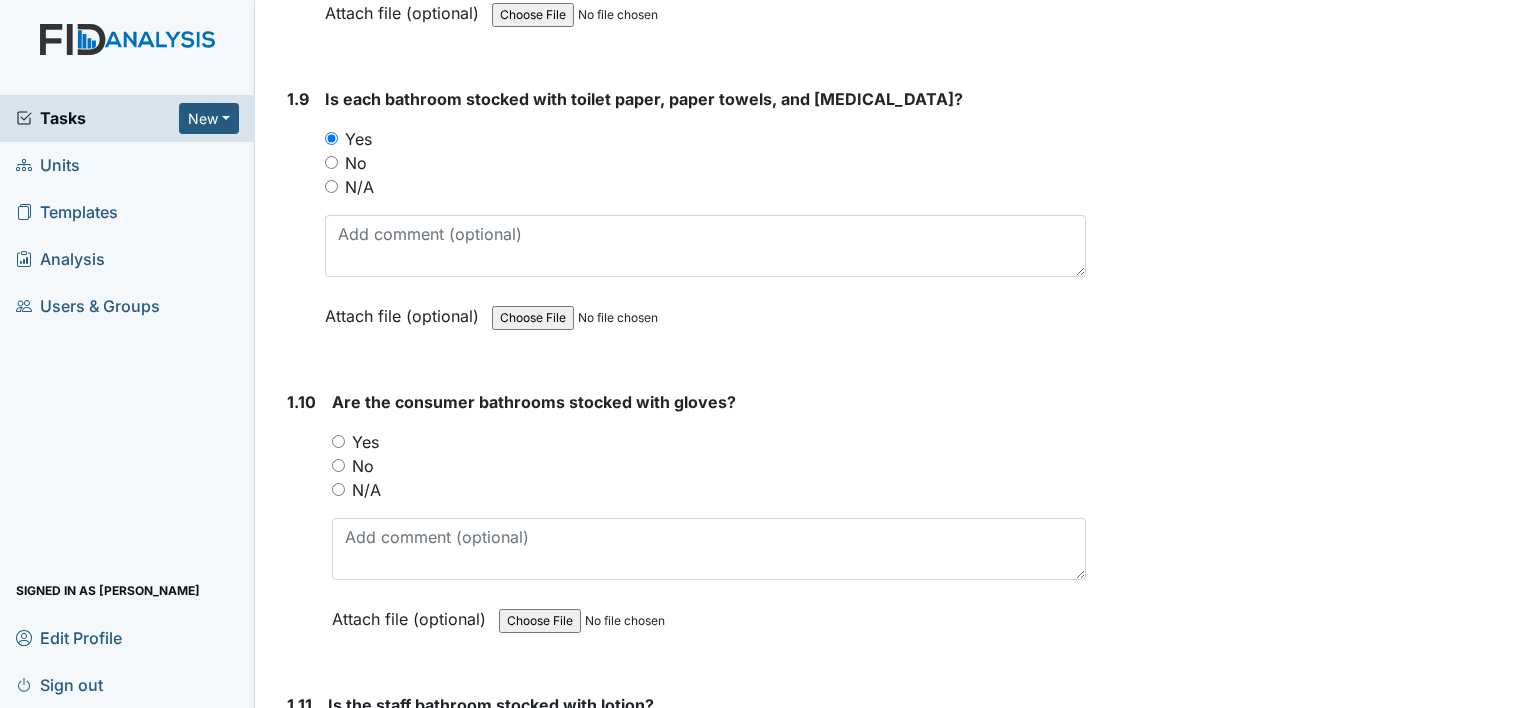 click on "Yes" at bounding box center (338, 441) 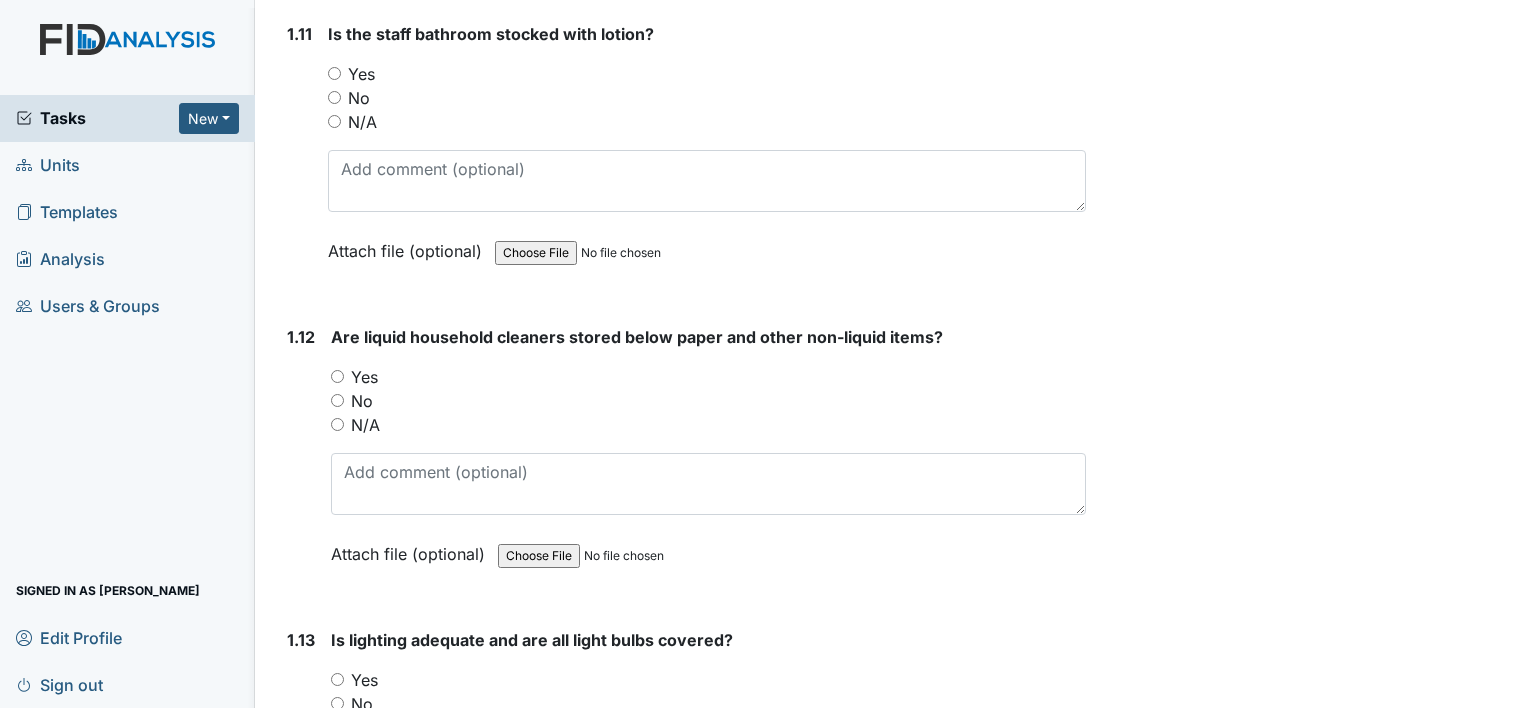 scroll, scrollTop: 3413, scrollLeft: 0, axis: vertical 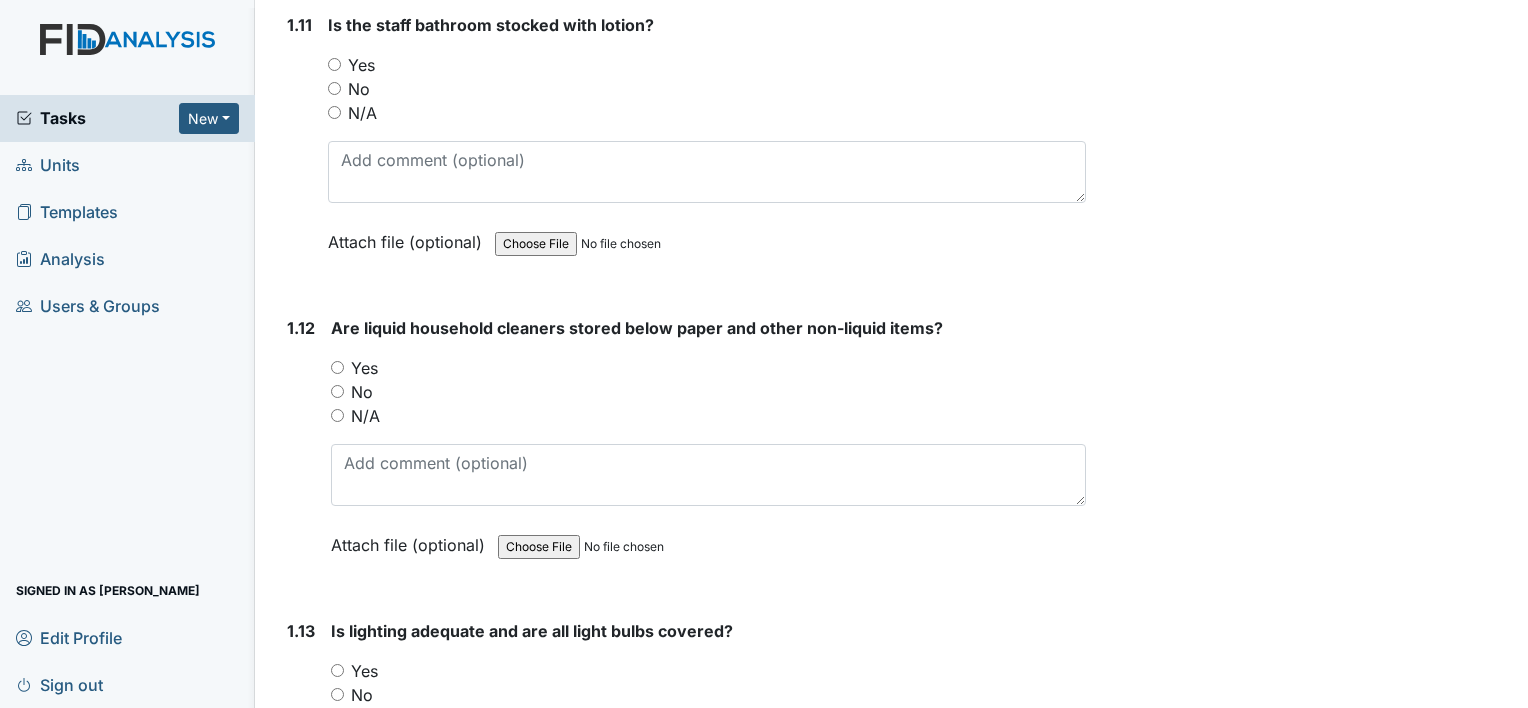 click on "Yes" at bounding box center (334, 64) 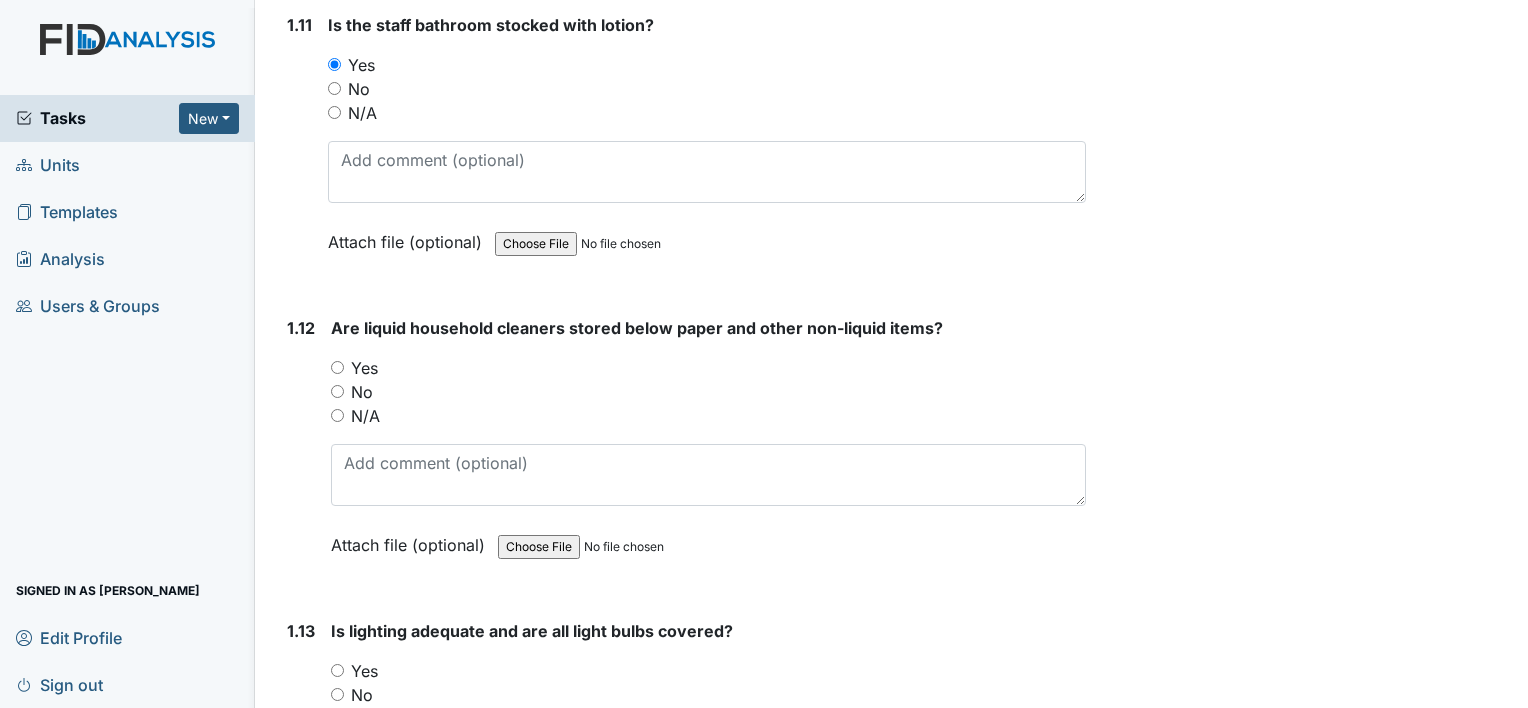 click on "Yes" at bounding box center [337, 367] 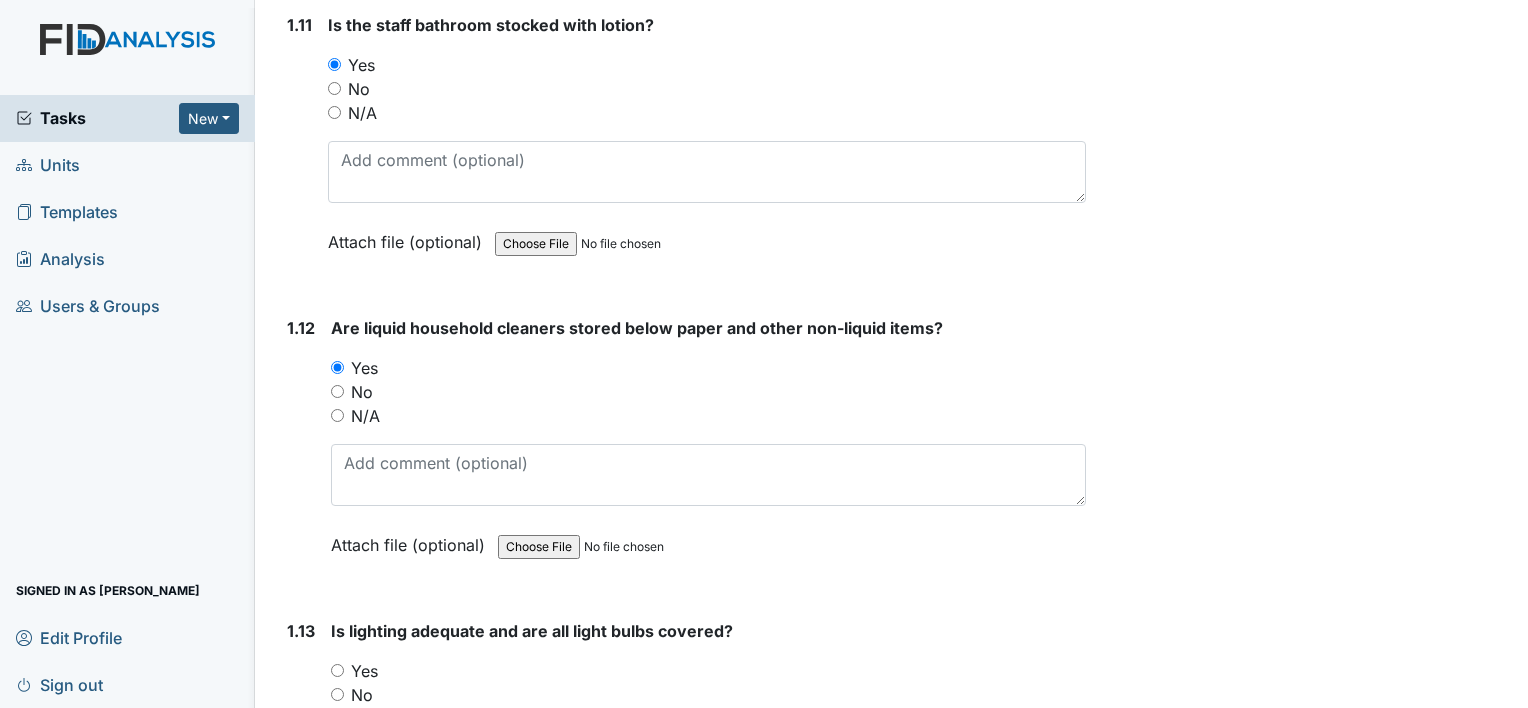 click on "Yes" at bounding box center [337, 670] 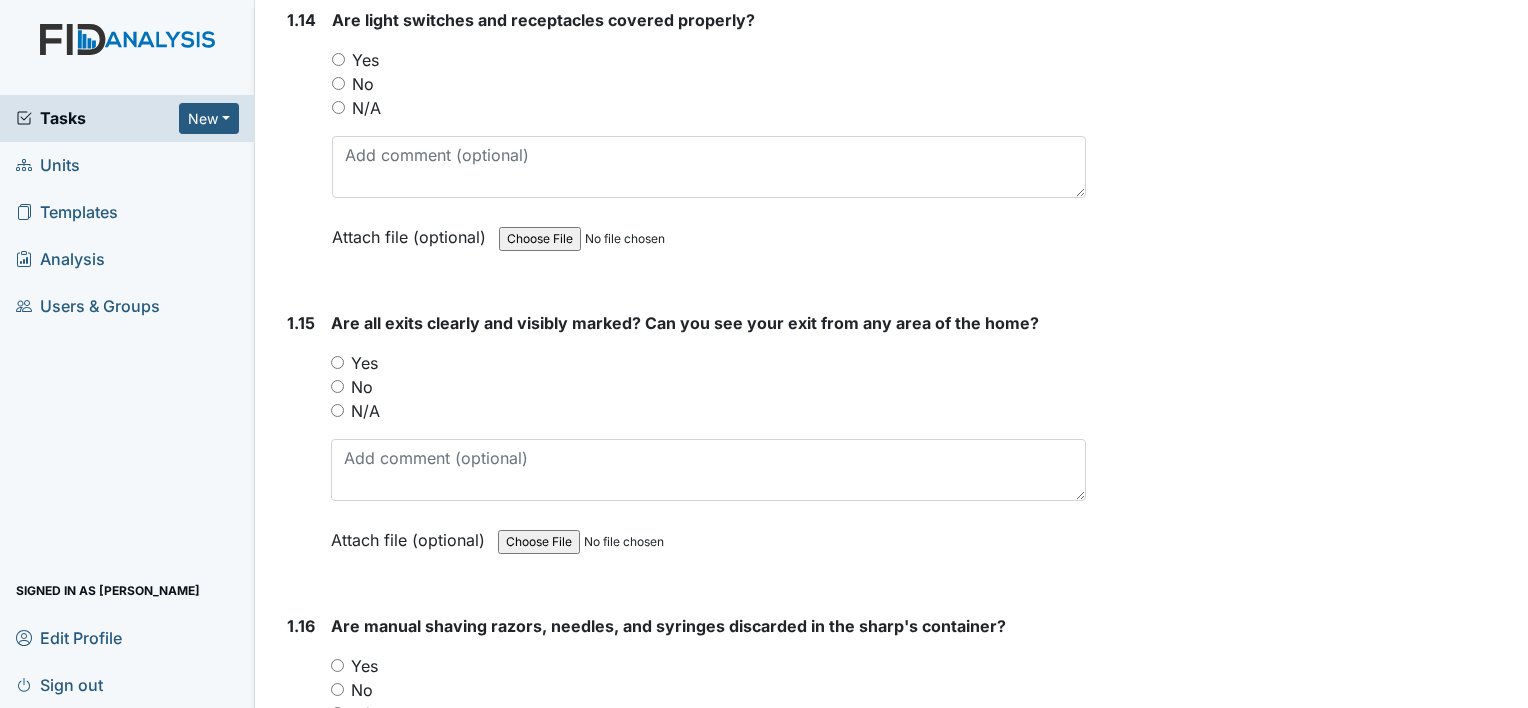 scroll, scrollTop: 4333, scrollLeft: 0, axis: vertical 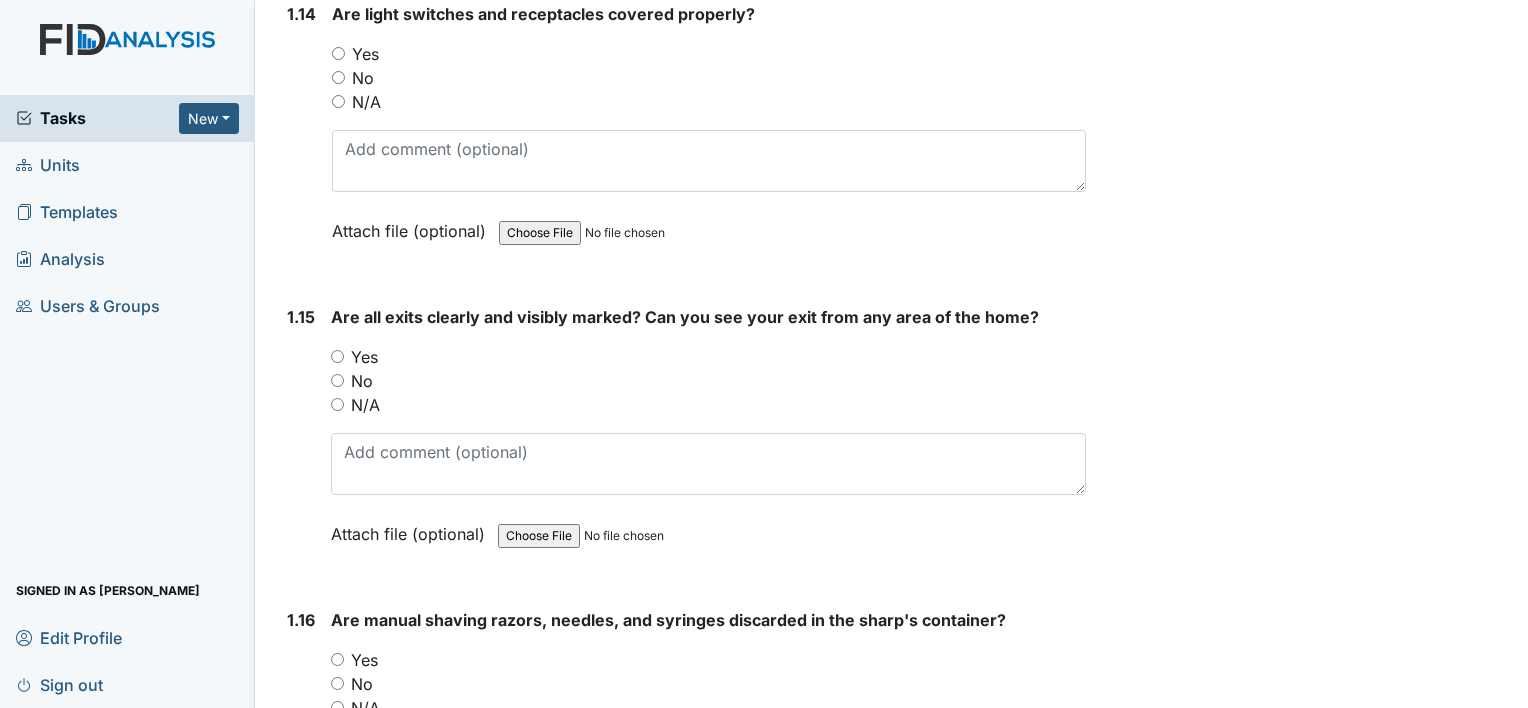 click on "Yes" at bounding box center [338, 53] 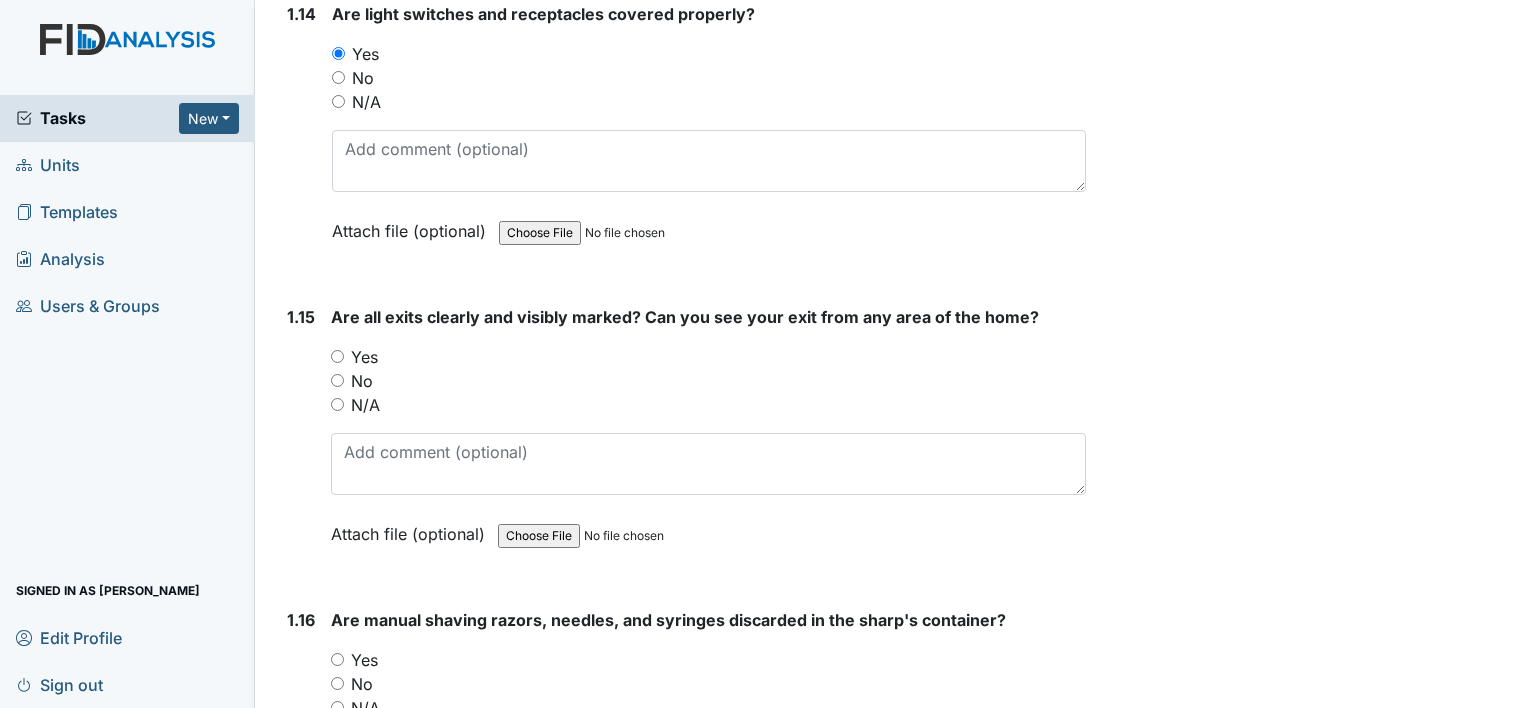 click on "Yes" at bounding box center (337, 356) 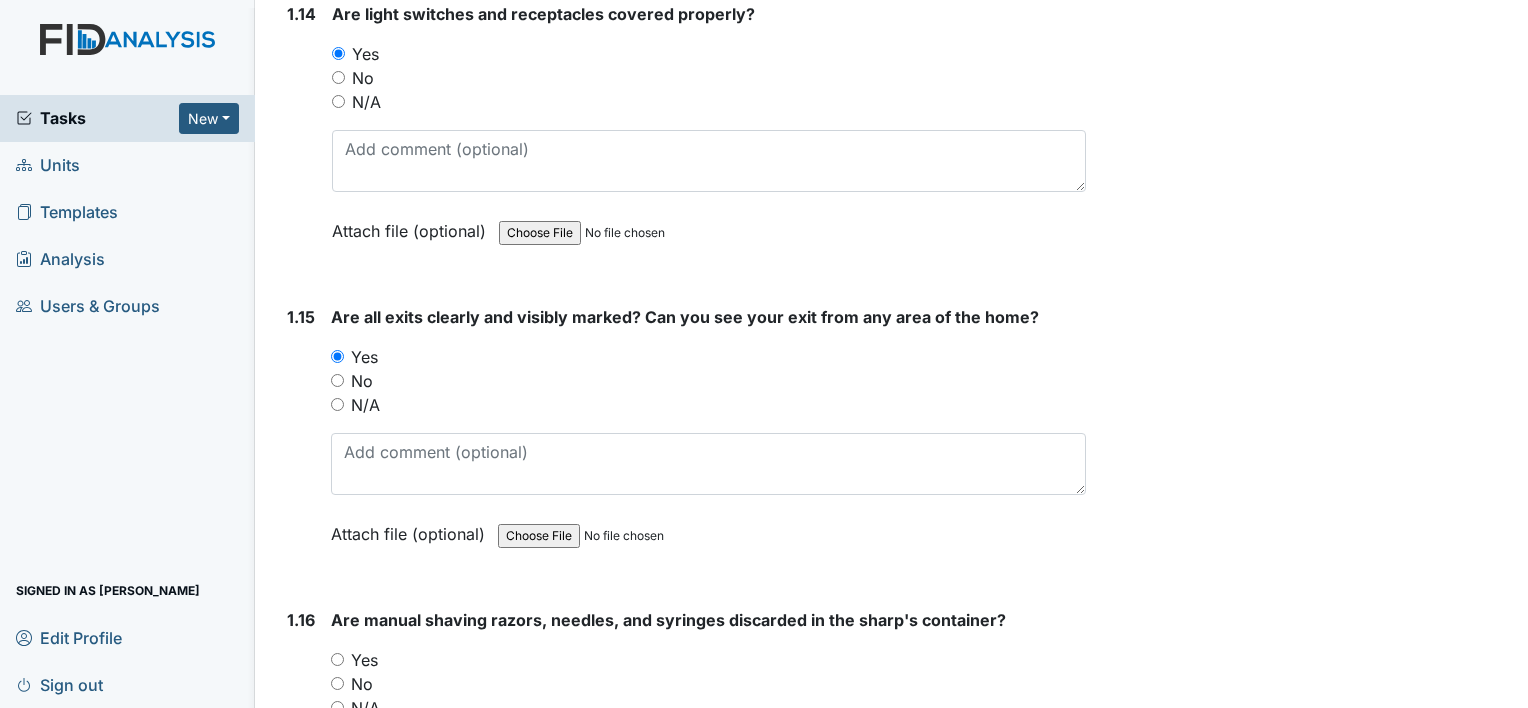 click on "Yes" at bounding box center [337, 659] 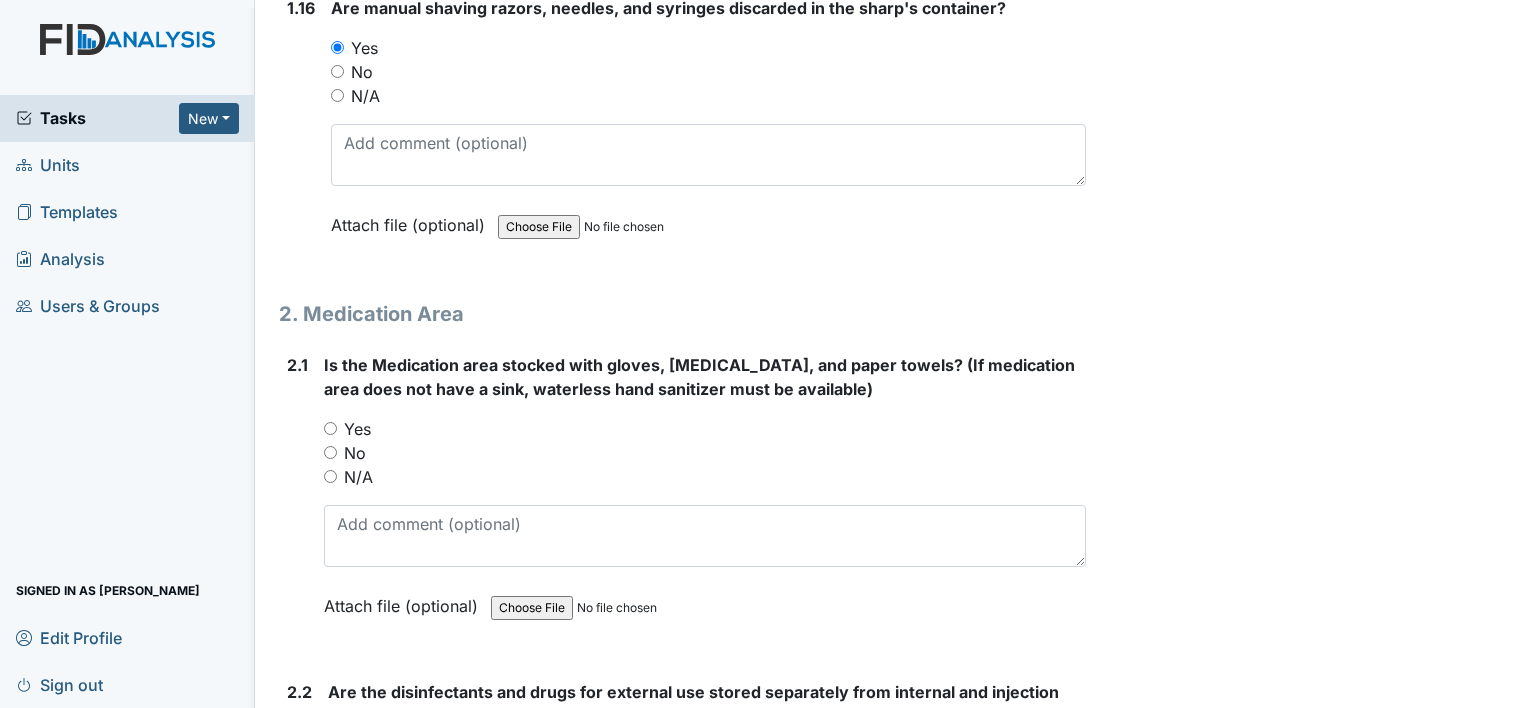 scroll, scrollTop: 4960, scrollLeft: 0, axis: vertical 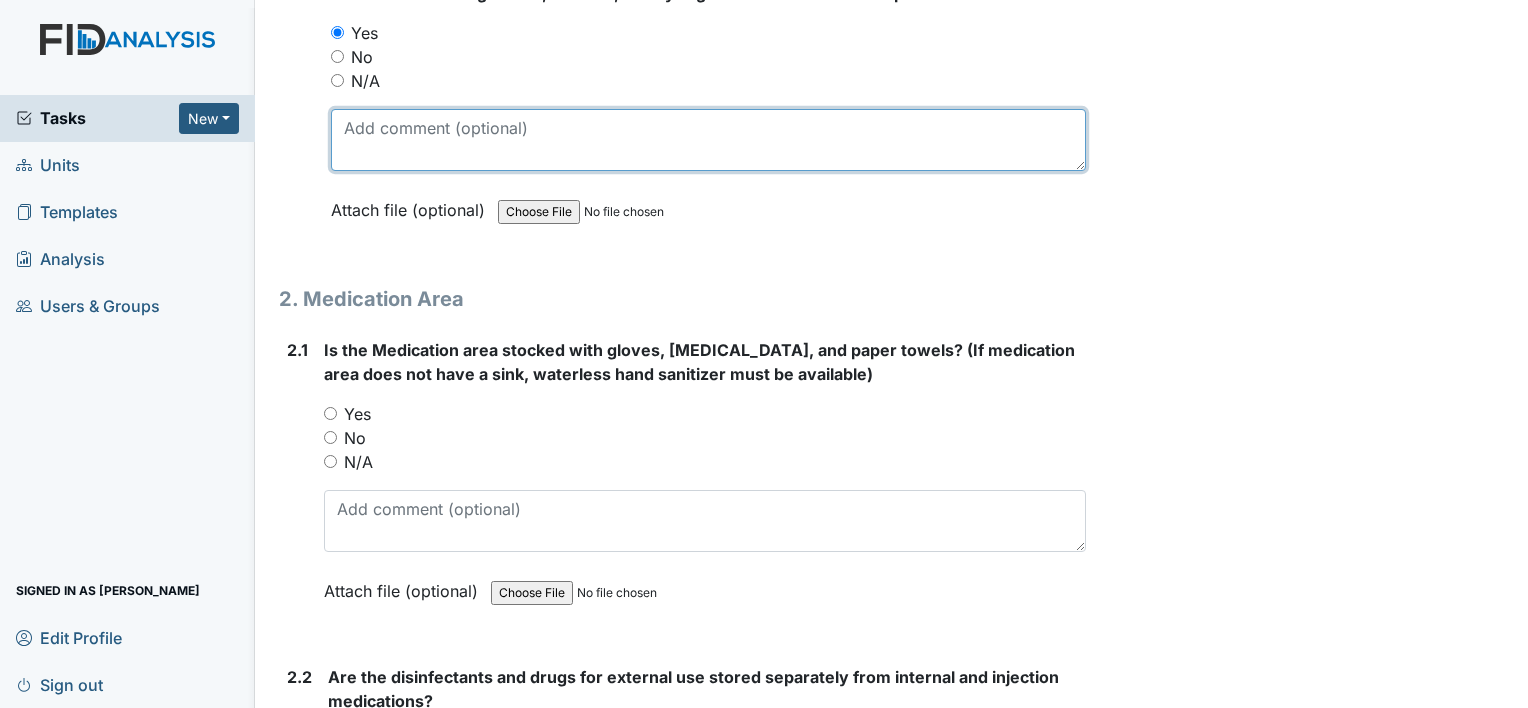 click at bounding box center (708, 140) 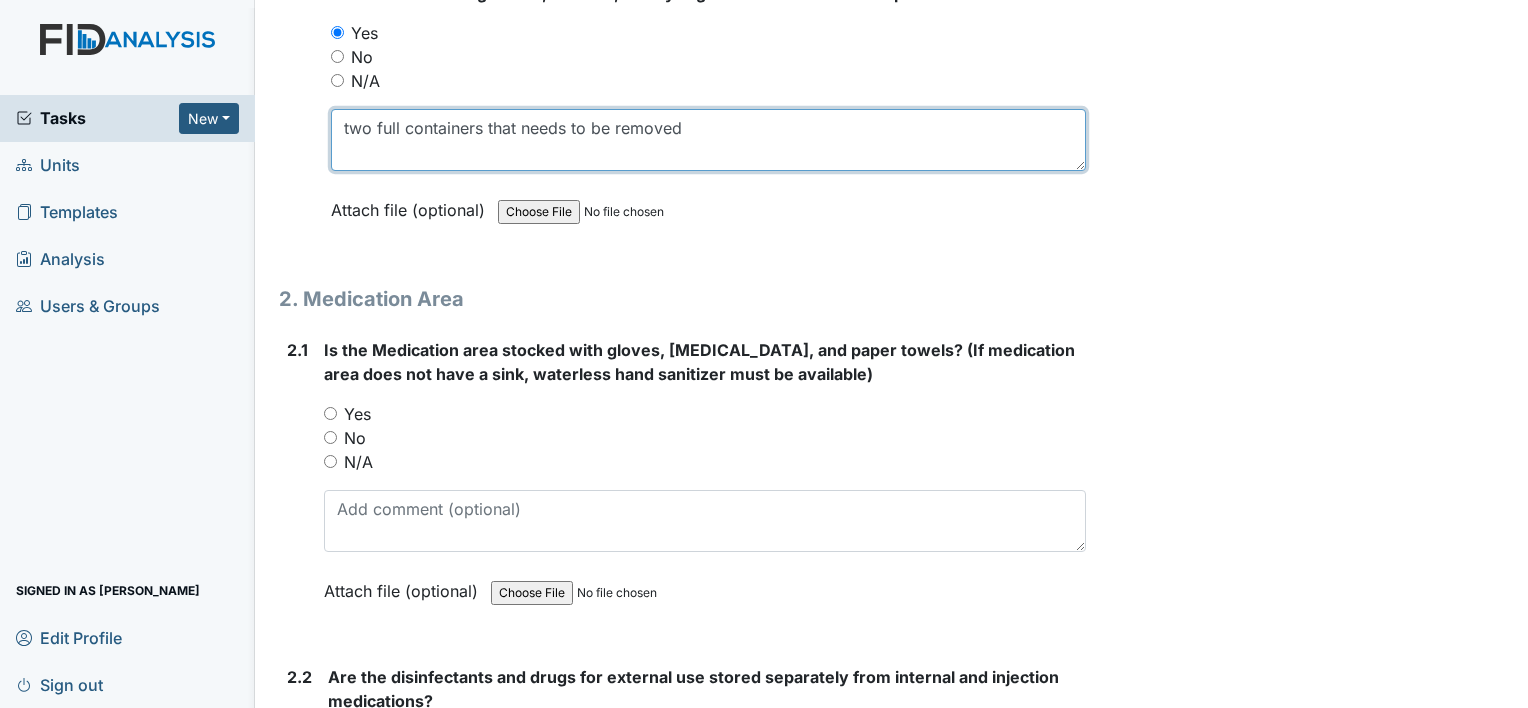 type on "two full containers that needs to be removed" 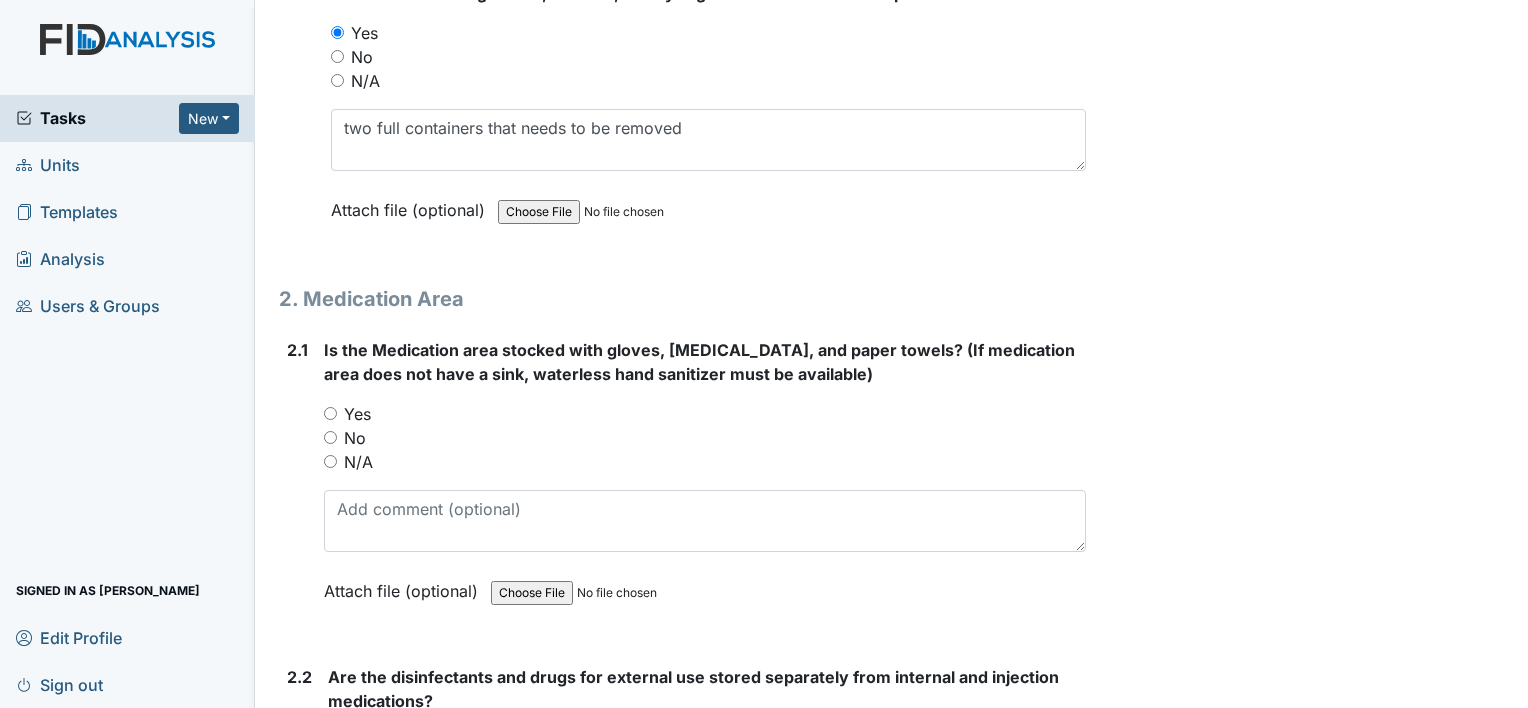 click on "Yes" at bounding box center [330, 413] 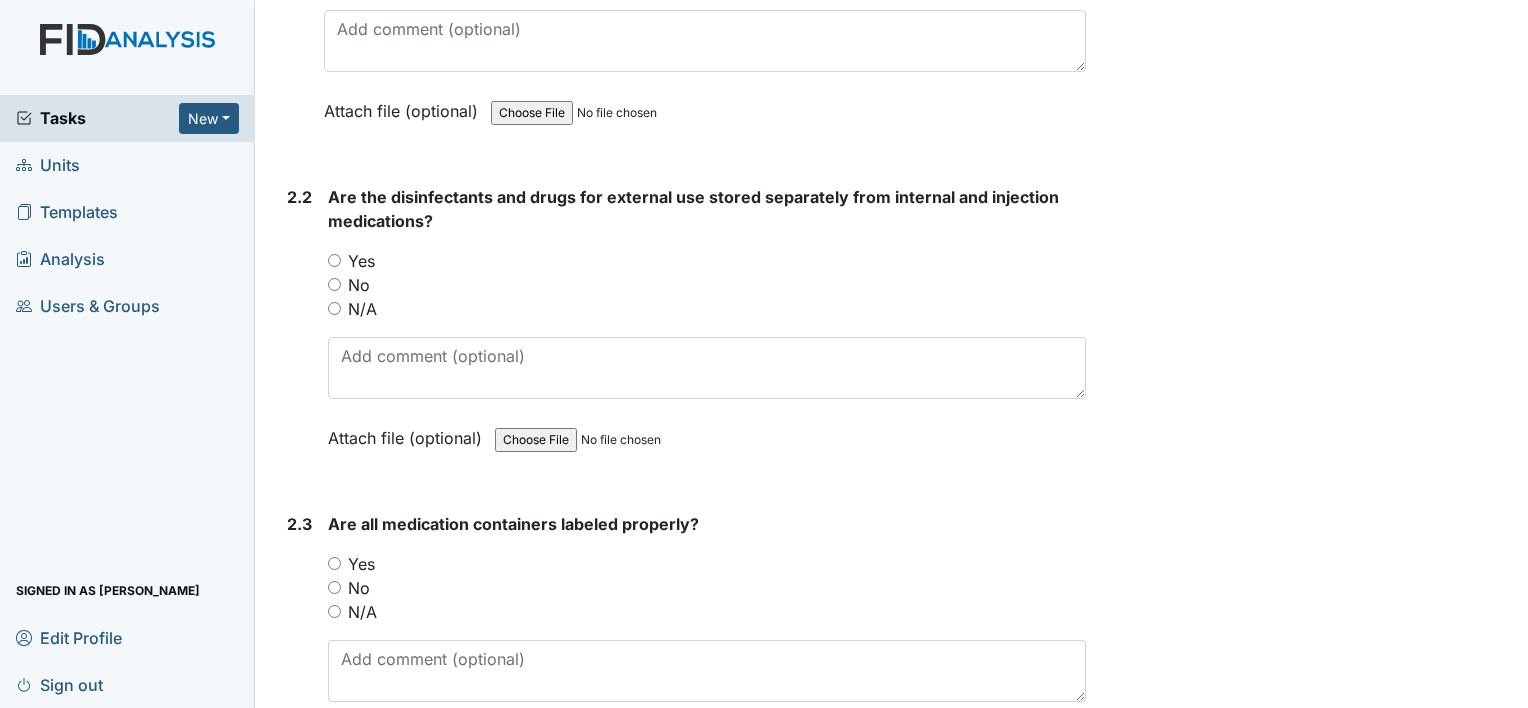 scroll, scrollTop: 5480, scrollLeft: 0, axis: vertical 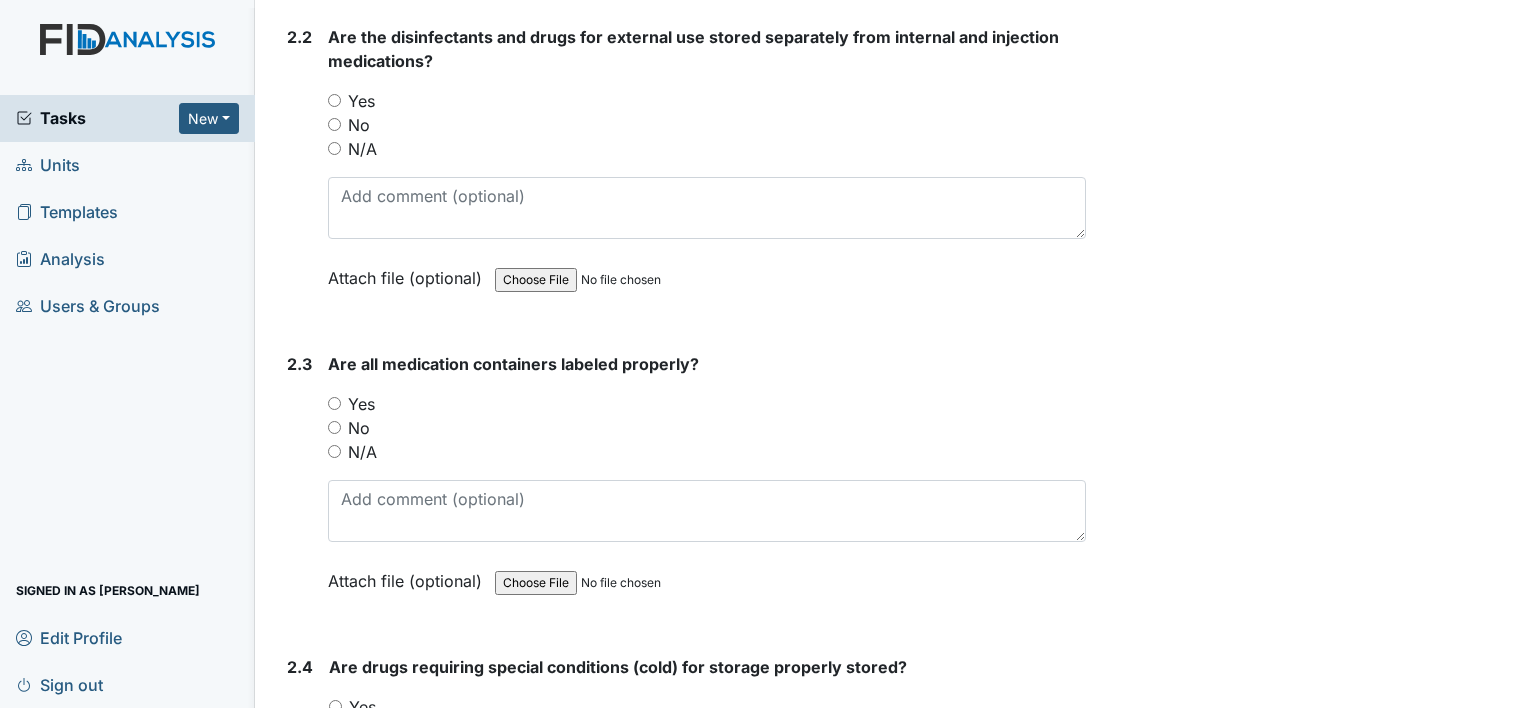 click on "N/A" at bounding box center [334, 148] 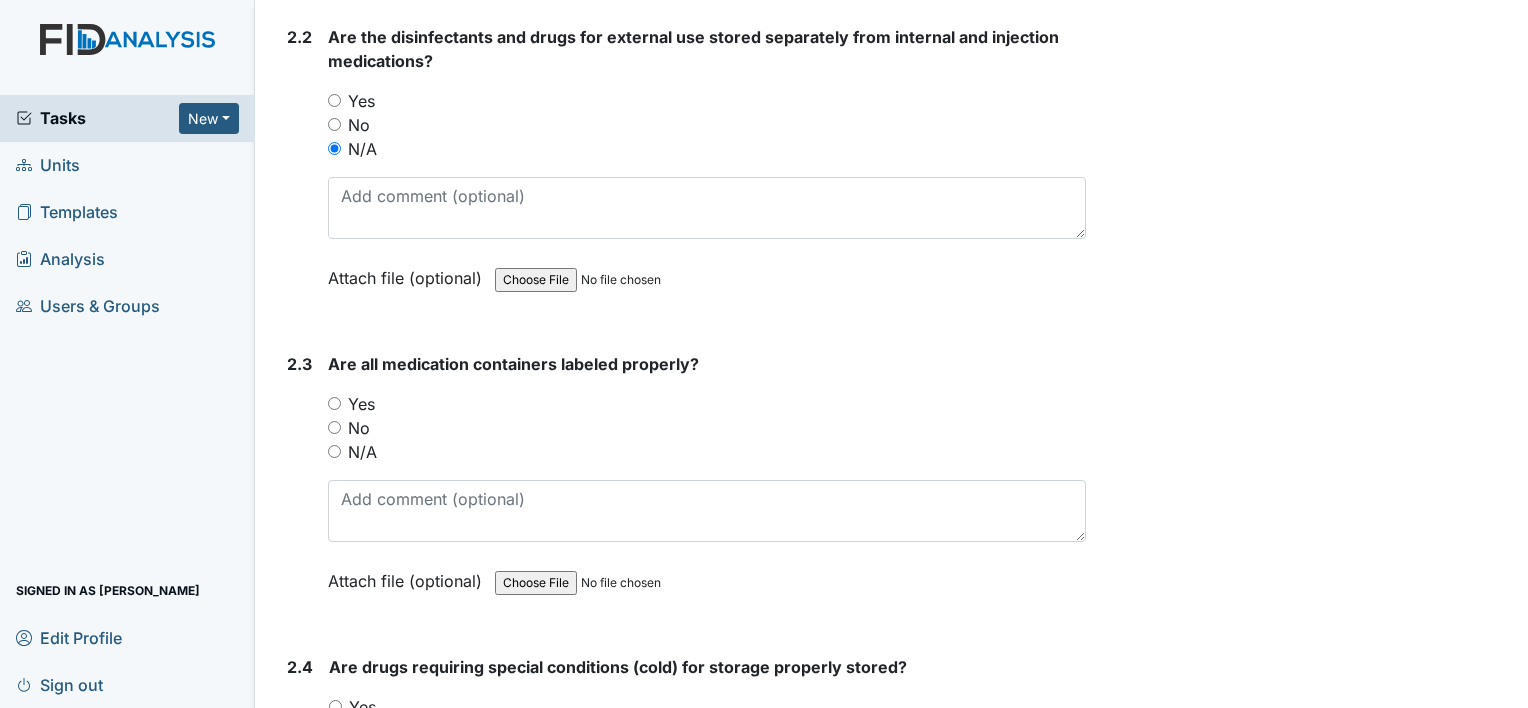 click on "Yes" at bounding box center [334, 403] 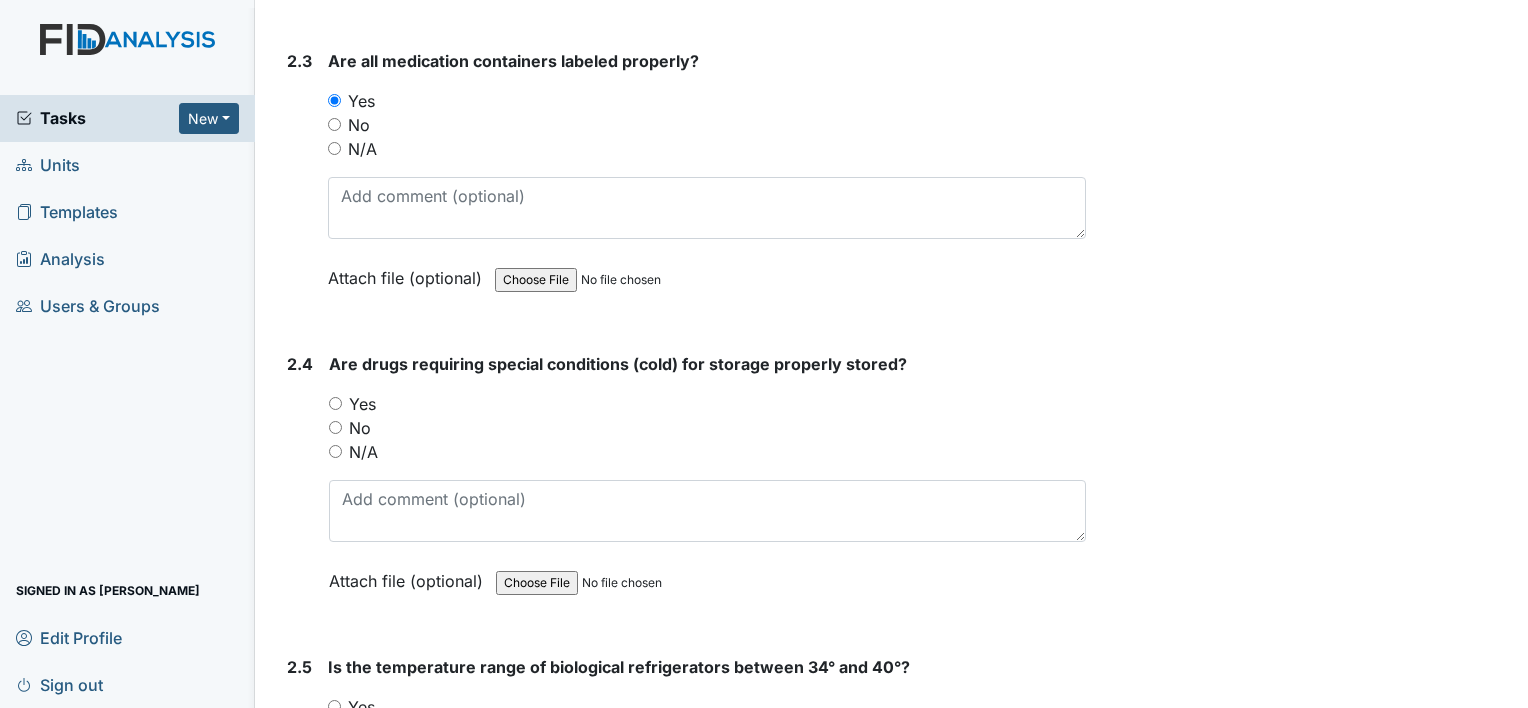 scroll, scrollTop: 5863, scrollLeft: 0, axis: vertical 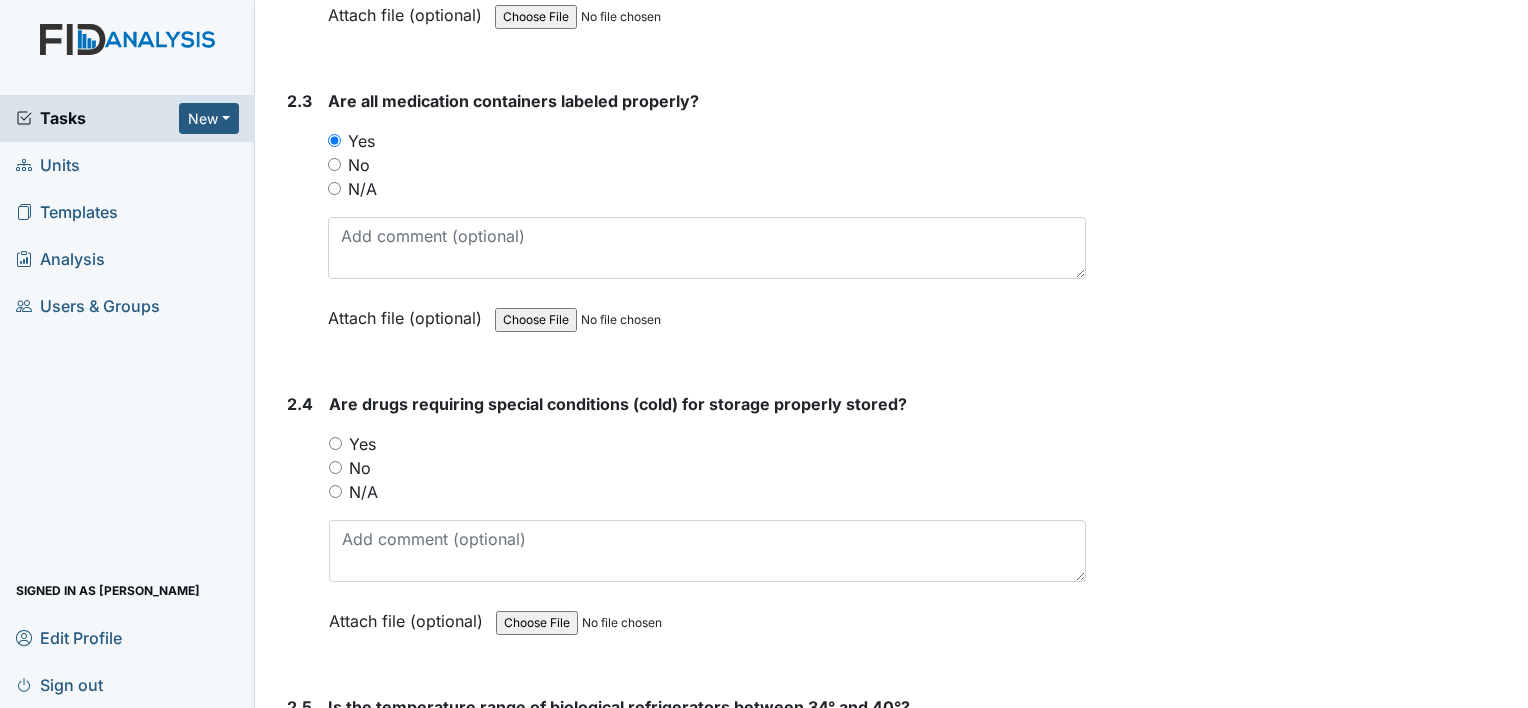click on "N/A" at bounding box center (335, 491) 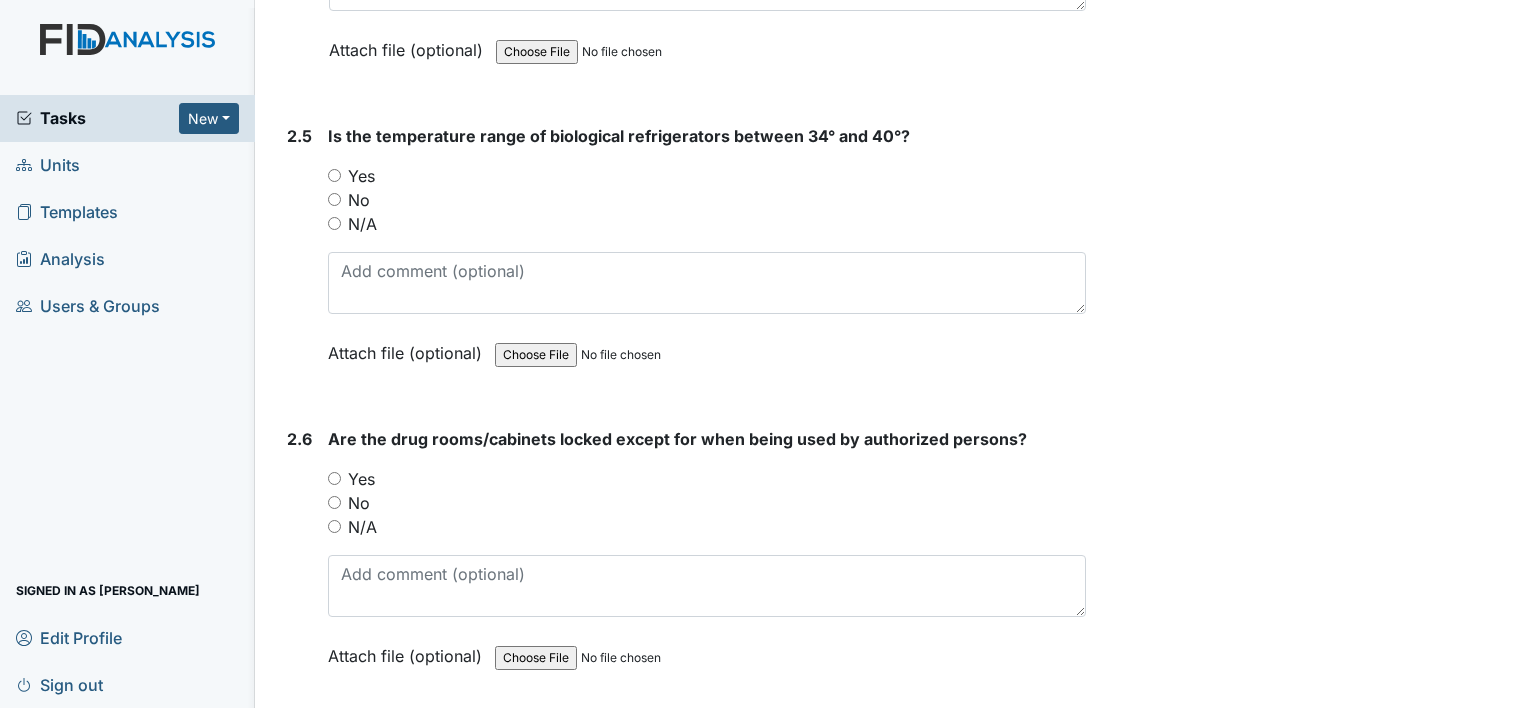 scroll, scrollTop: 6436, scrollLeft: 0, axis: vertical 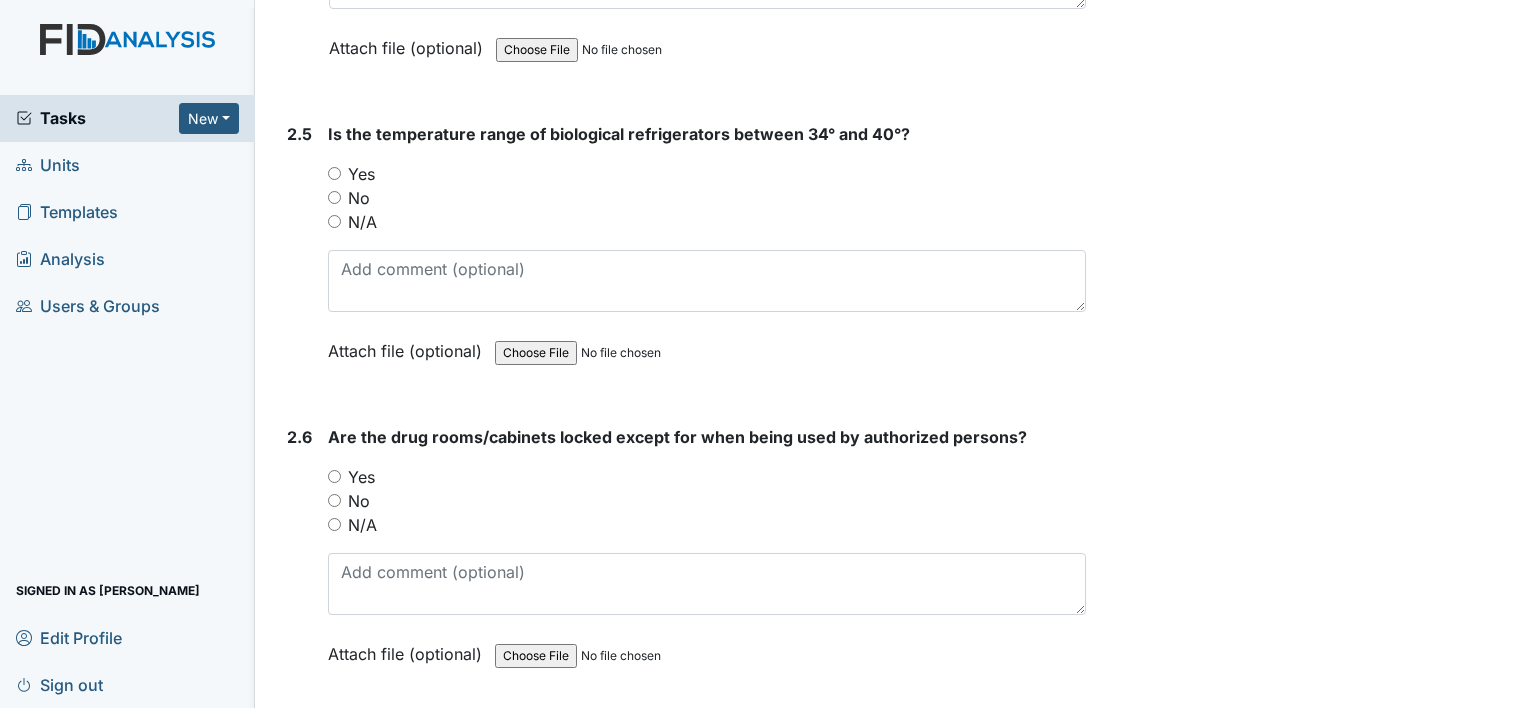 click on "Yes" at bounding box center [334, 476] 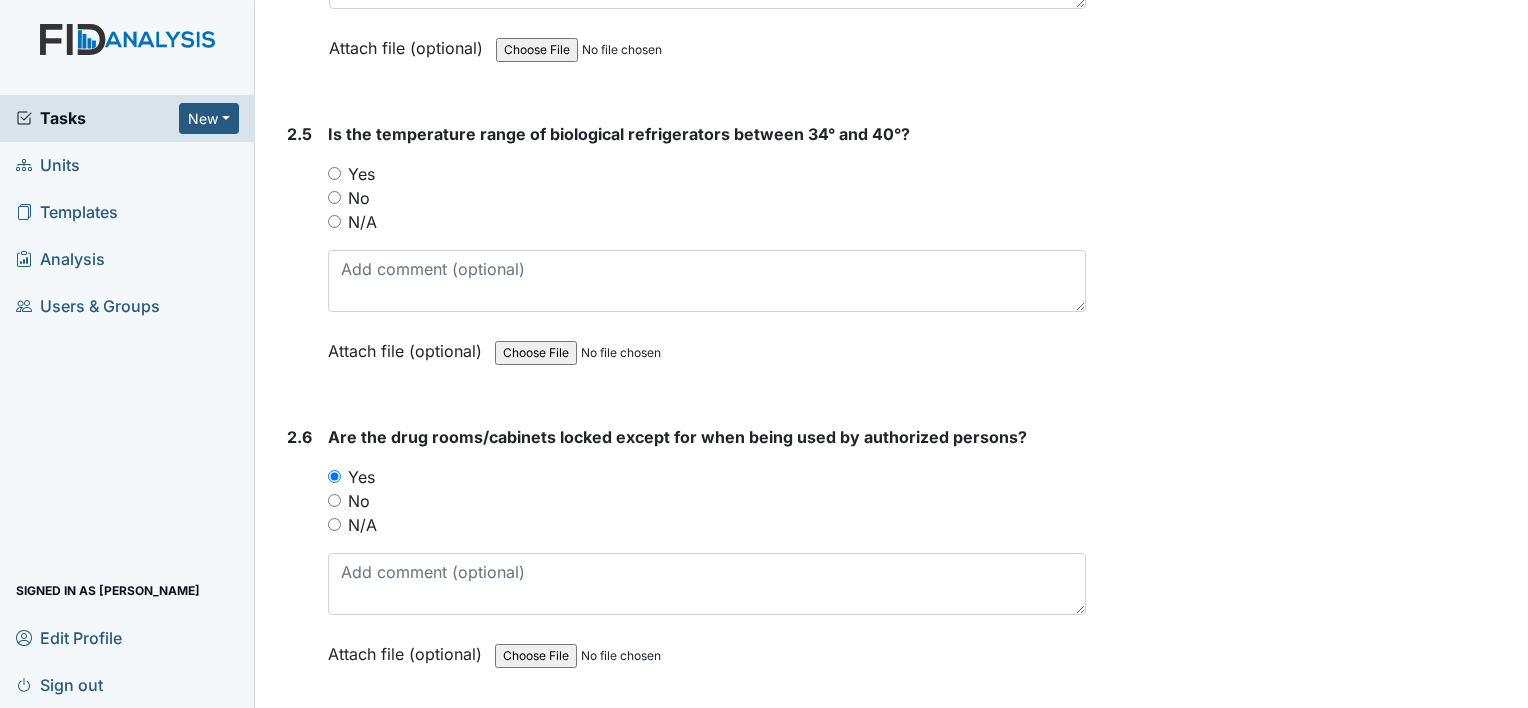 click on "Yes" at bounding box center (334, 173) 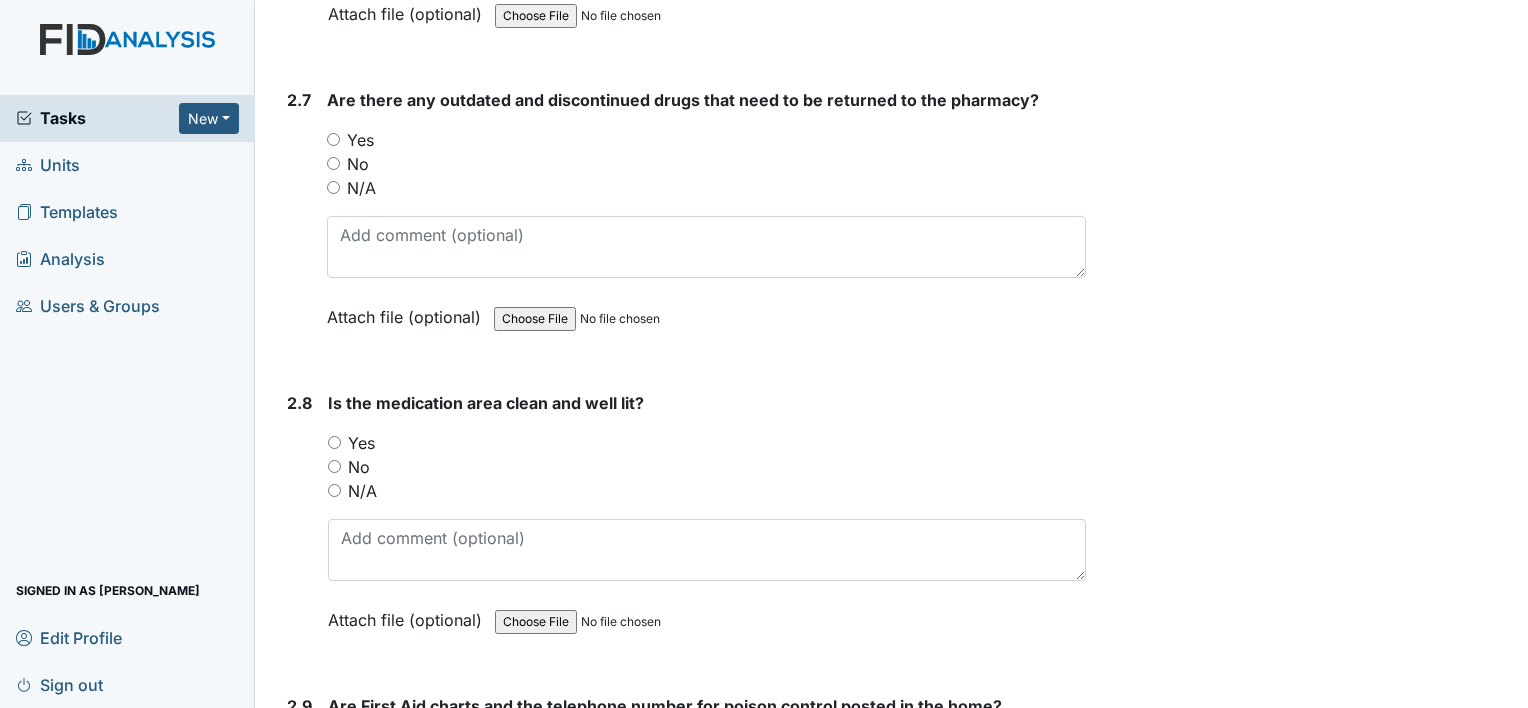 scroll, scrollTop: 7116, scrollLeft: 0, axis: vertical 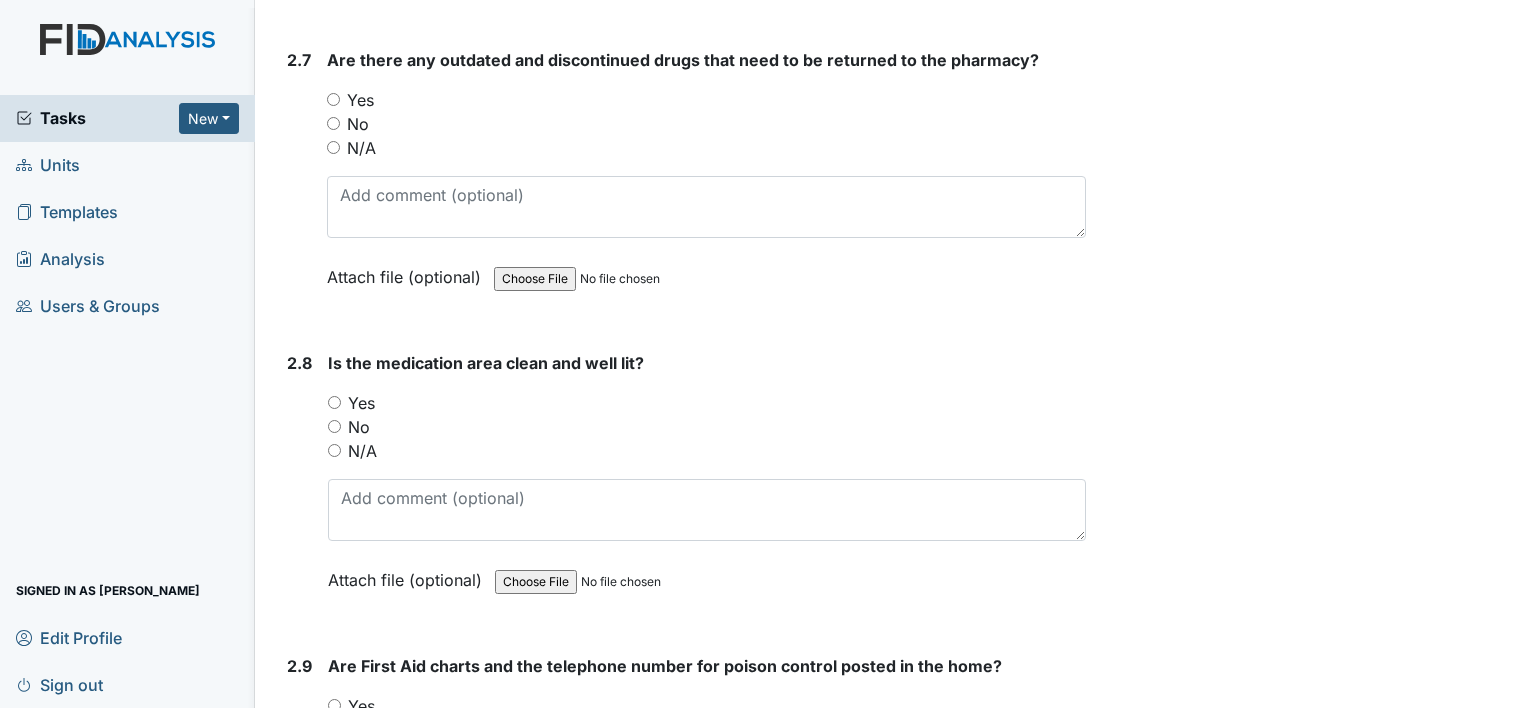 click on "No" at bounding box center (333, 123) 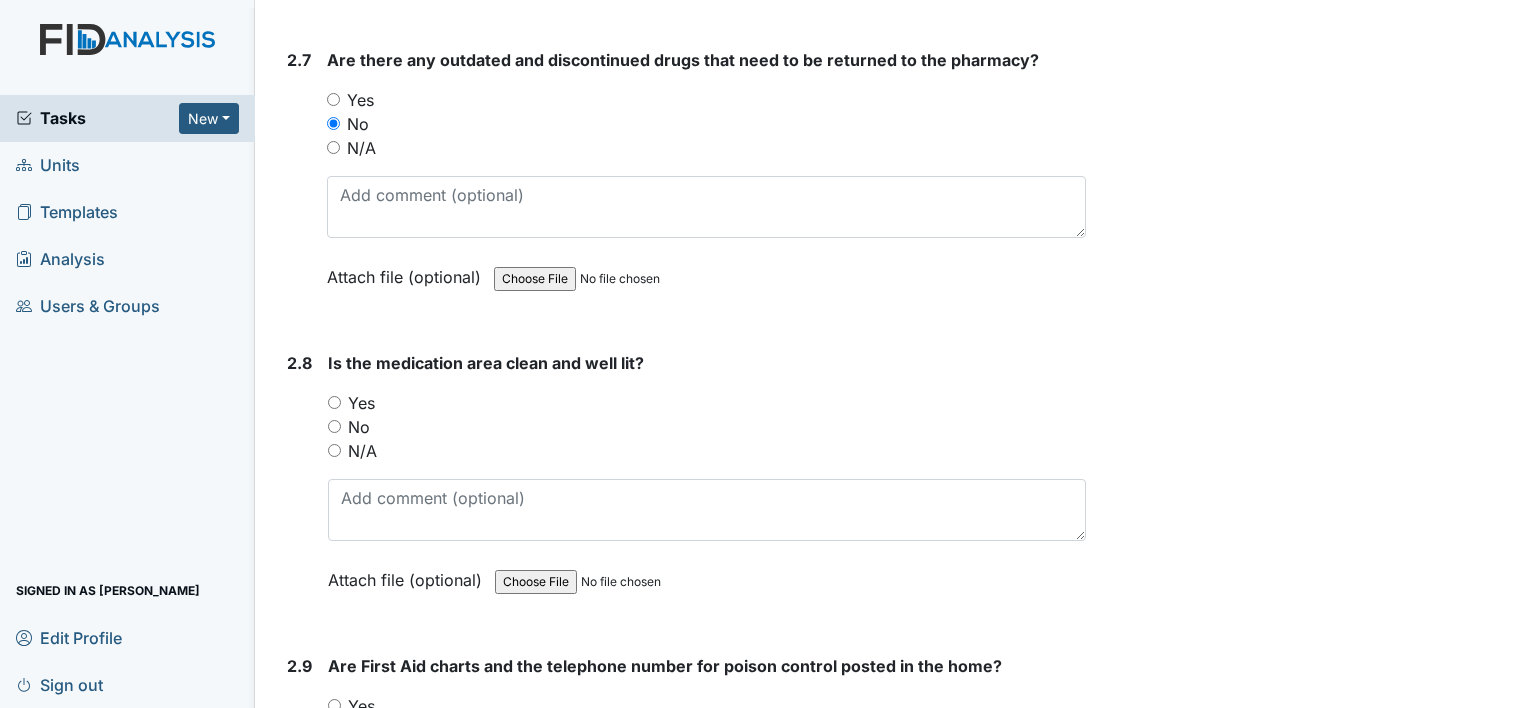click on "Yes" at bounding box center (334, 402) 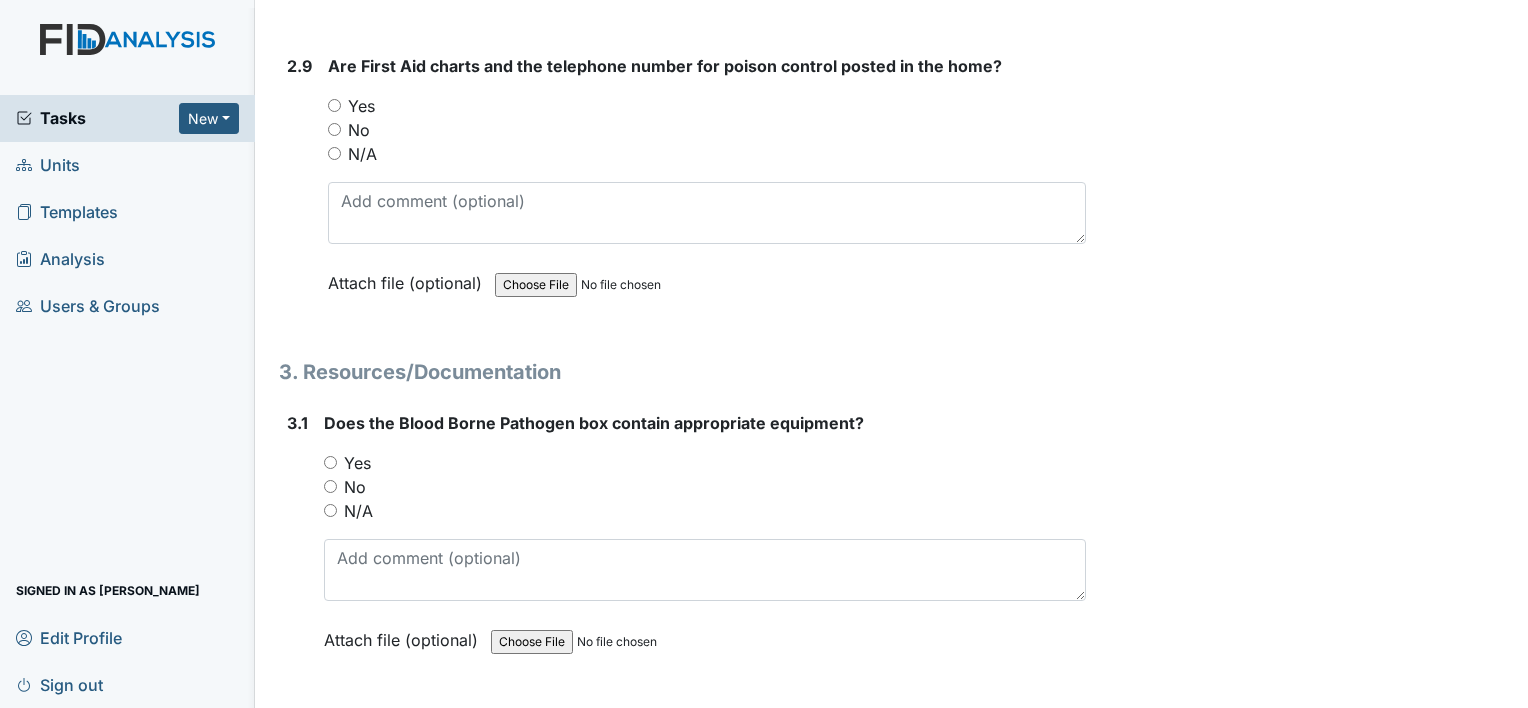 scroll, scrollTop: 7756, scrollLeft: 0, axis: vertical 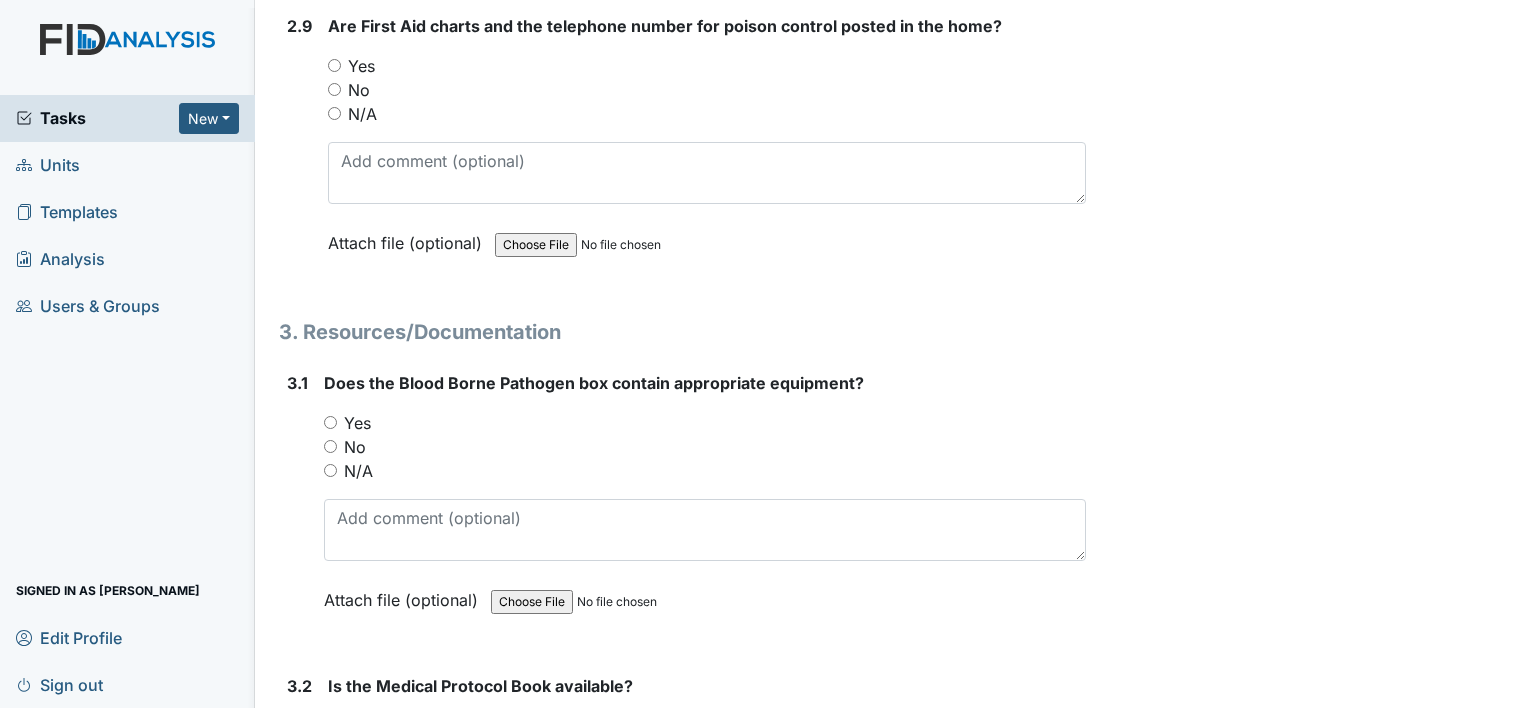 click on "Yes" at bounding box center [334, 65] 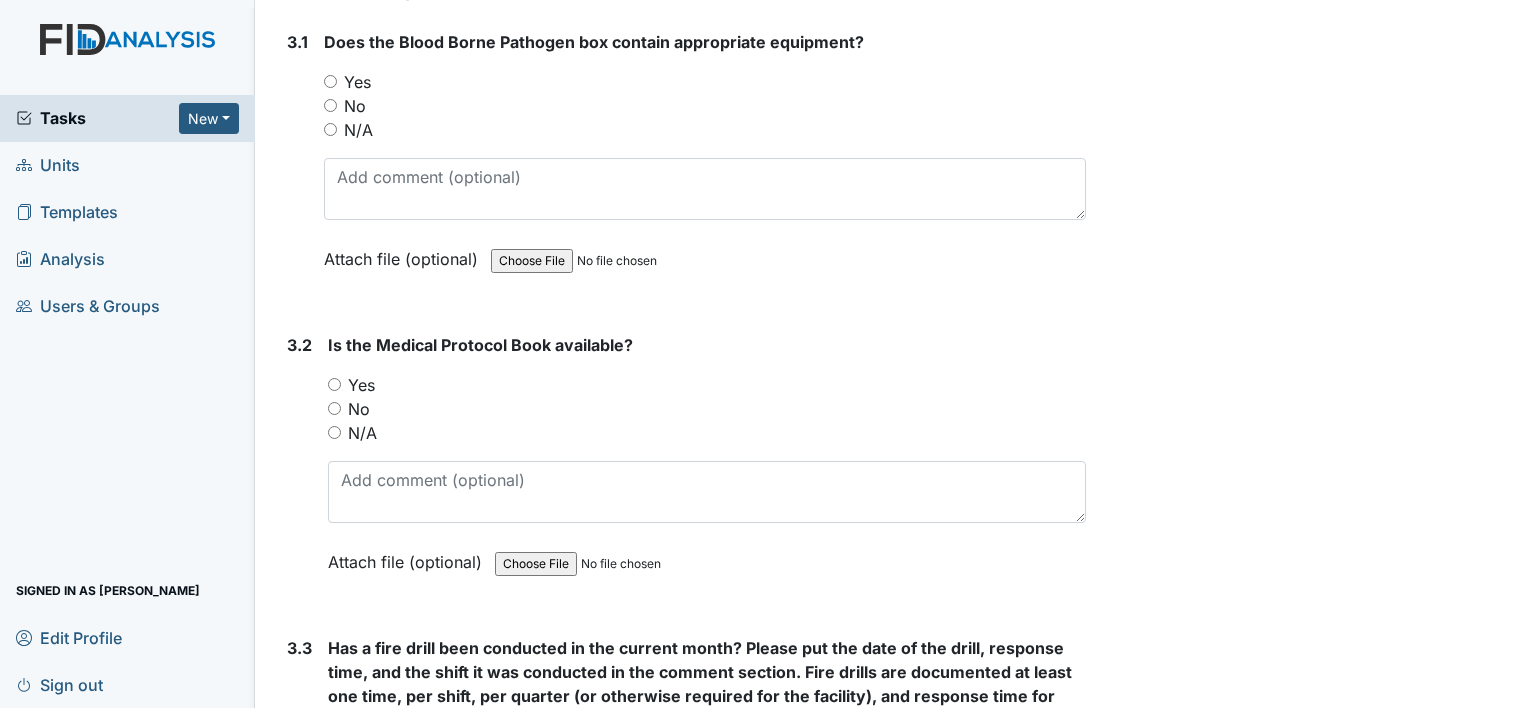 scroll, scrollTop: 8116, scrollLeft: 0, axis: vertical 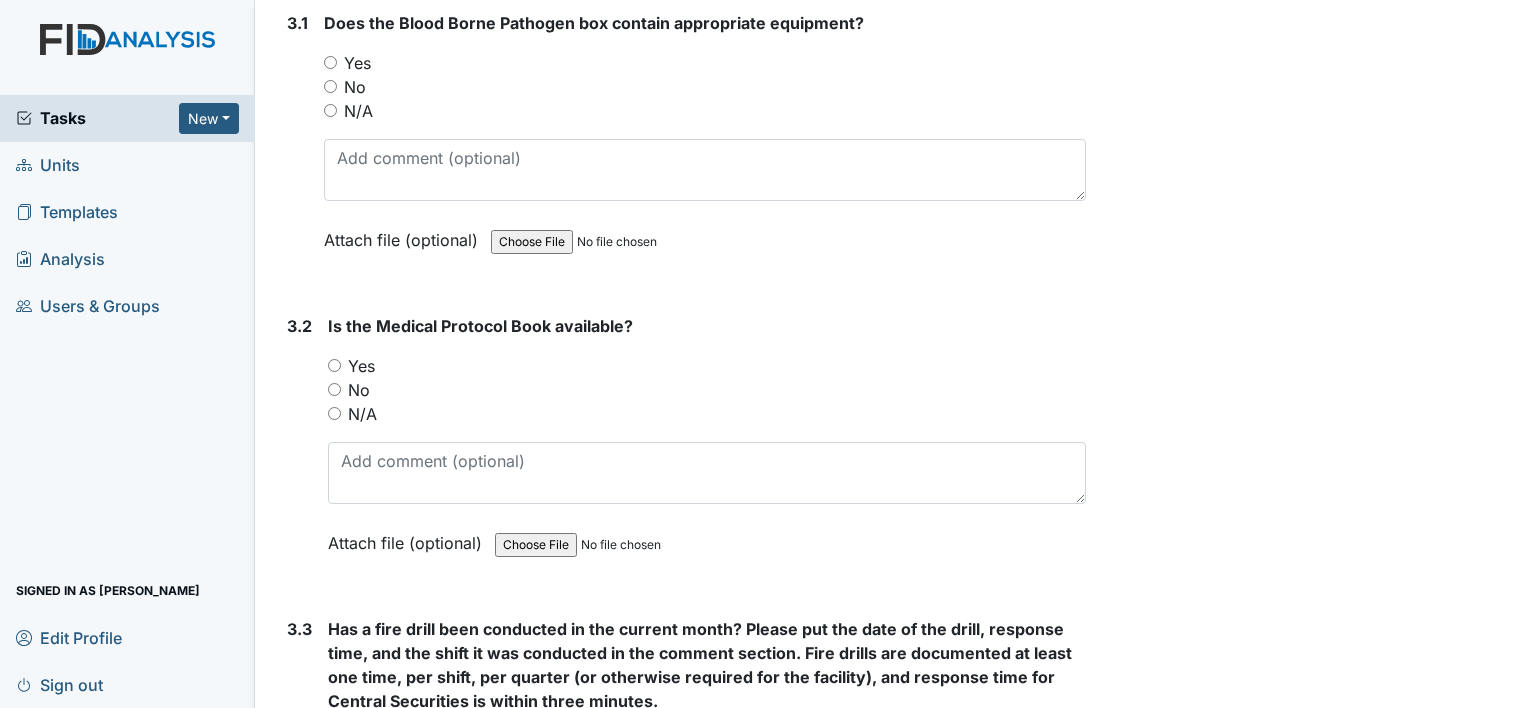 click on "No" at bounding box center [330, 86] 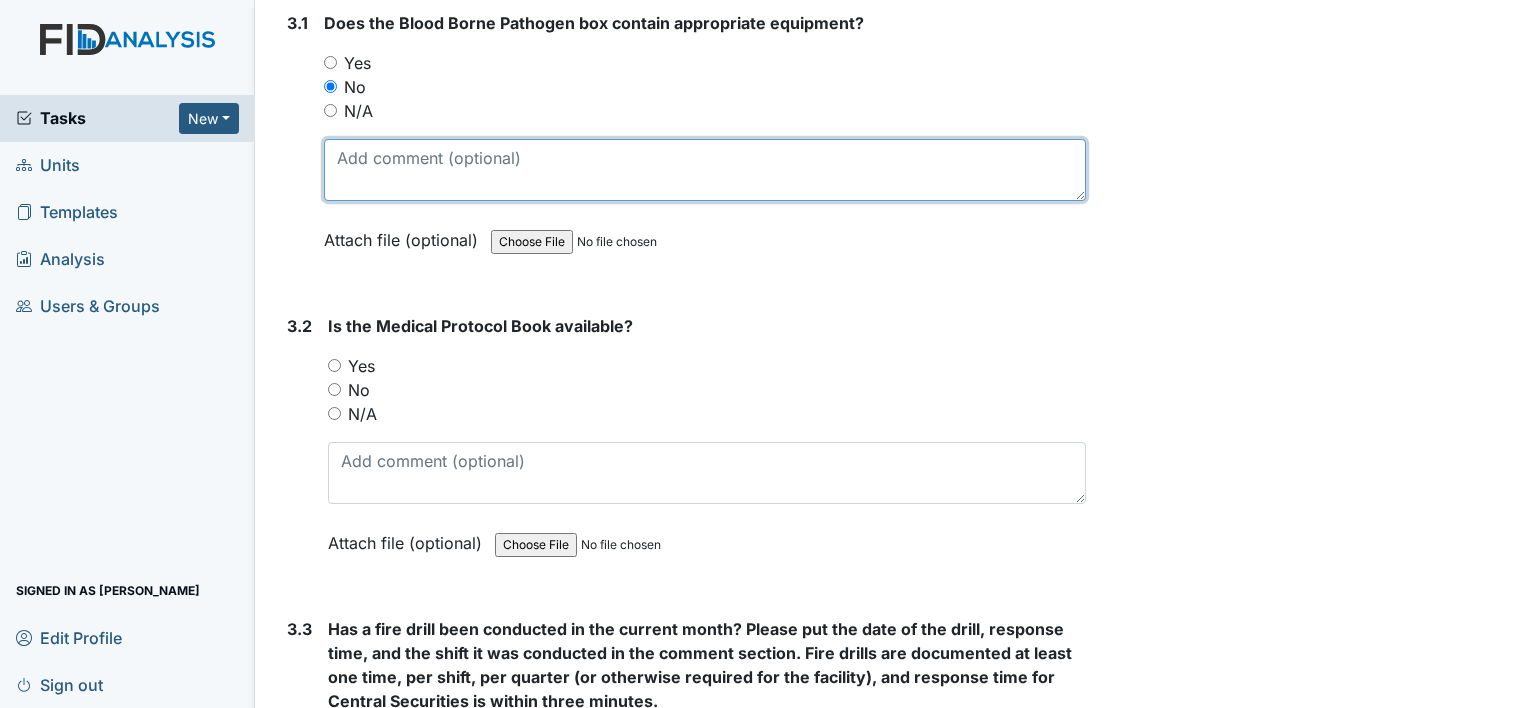 click at bounding box center (705, 170) 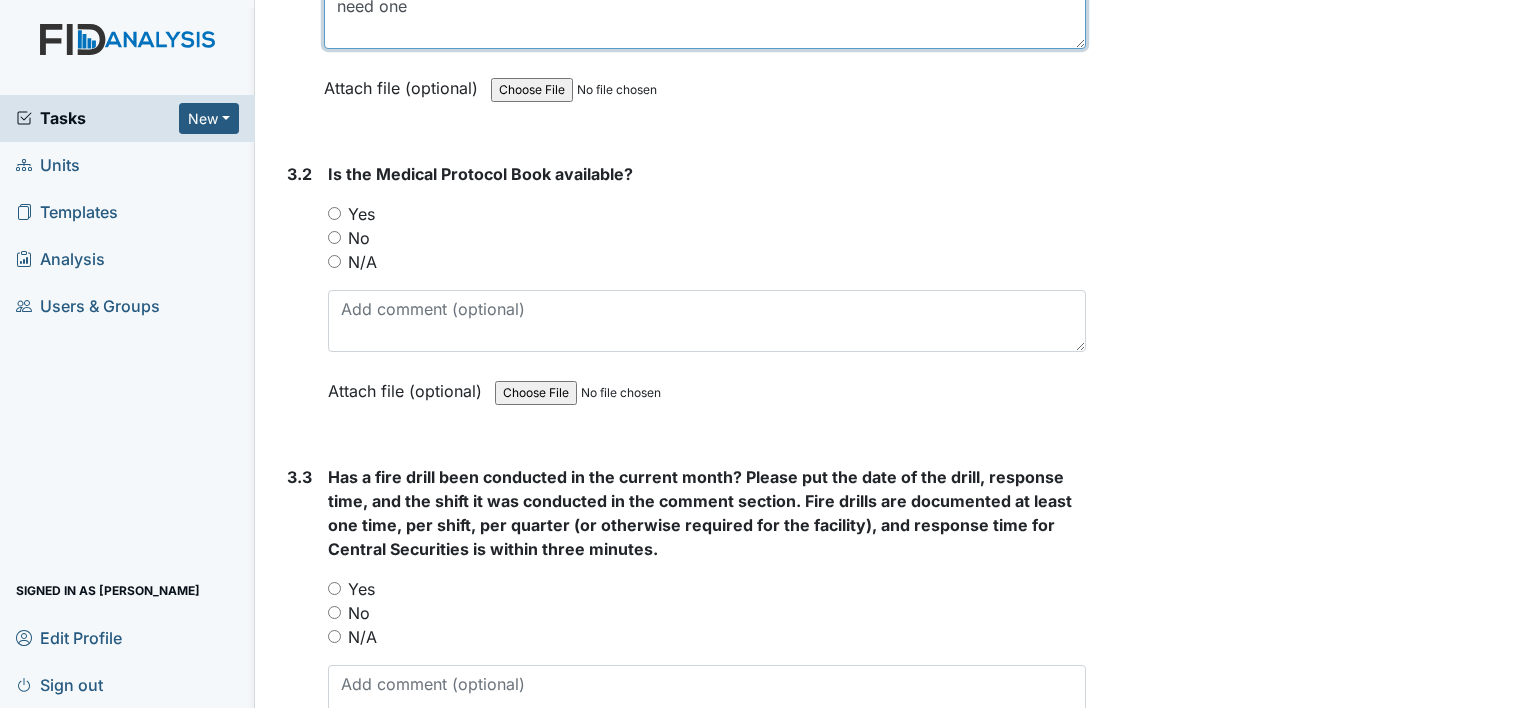 scroll, scrollTop: 8276, scrollLeft: 0, axis: vertical 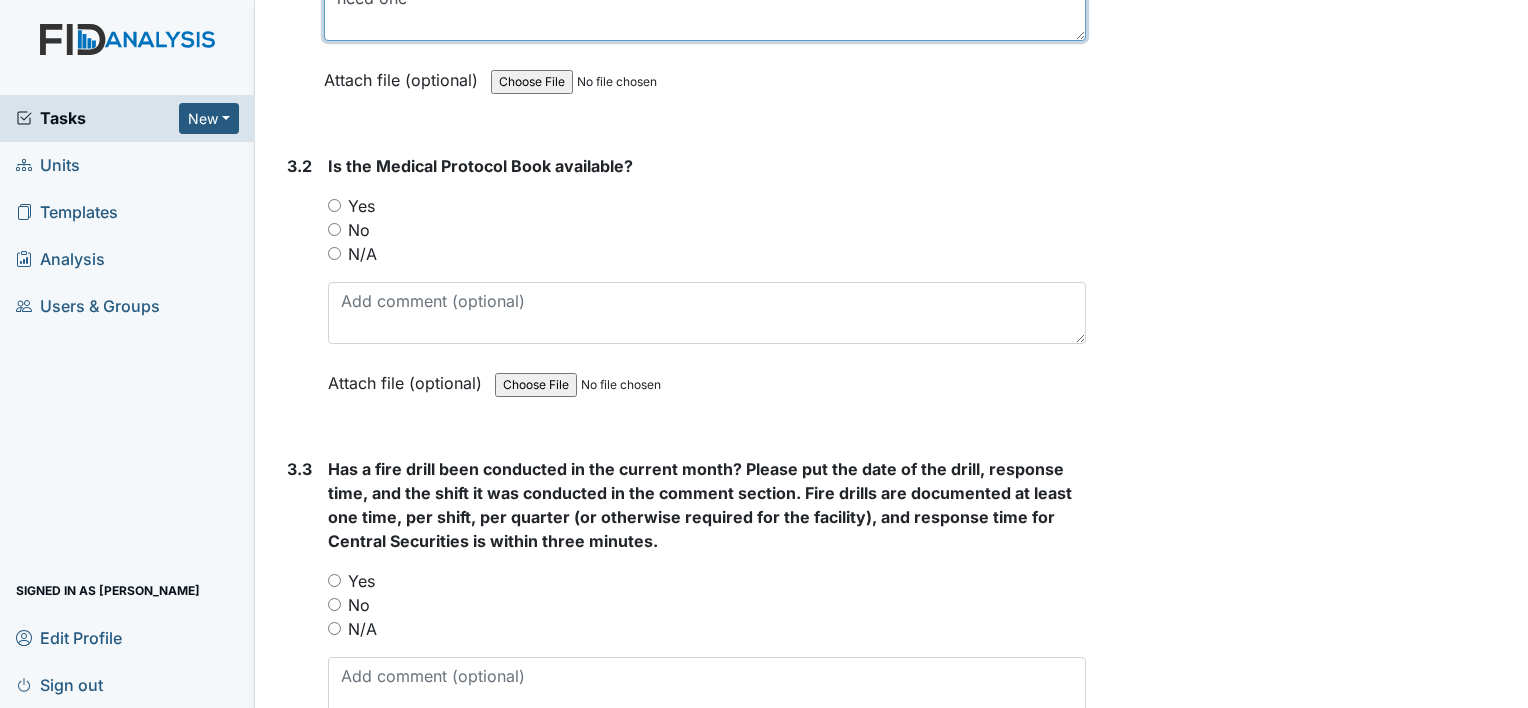 type on "need one" 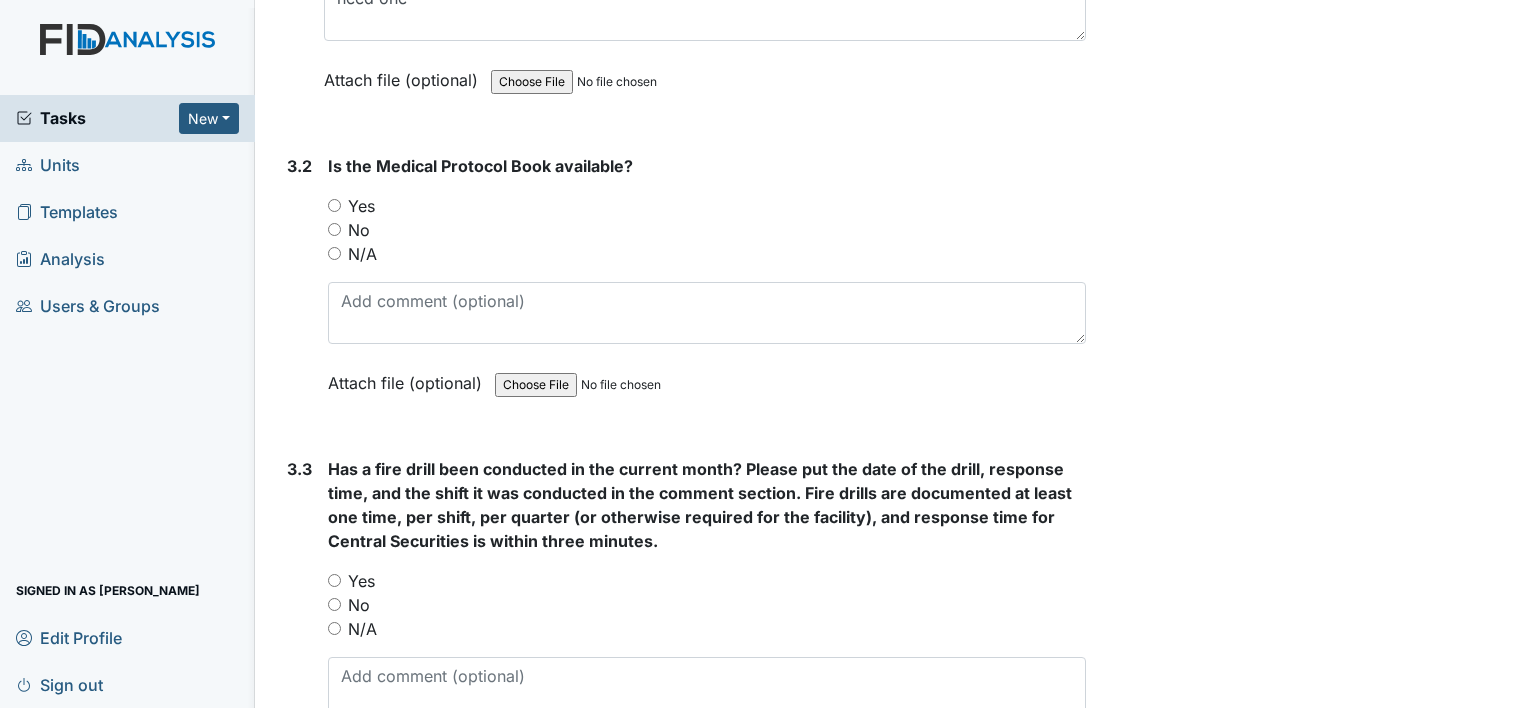click on "No" at bounding box center (334, 229) 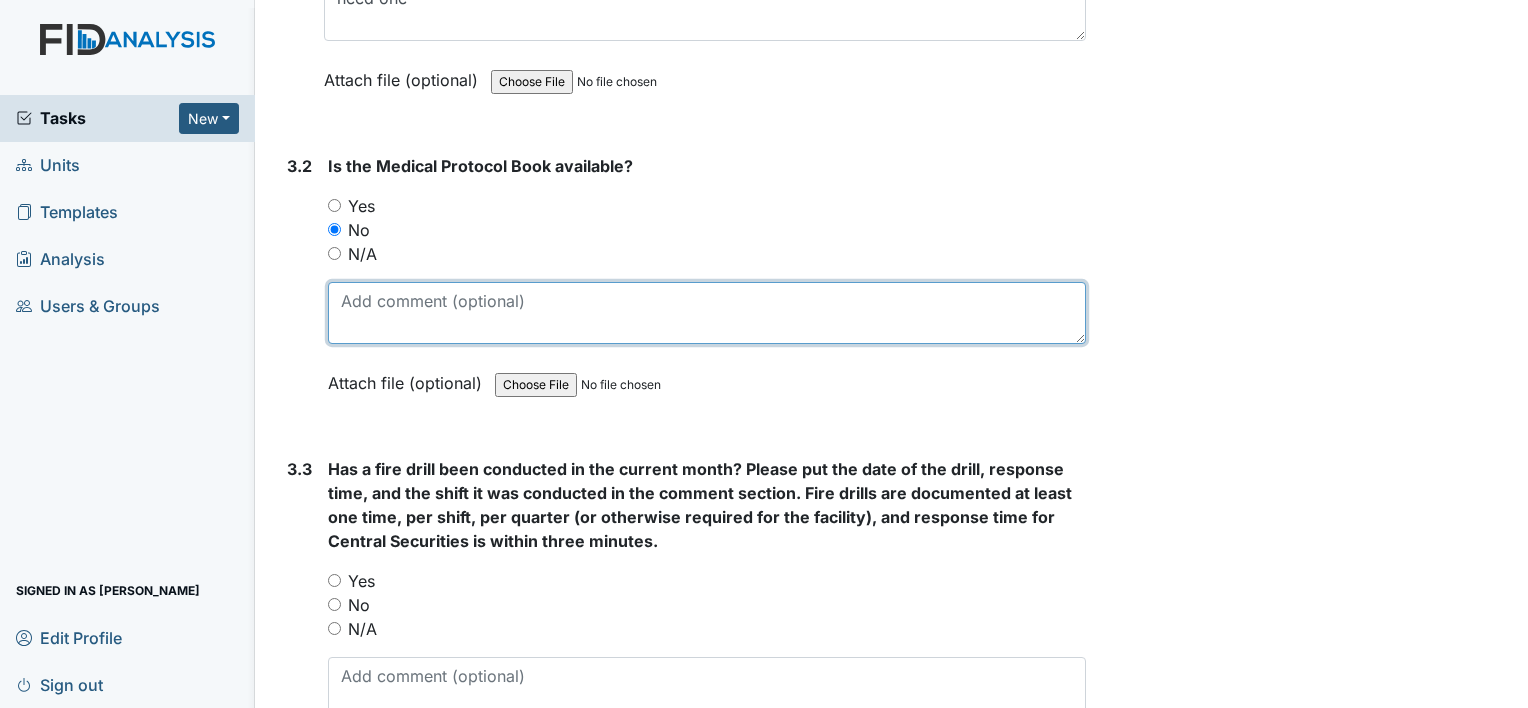 click at bounding box center [707, 313] 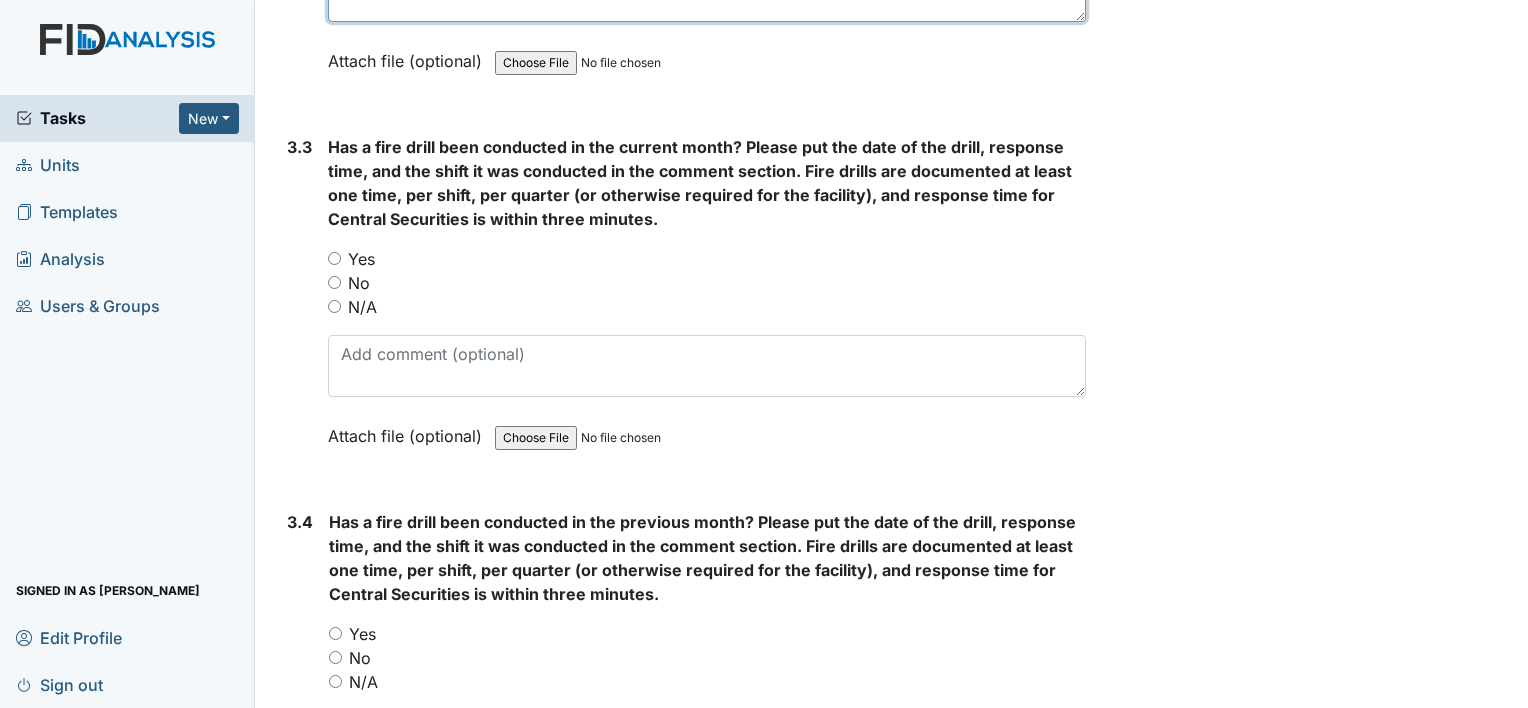scroll, scrollTop: 8599, scrollLeft: 0, axis: vertical 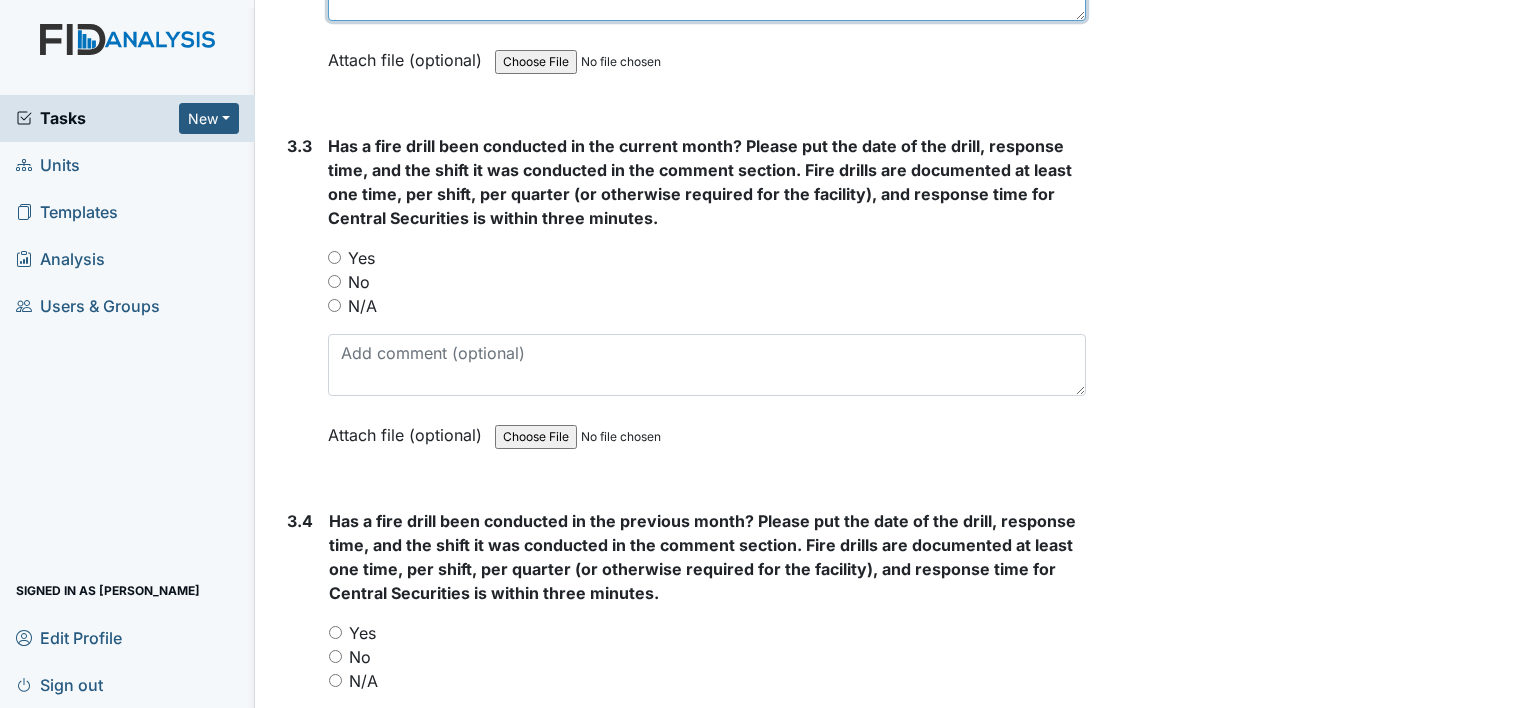 type on "none available" 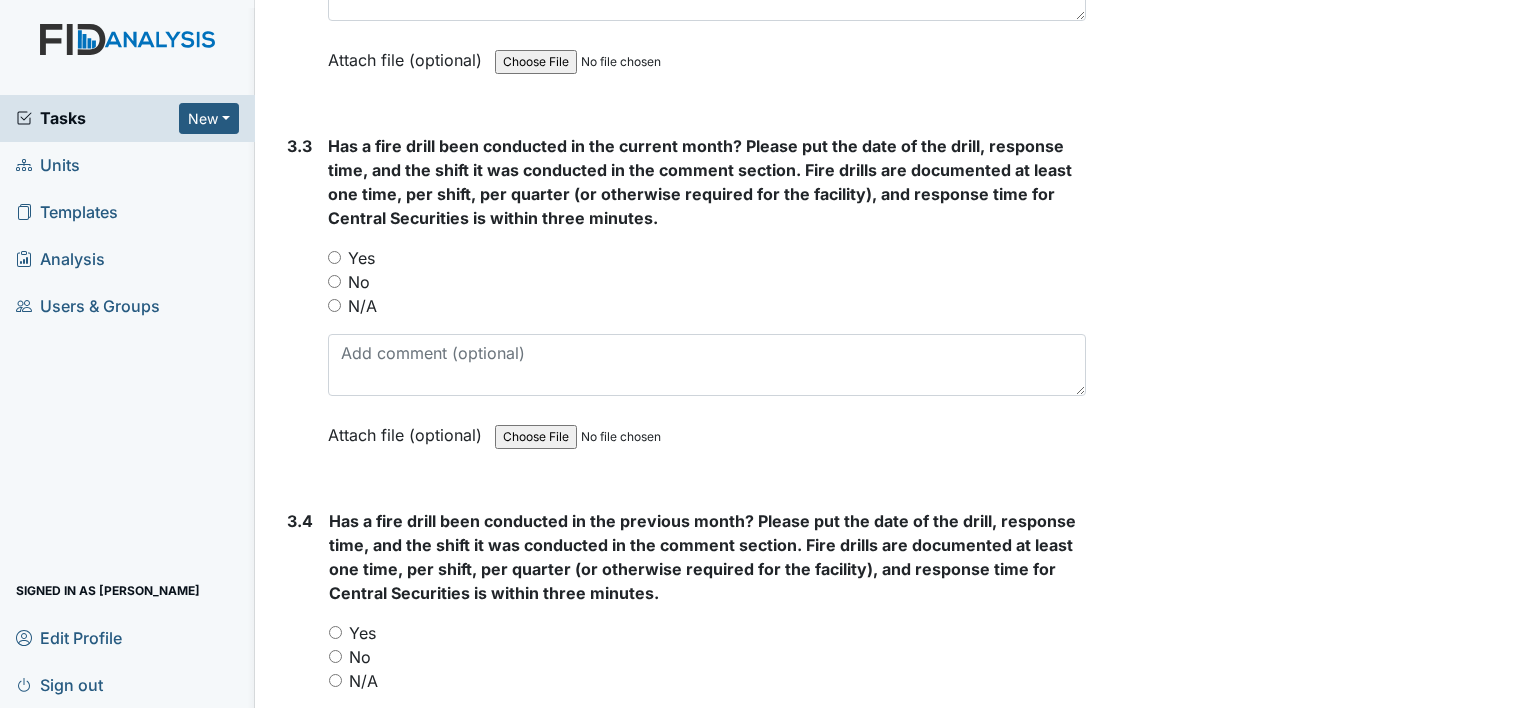 click on "Yes" at bounding box center (334, 257) 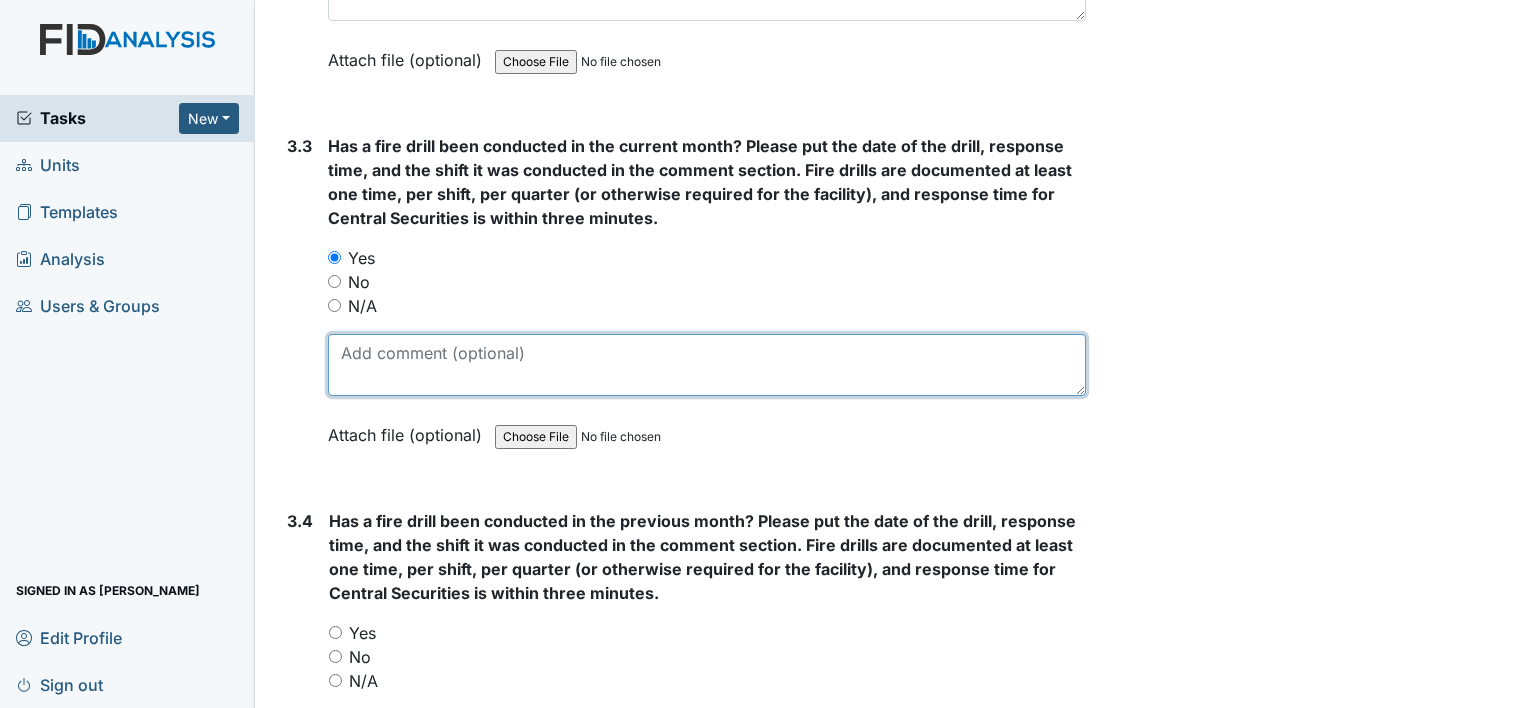 click at bounding box center (707, 365) 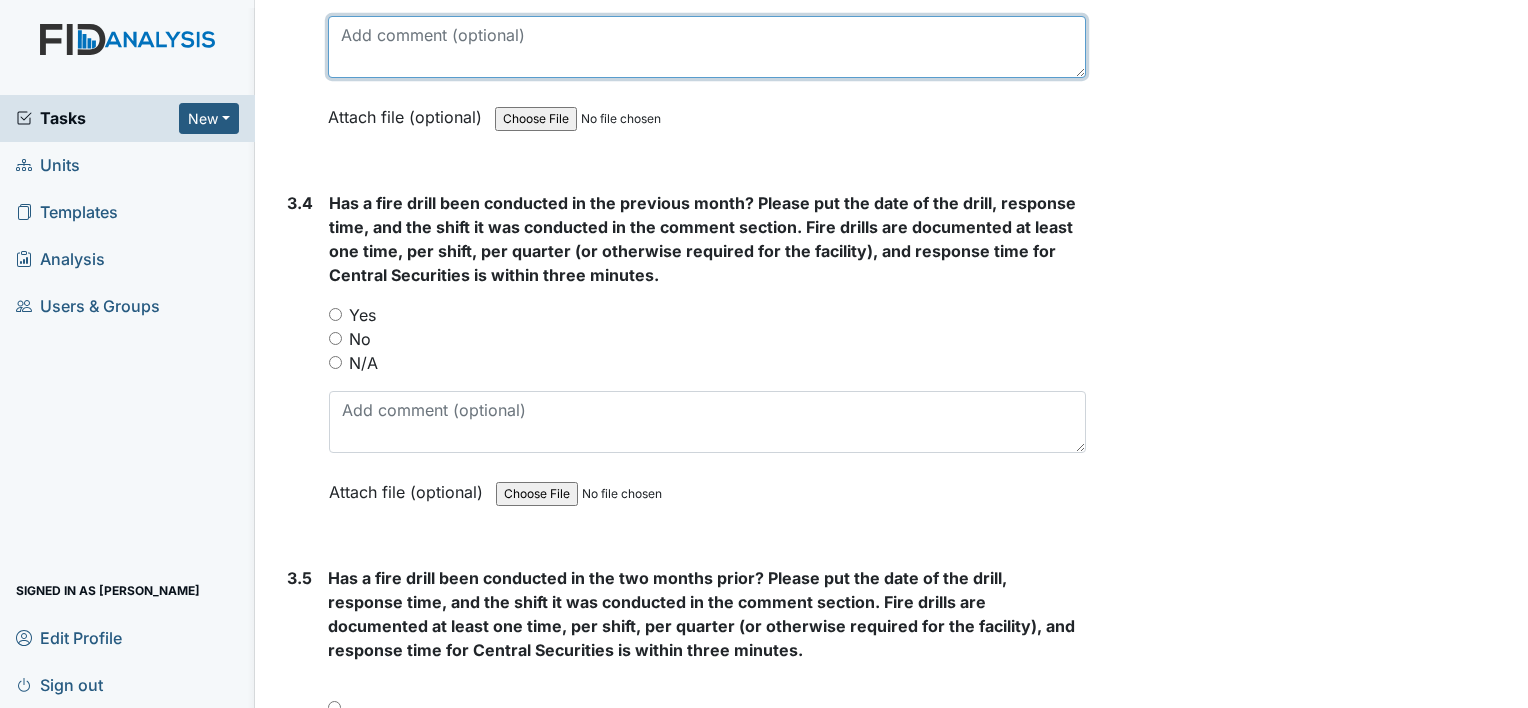 scroll, scrollTop: 8921, scrollLeft: 0, axis: vertical 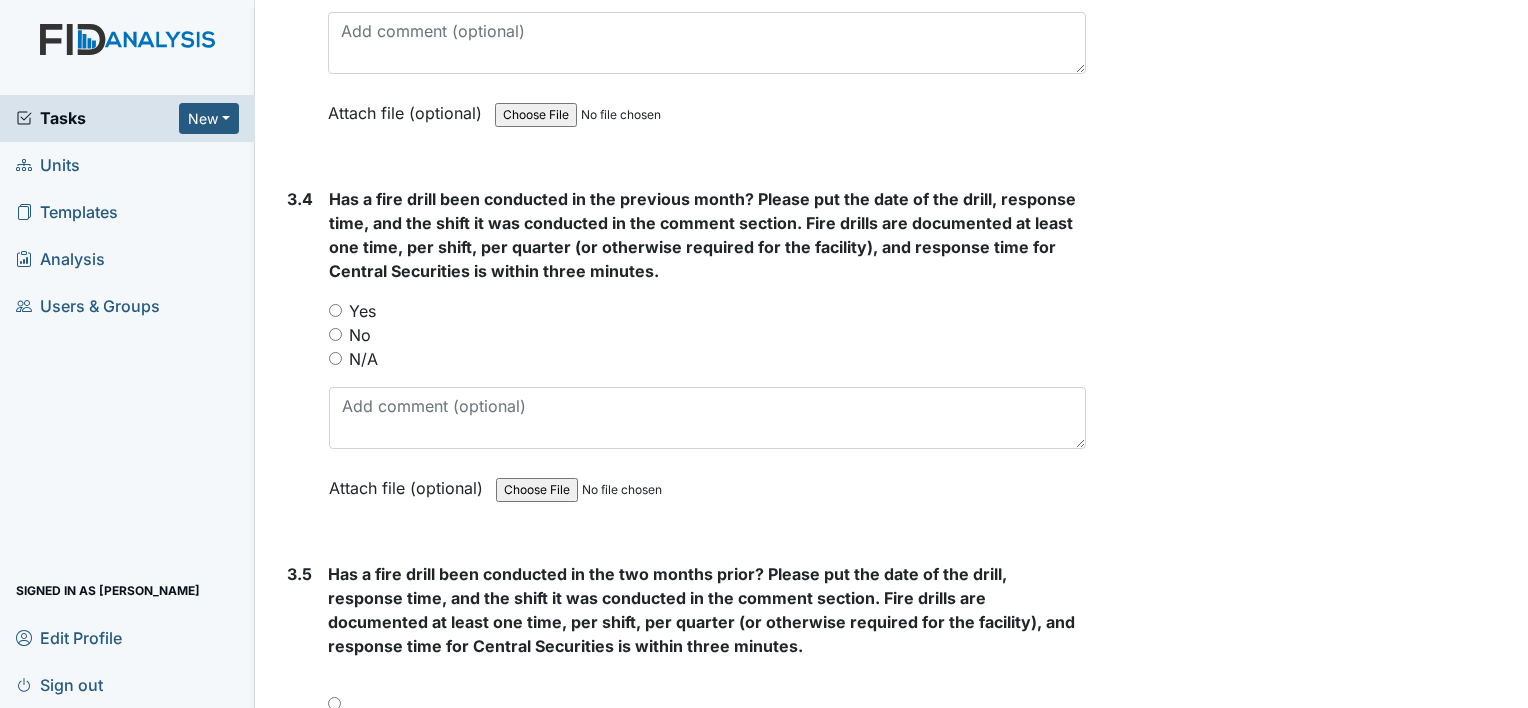 click on "Yes" at bounding box center [362, 311] 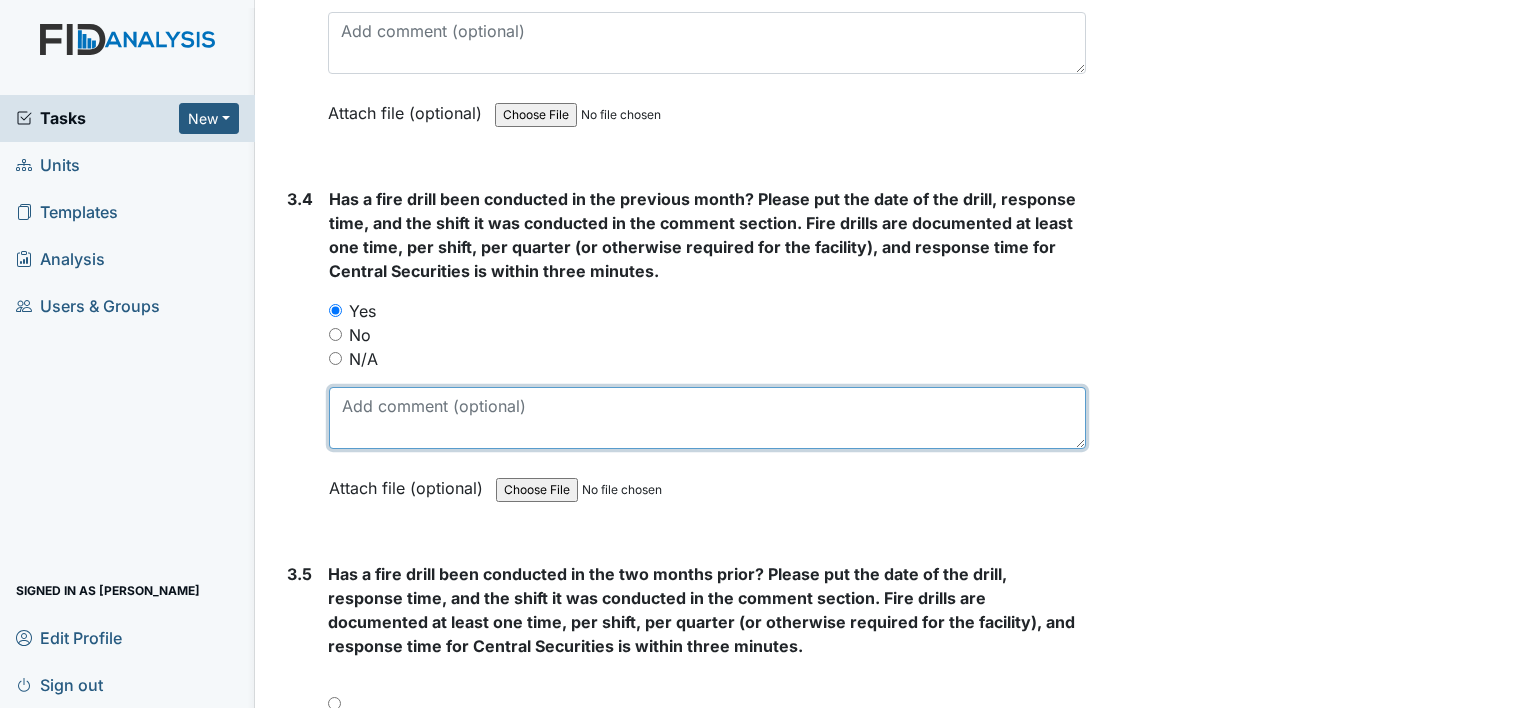 click at bounding box center (707, 418) 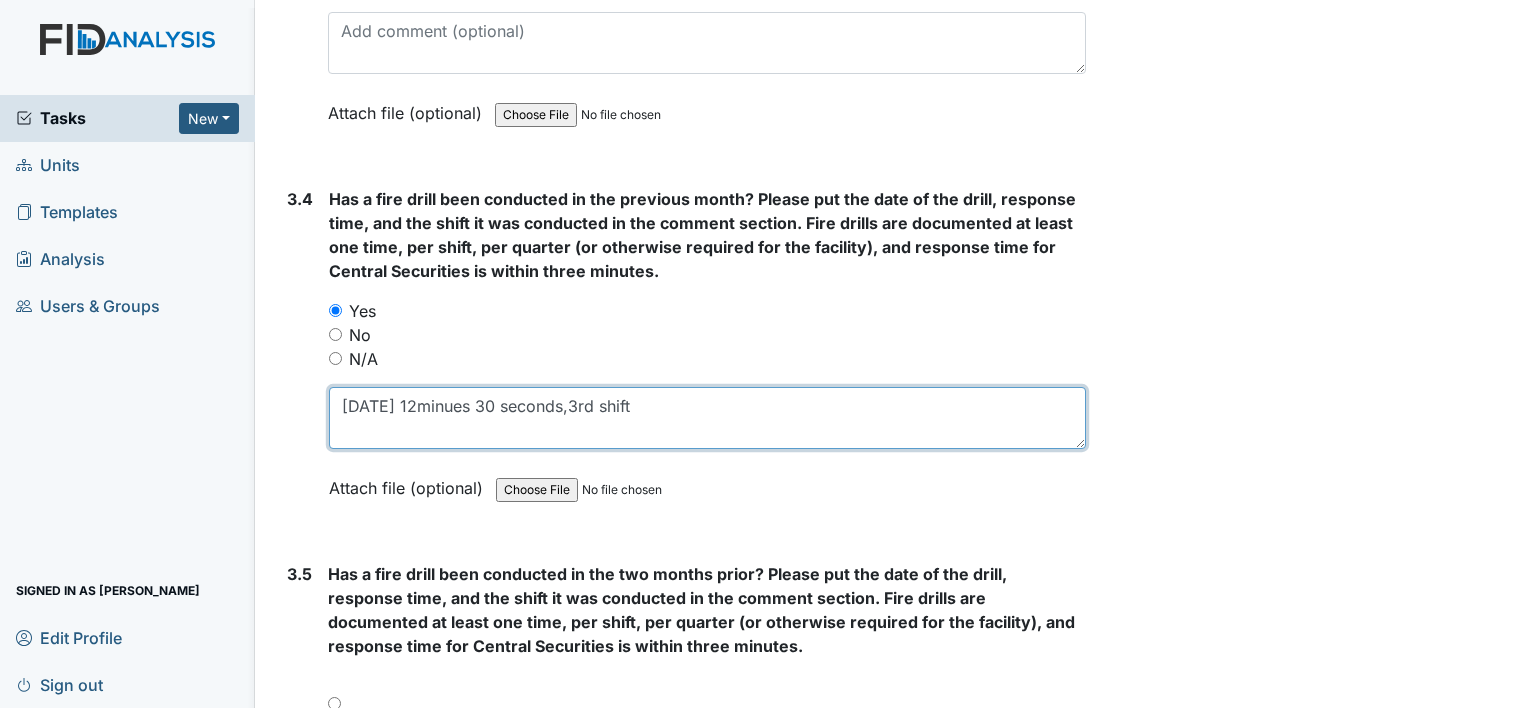 type on "[DATE] 12minues 30 seconds,3rd shift" 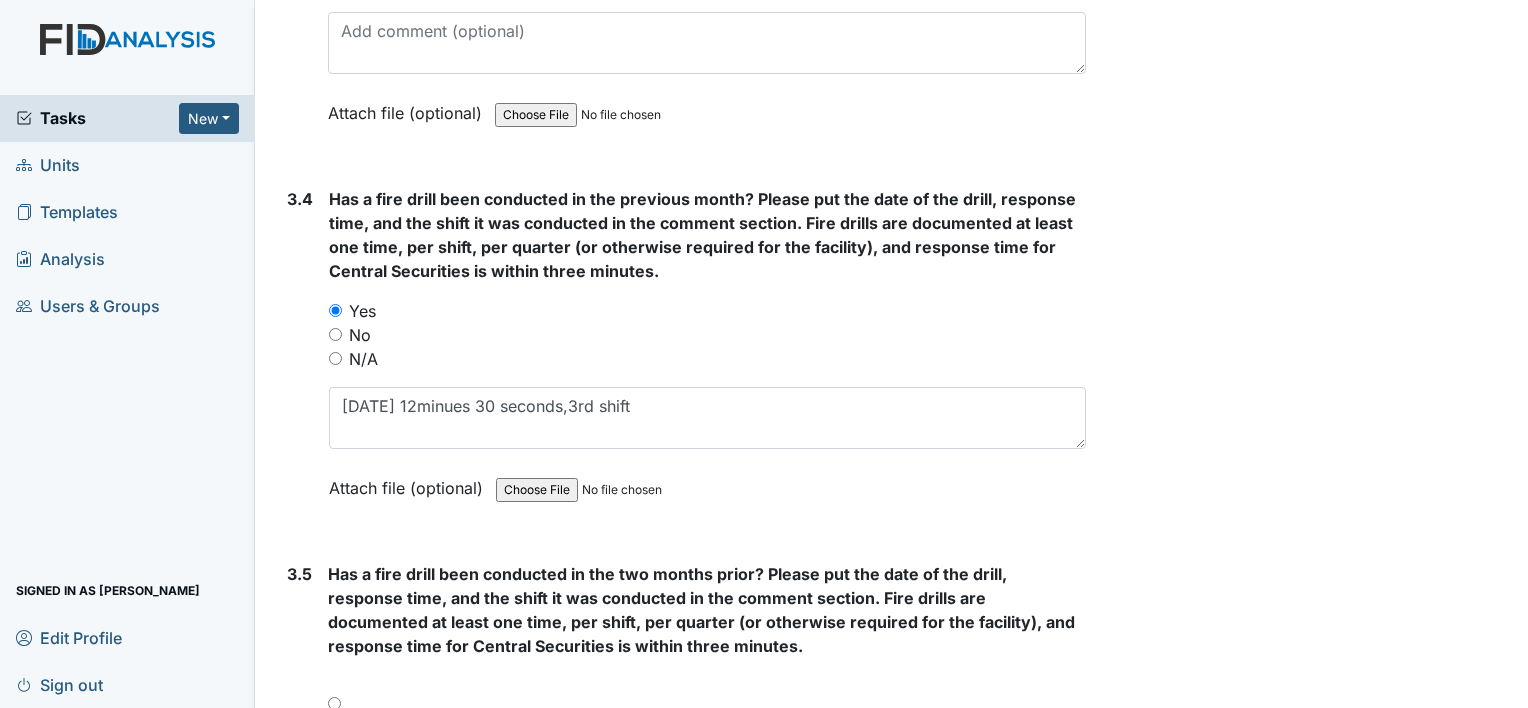 click on "Archive Task
×
Are you sure you want to archive this task? It will appear as incomplete on reports.
Archive
Delete Task
×
Are you sure you want to delete this task?
[GEOGRAPHIC_DATA]
Save
[PERSON_NAME] assigned on [DATE]." at bounding box center [1310, -857] 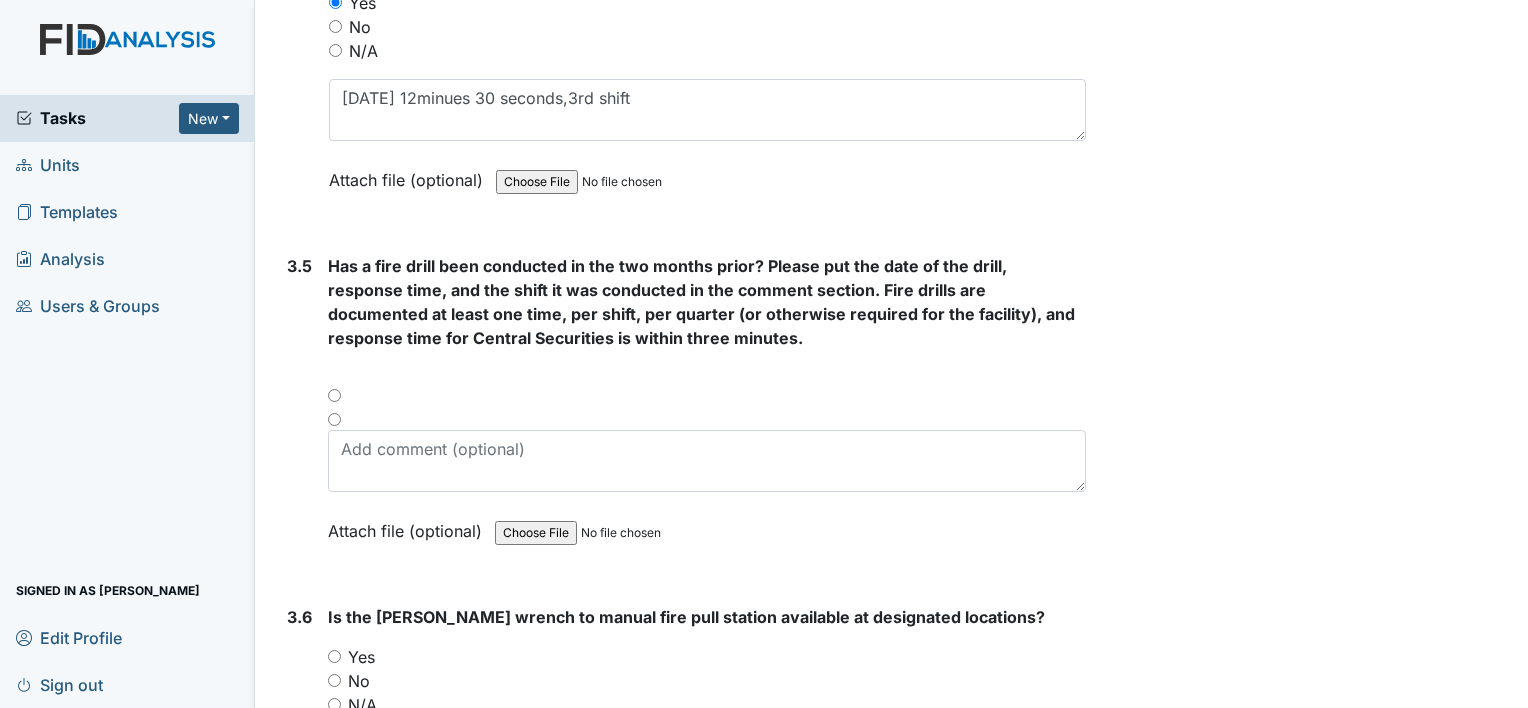 scroll, scrollTop: 9241, scrollLeft: 0, axis: vertical 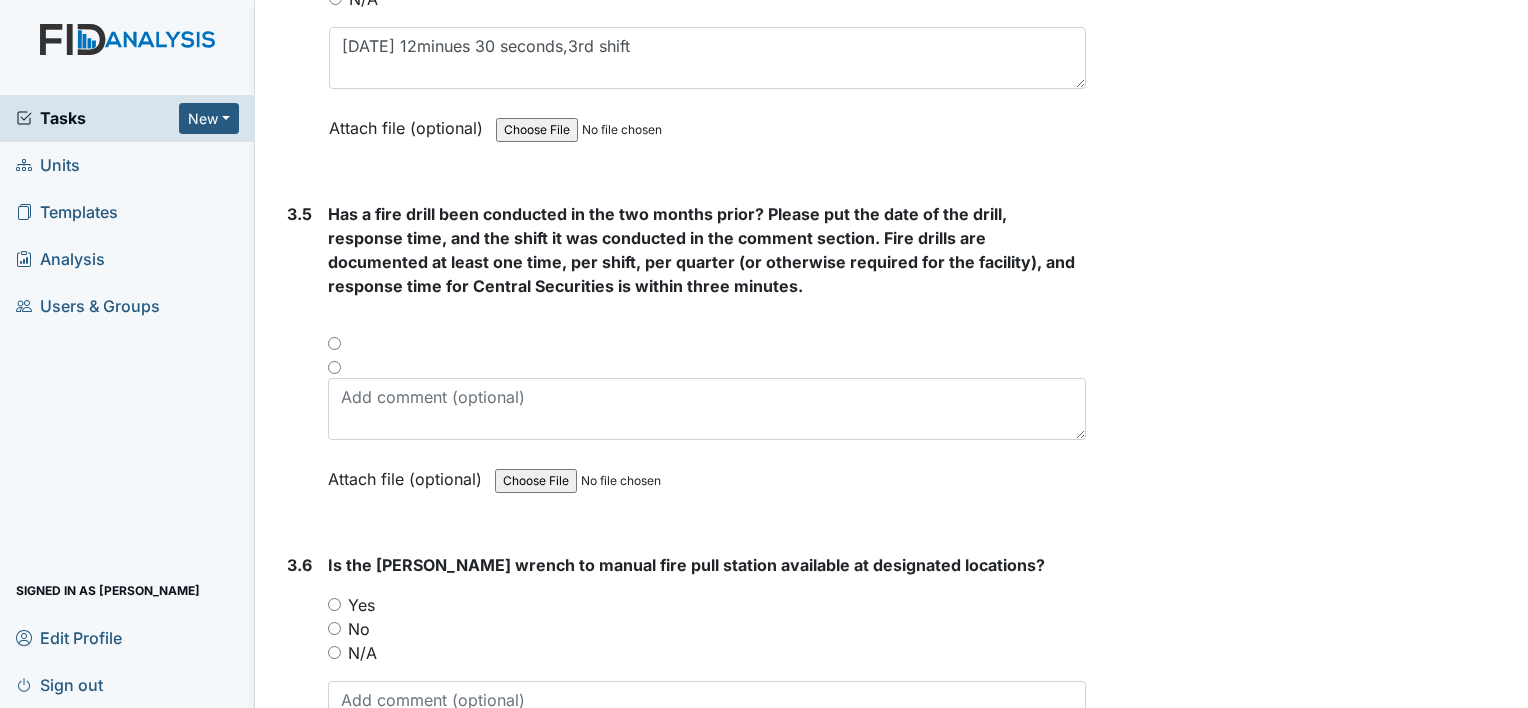 click at bounding box center (707, 350) 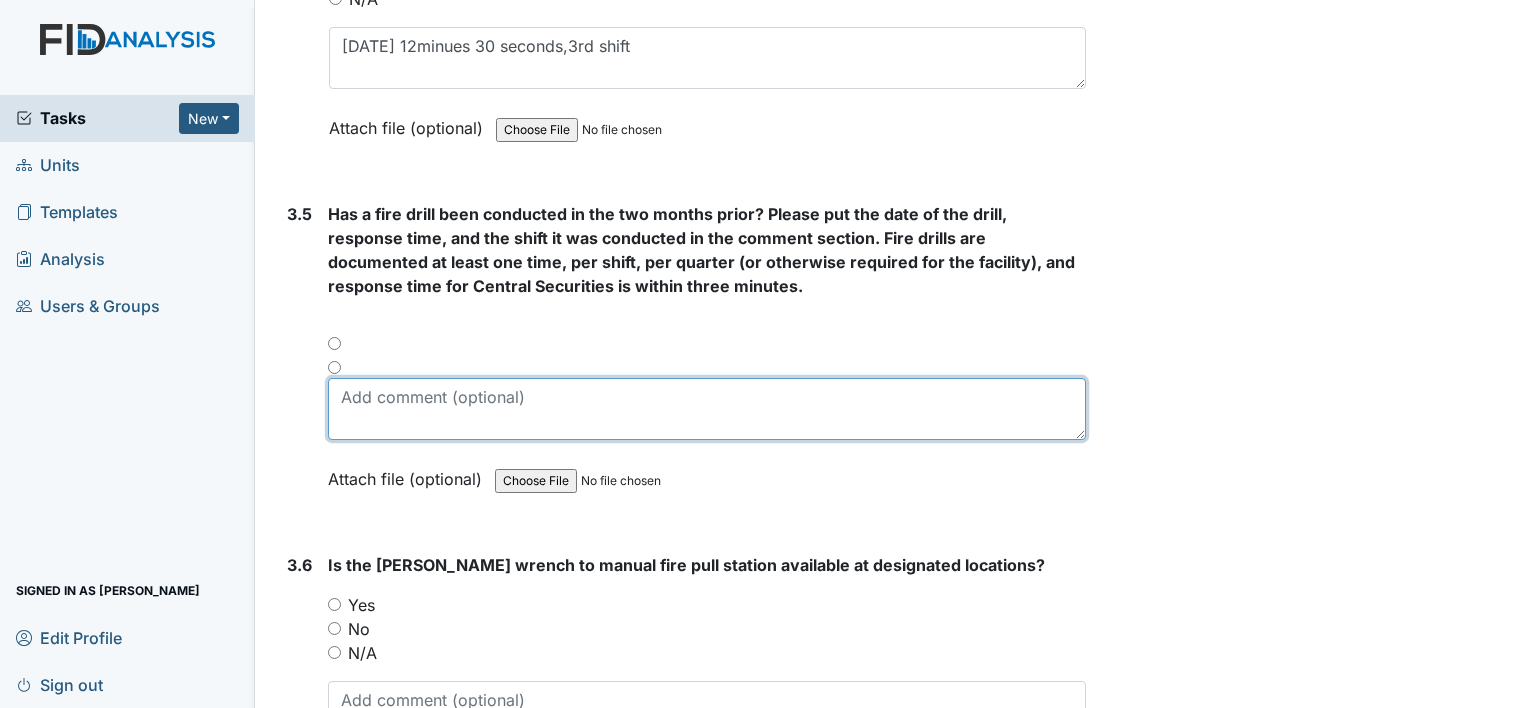 drag, startPoint x: 333, startPoint y: 311, endPoint x: 394, endPoint y: 377, distance: 89.87213 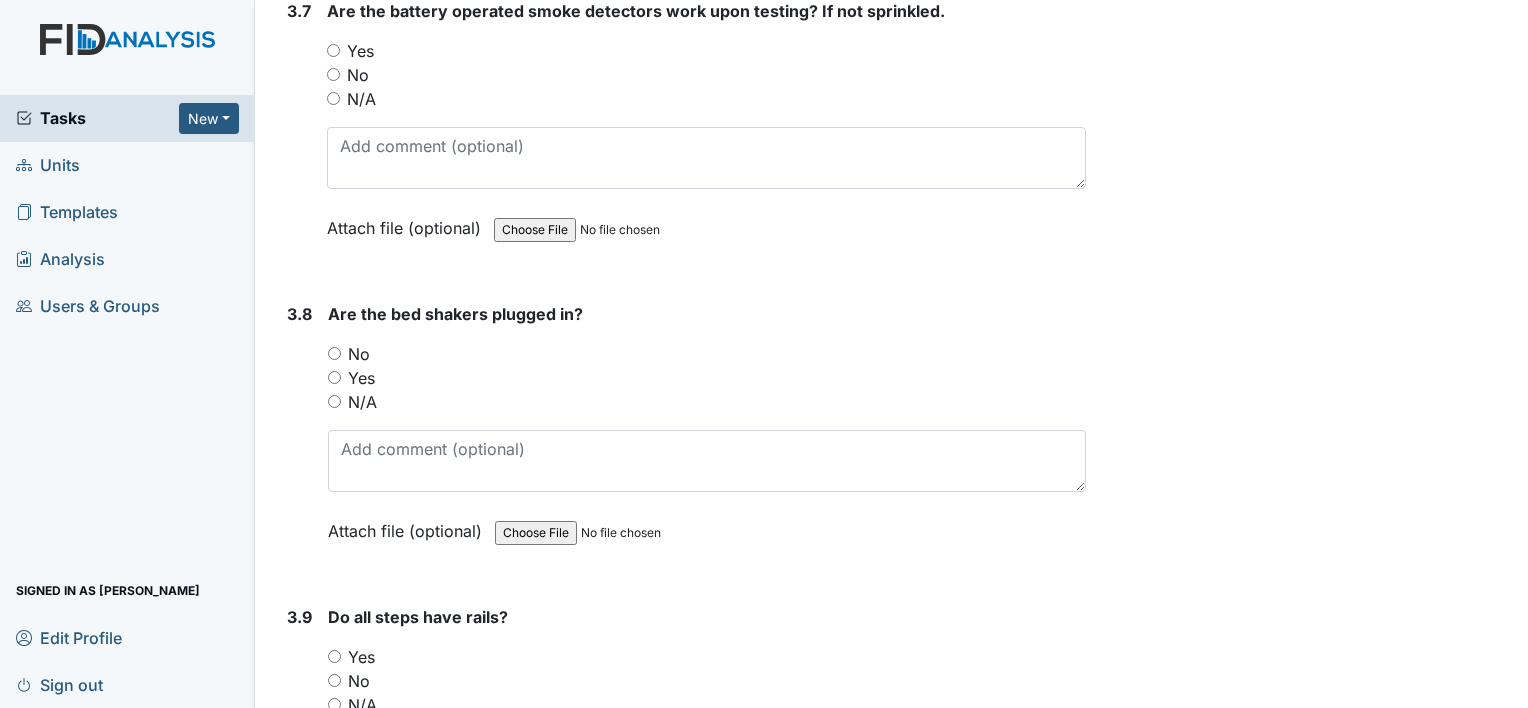 scroll, scrollTop: 10136, scrollLeft: 0, axis: vertical 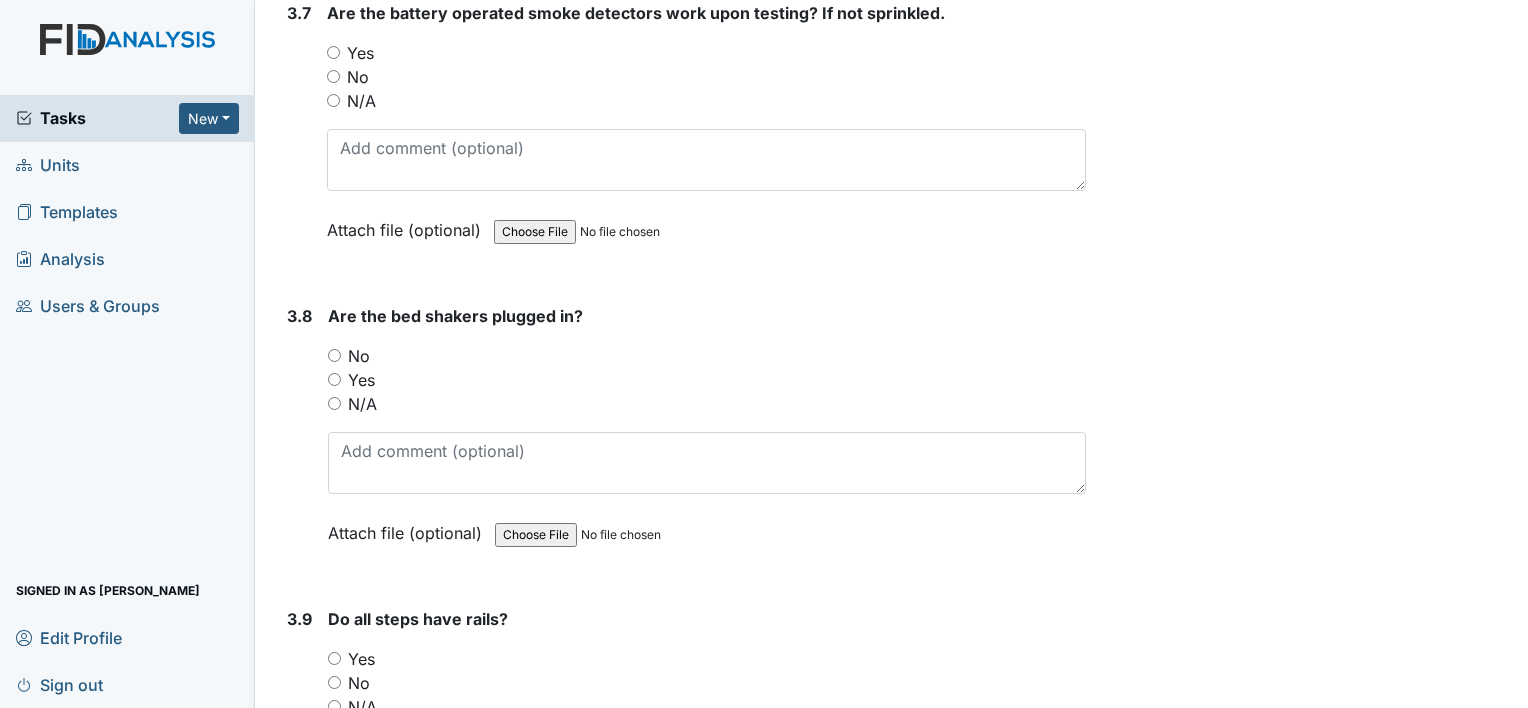 type on "yes [DATE]  2minutes 2nd shift" 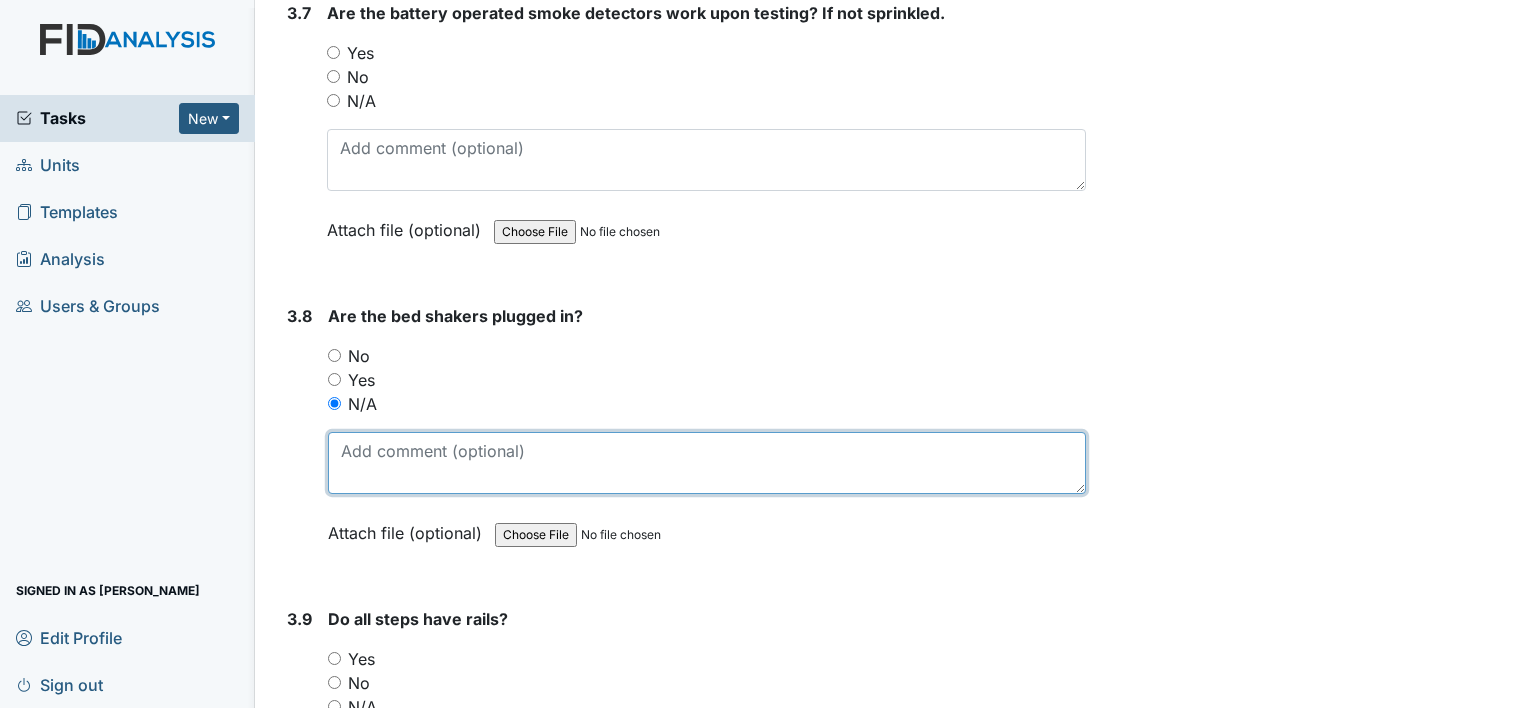 click at bounding box center (707, 463) 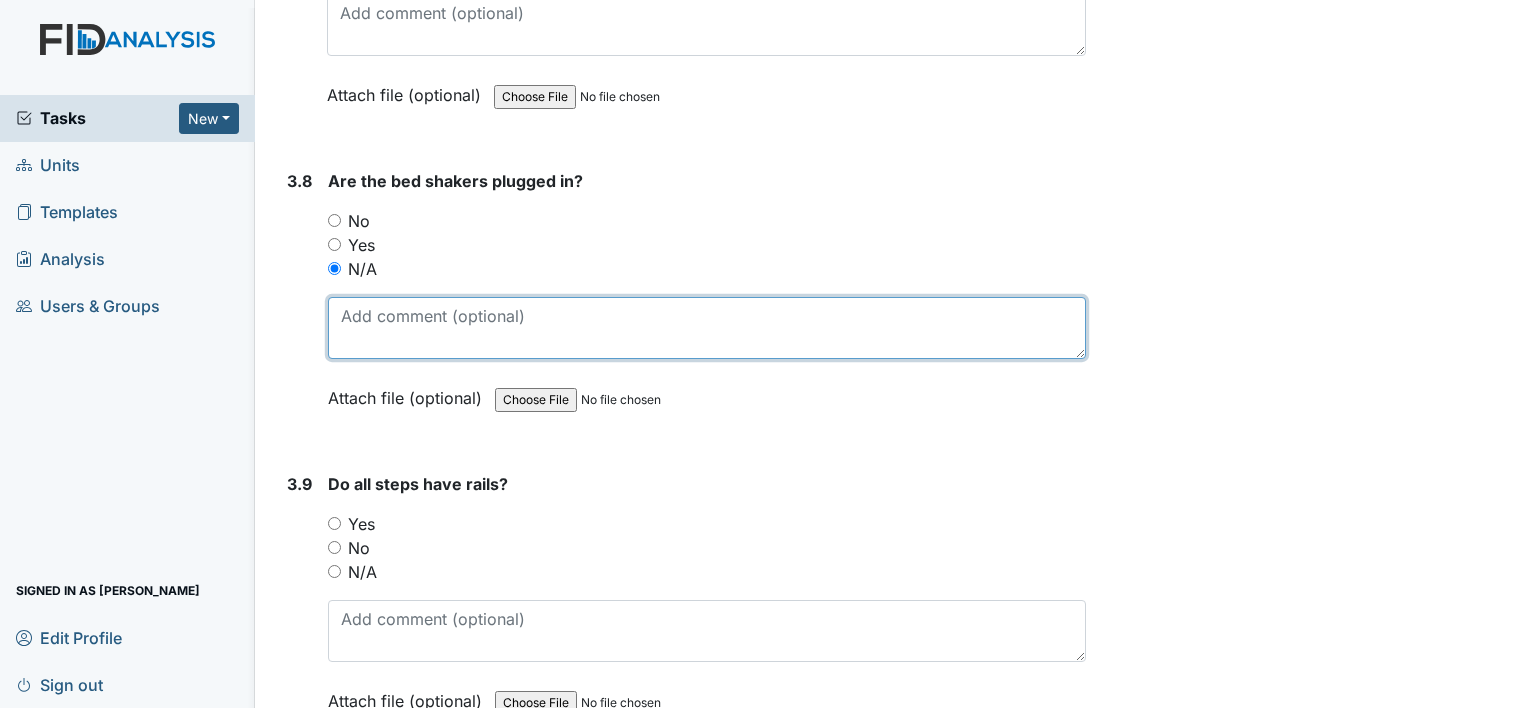scroll, scrollTop: 10274, scrollLeft: 0, axis: vertical 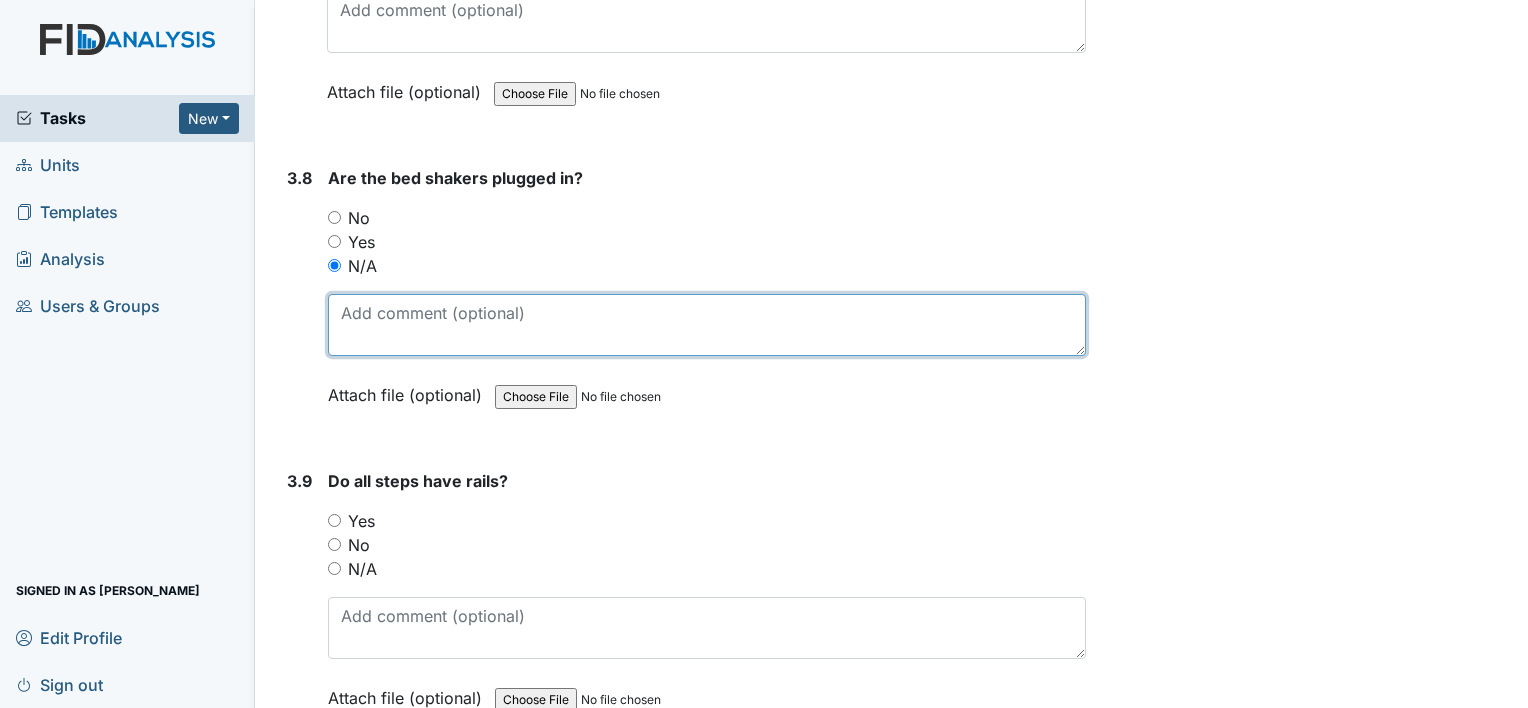 click at bounding box center [707, 325] 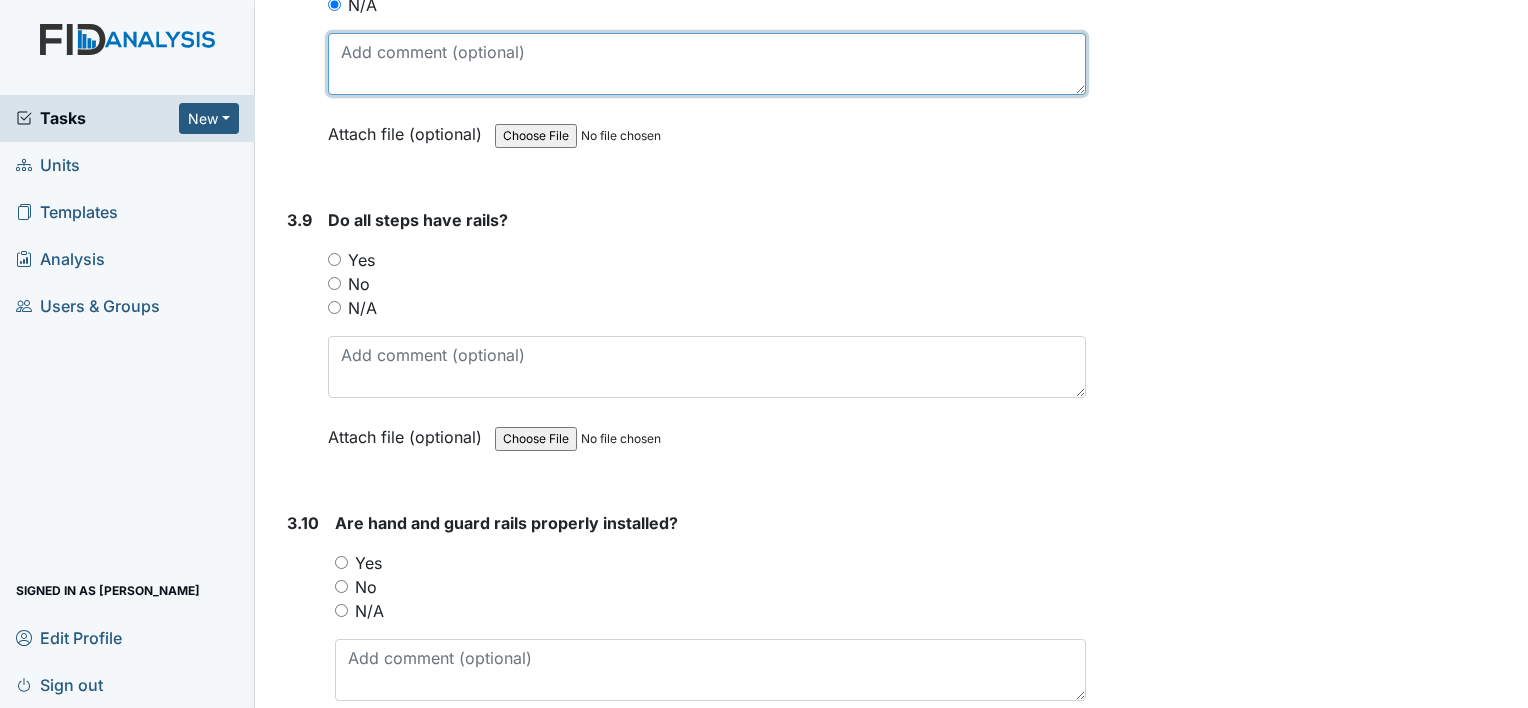 scroll, scrollTop: 10538, scrollLeft: 0, axis: vertical 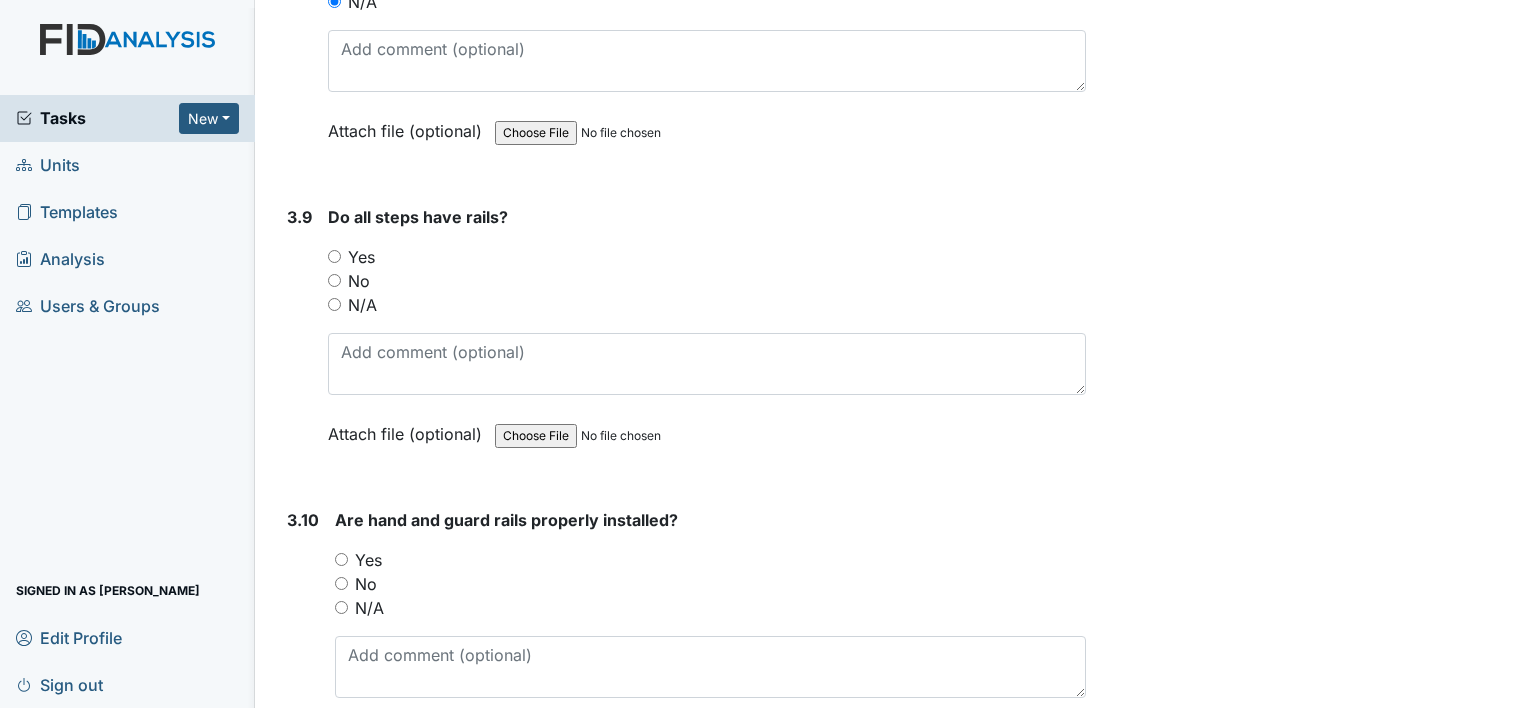 click on "3.9
Do all steps have rails?
You must select one of the below options.
Yes
No
N/A
Attach file (optional)
You can upload .pdf, .txt, .jpg, .jpeg, .png, .csv, .xls, or .doc files under 100MB." at bounding box center [682, 340] 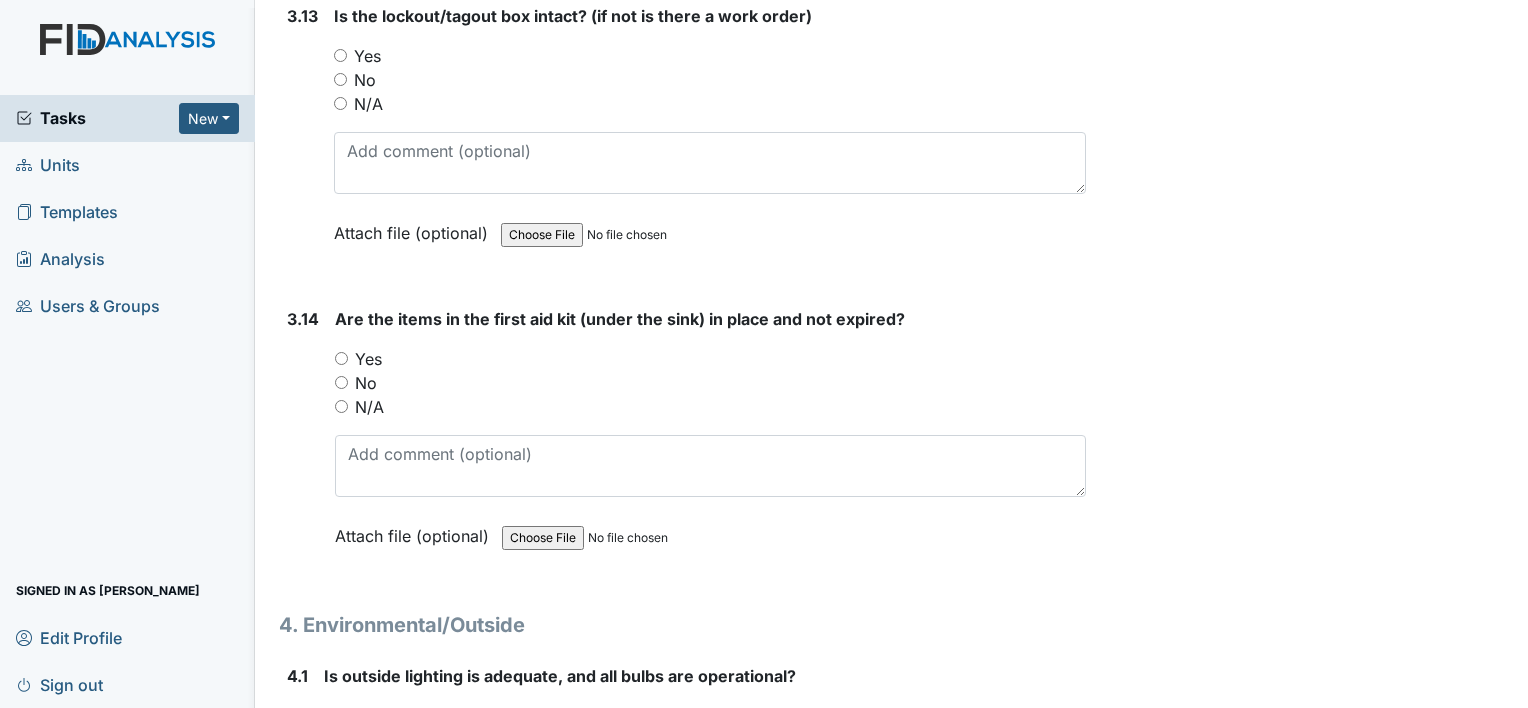 scroll, scrollTop: 11954, scrollLeft: 0, axis: vertical 